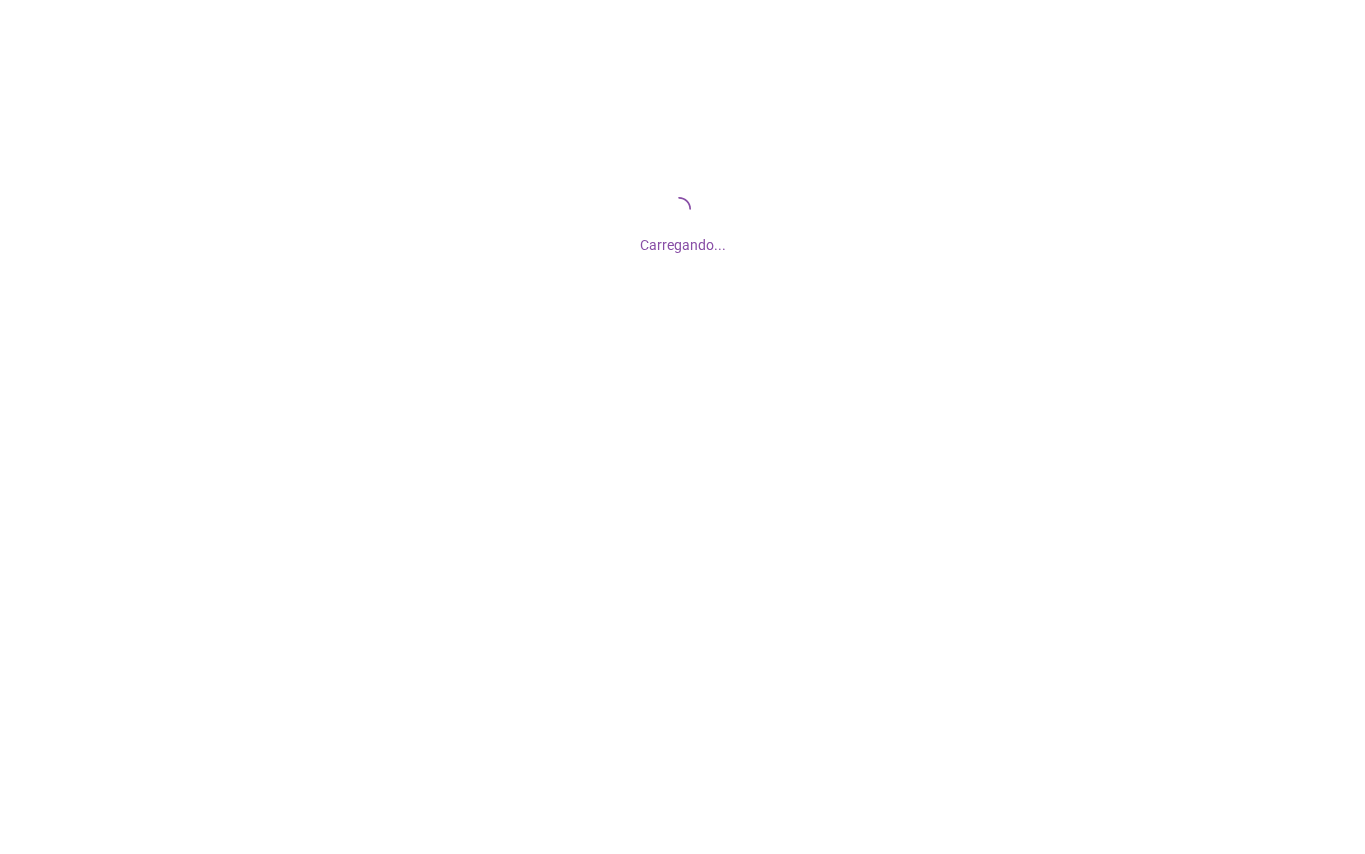 scroll, scrollTop: 0, scrollLeft: 0, axis: both 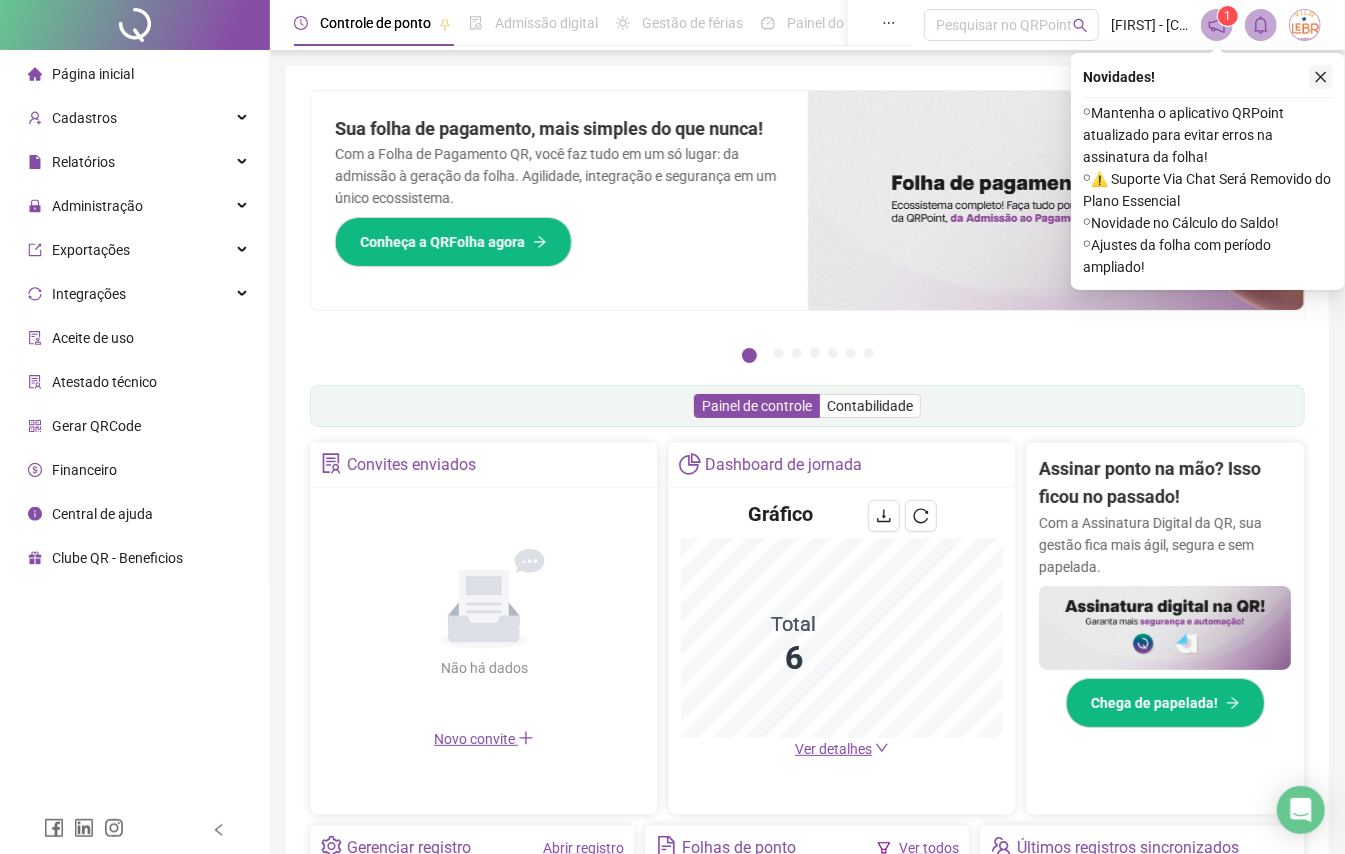 click 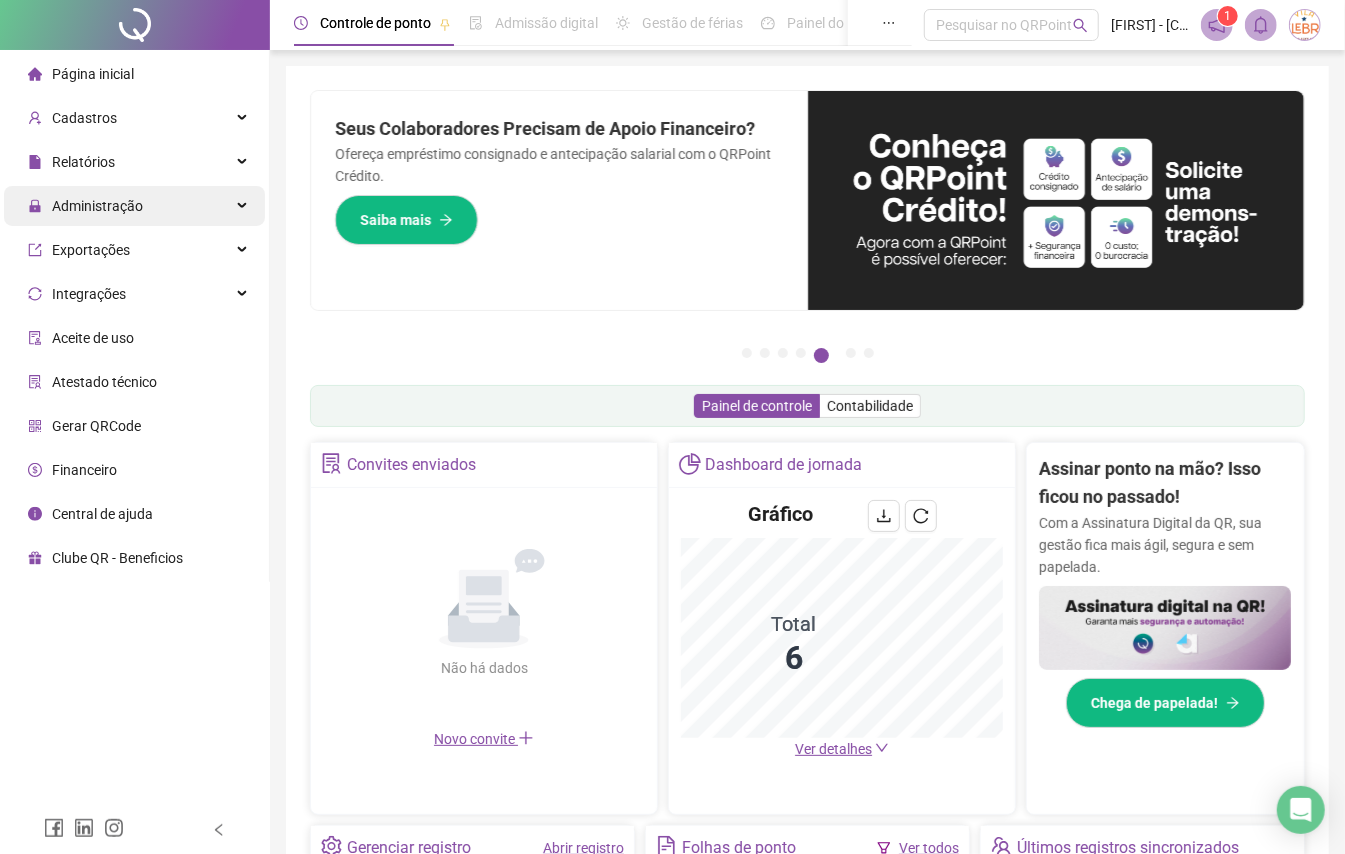 click on "Administração" at bounding box center (134, 206) 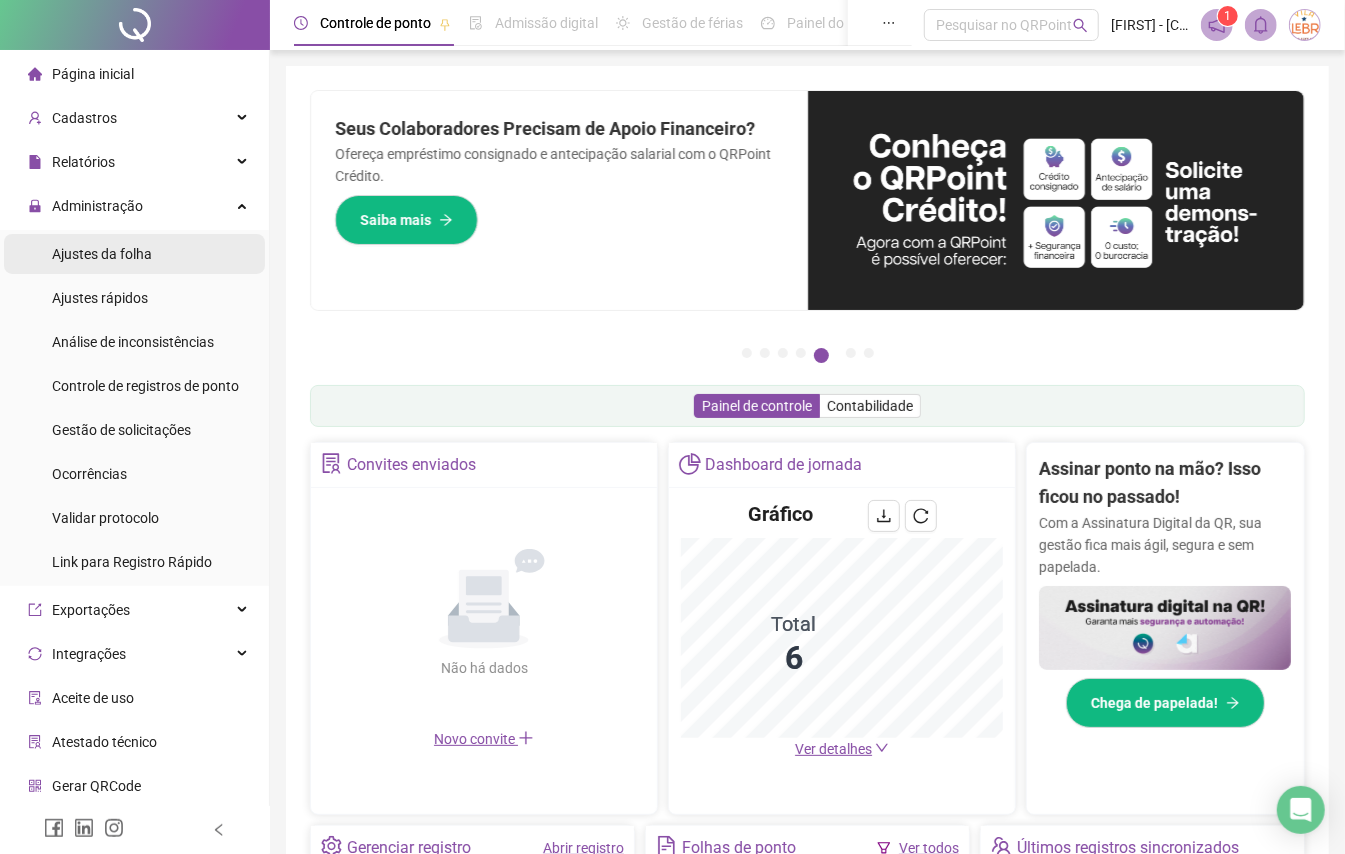 click on "Ajustes da folha" at bounding box center [102, 254] 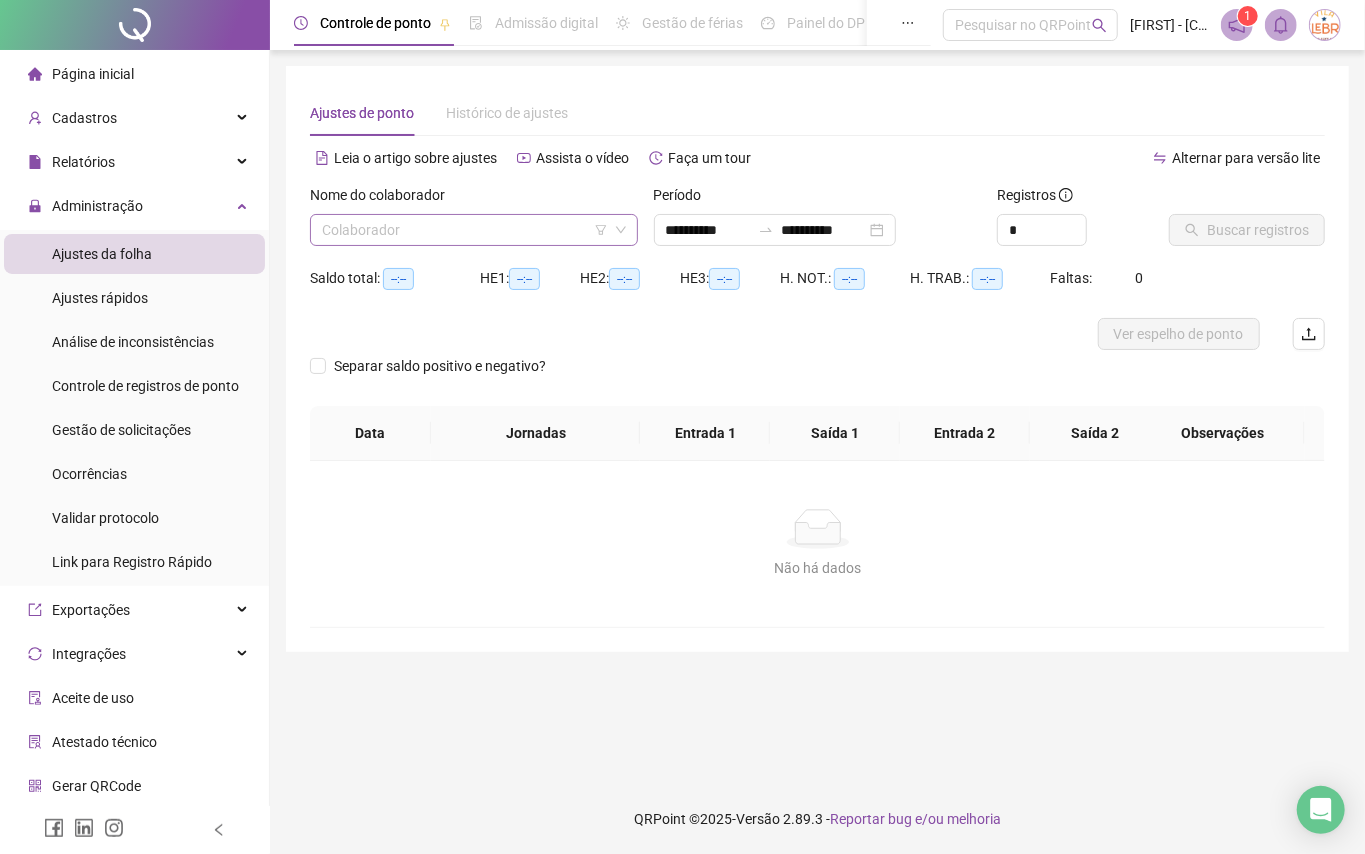 click at bounding box center [465, 230] 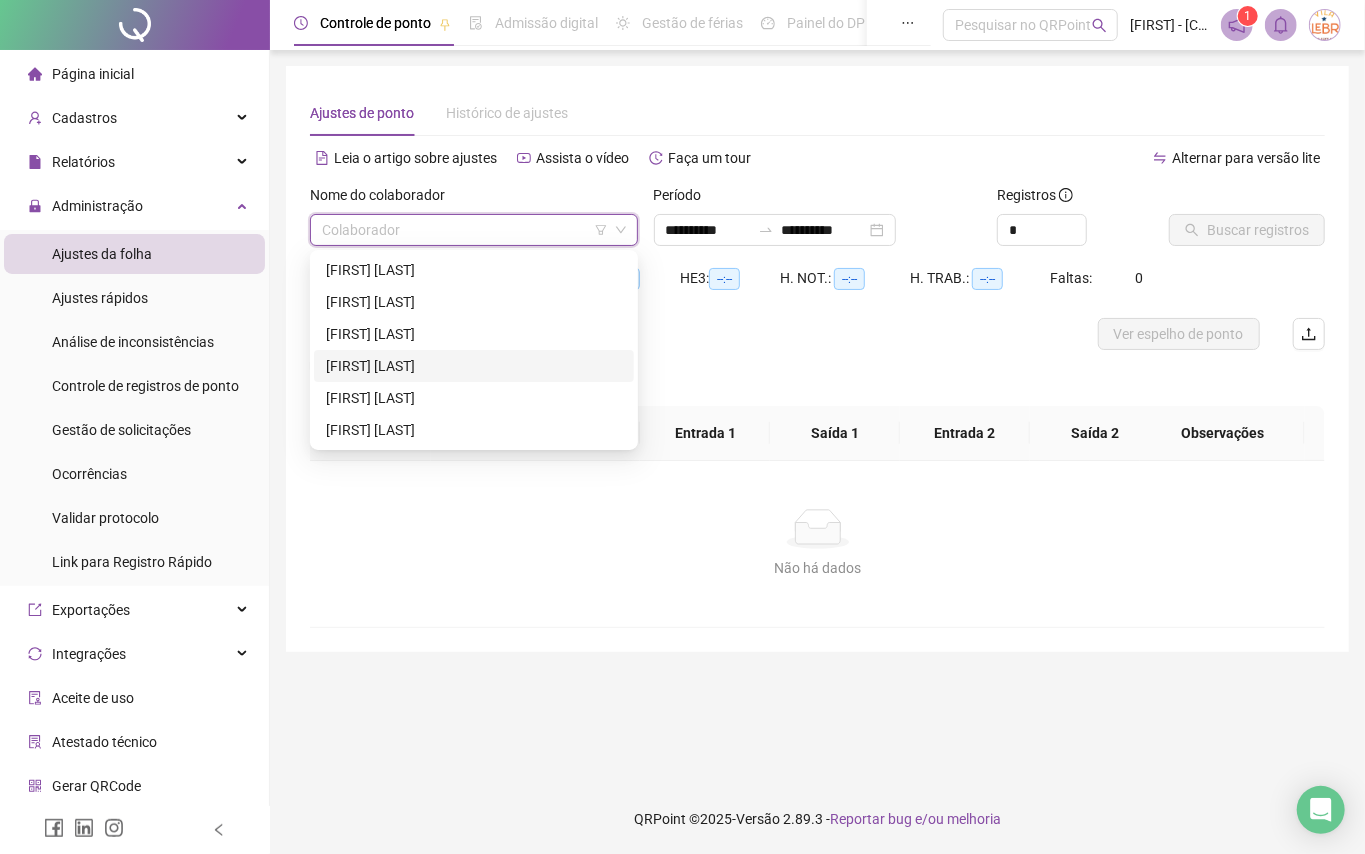 click on "[FIRST] [LAST]" at bounding box center [474, 366] 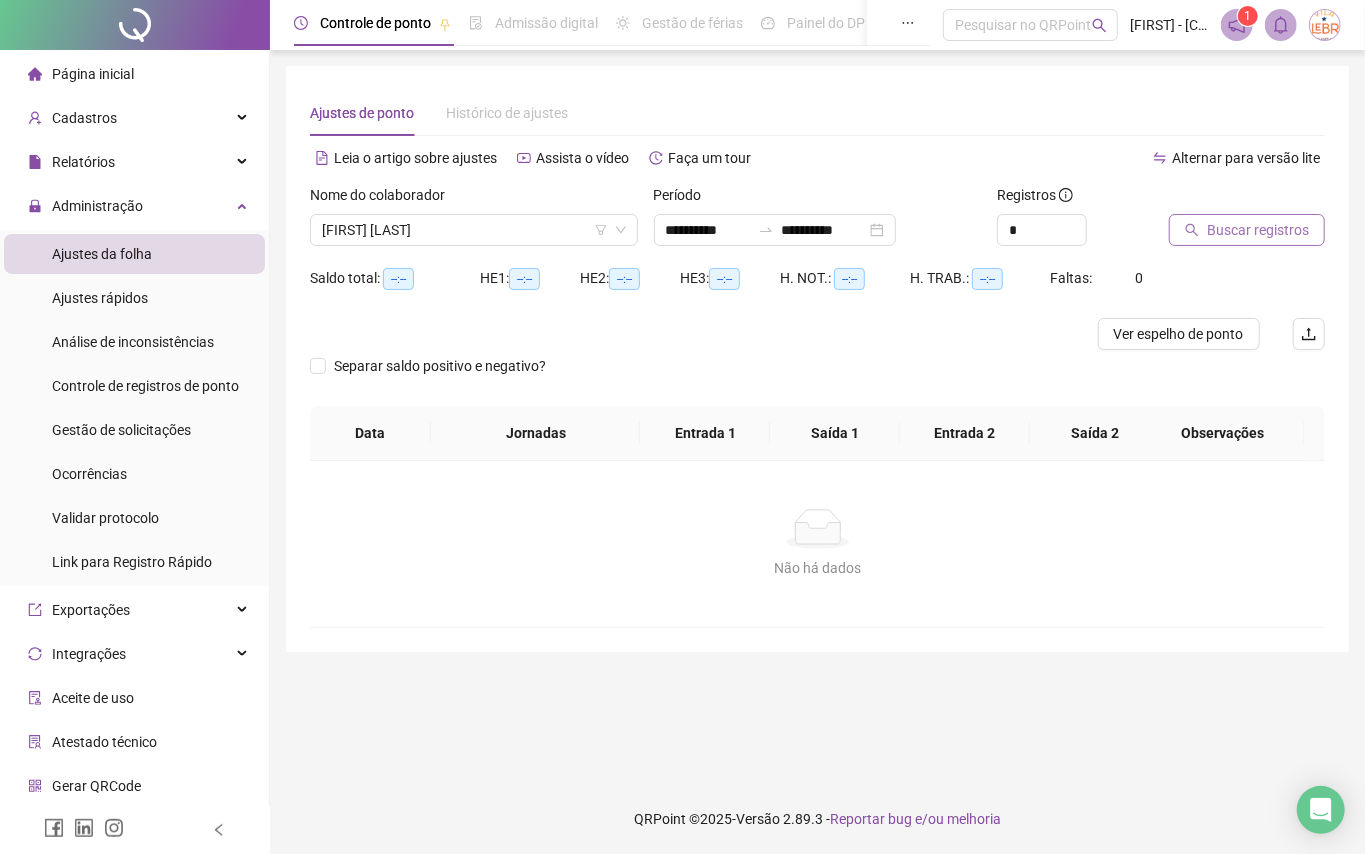 click on "Buscar registros" at bounding box center (1258, 230) 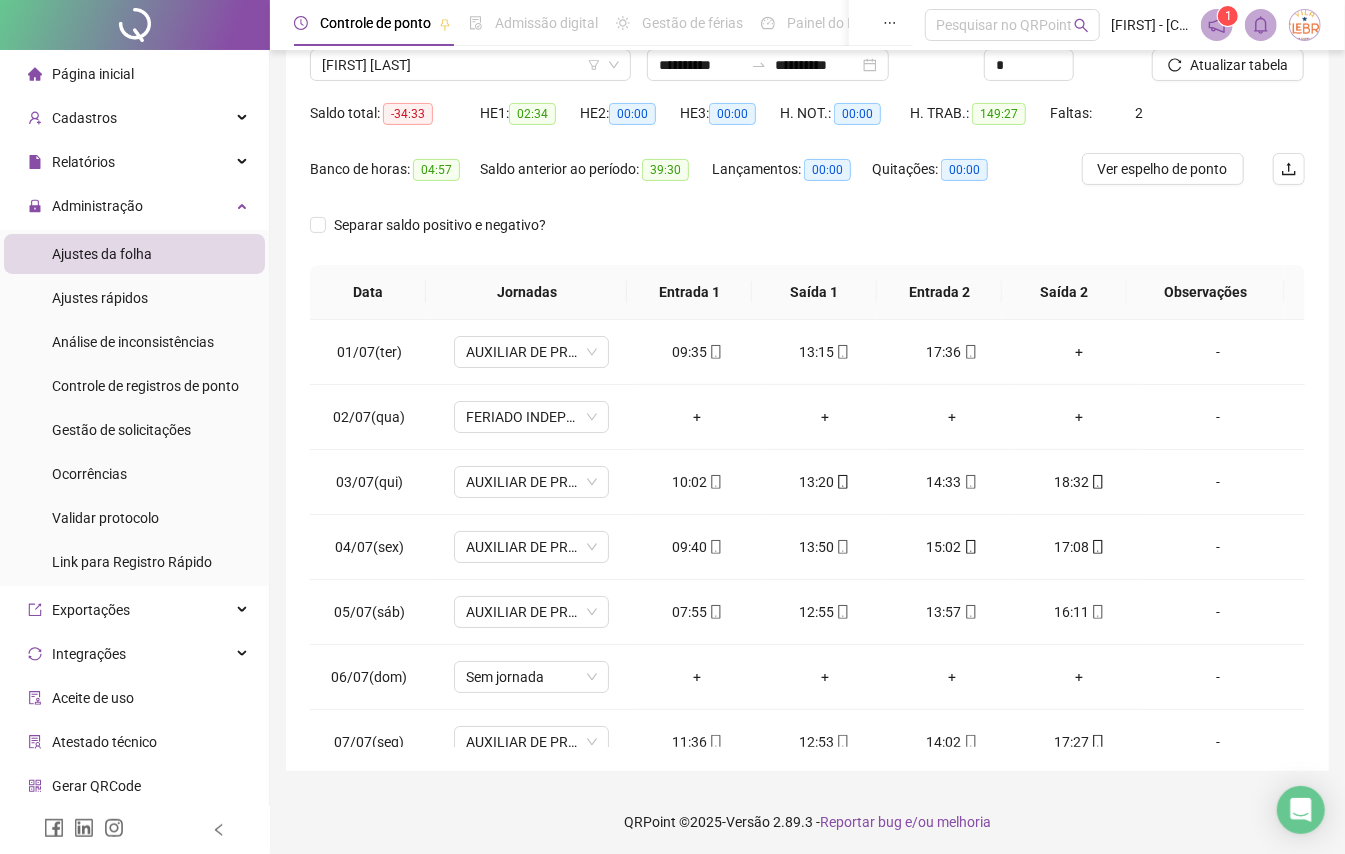 scroll, scrollTop: 168, scrollLeft: 0, axis: vertical 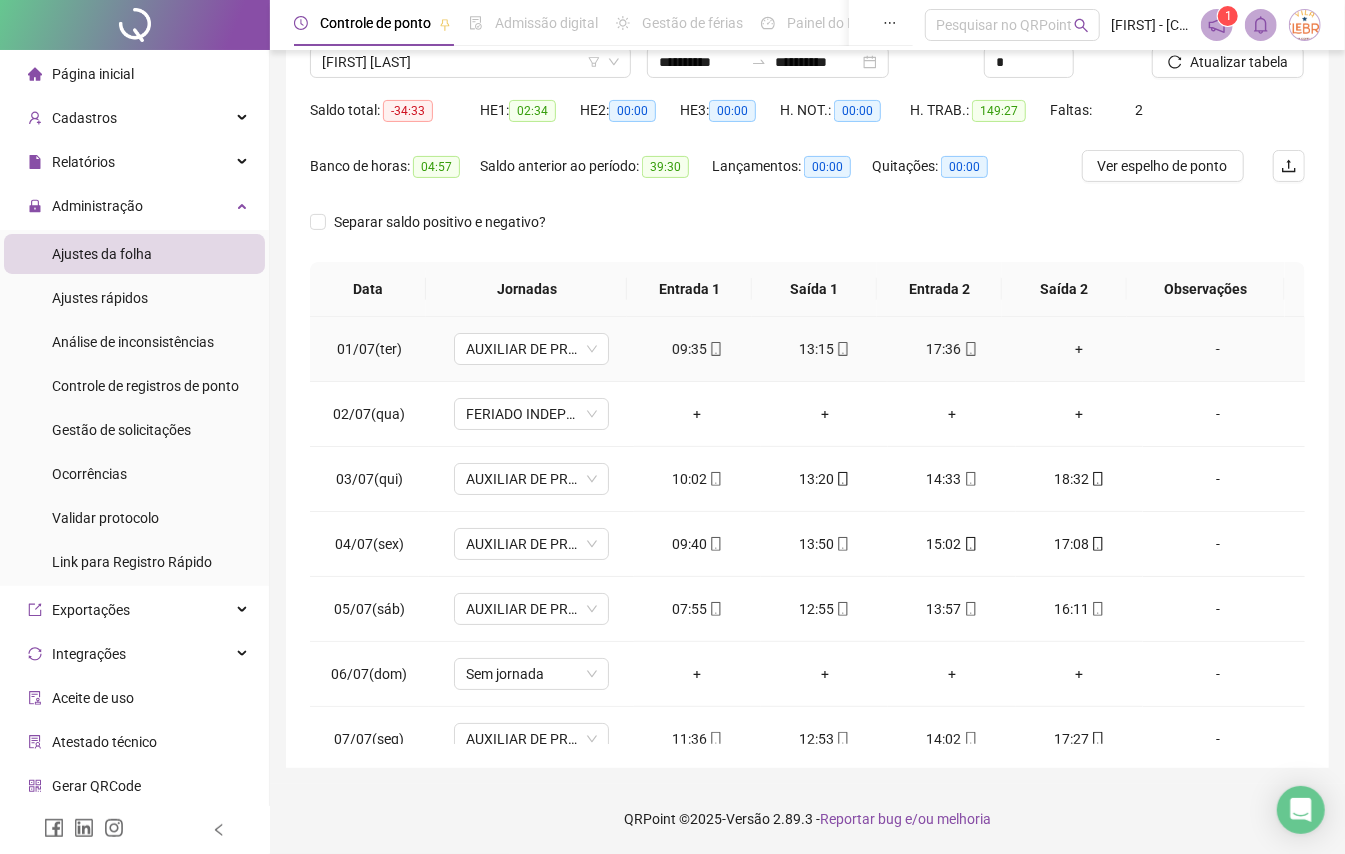 click on "+" at bounding box center [1079, 349] 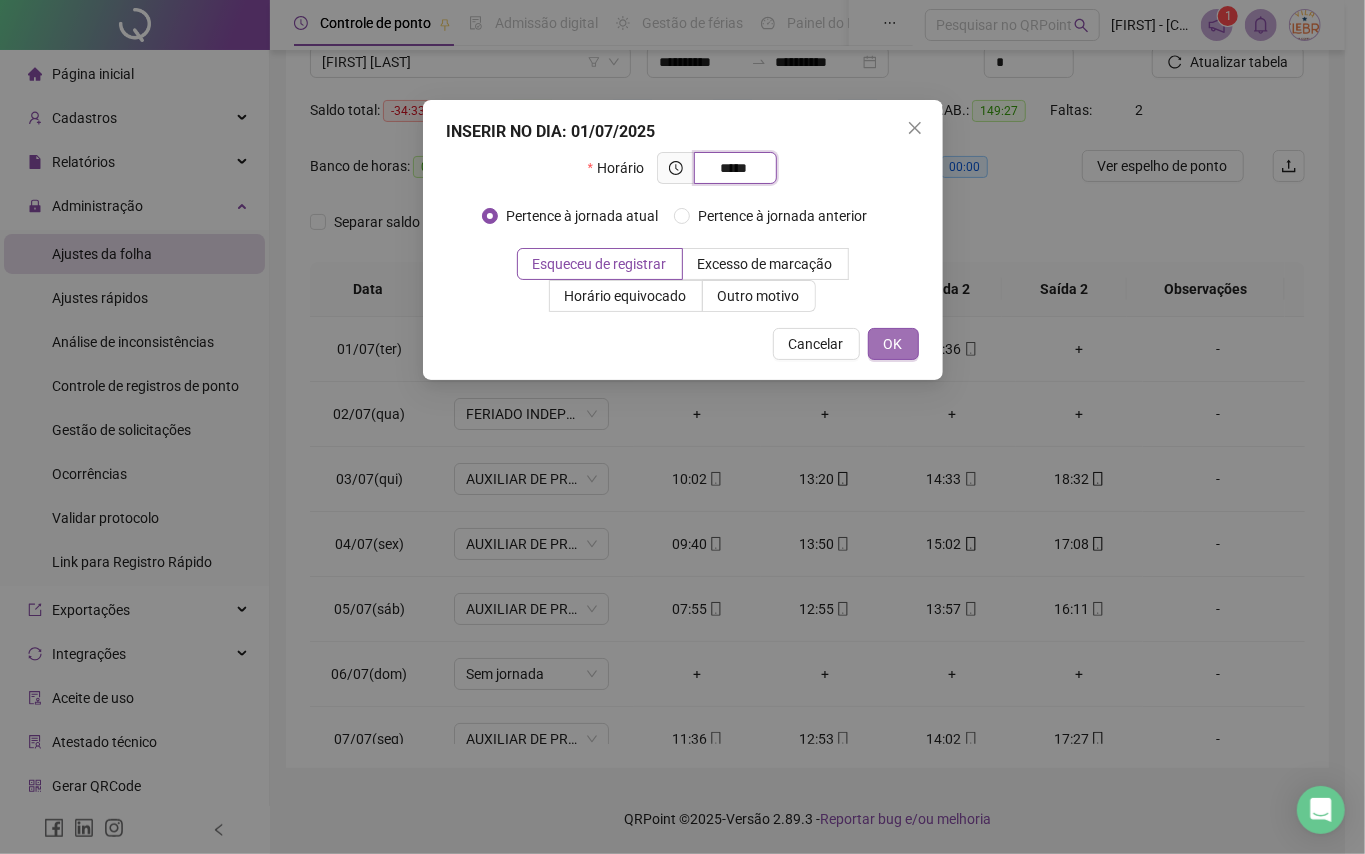 type on "*****" 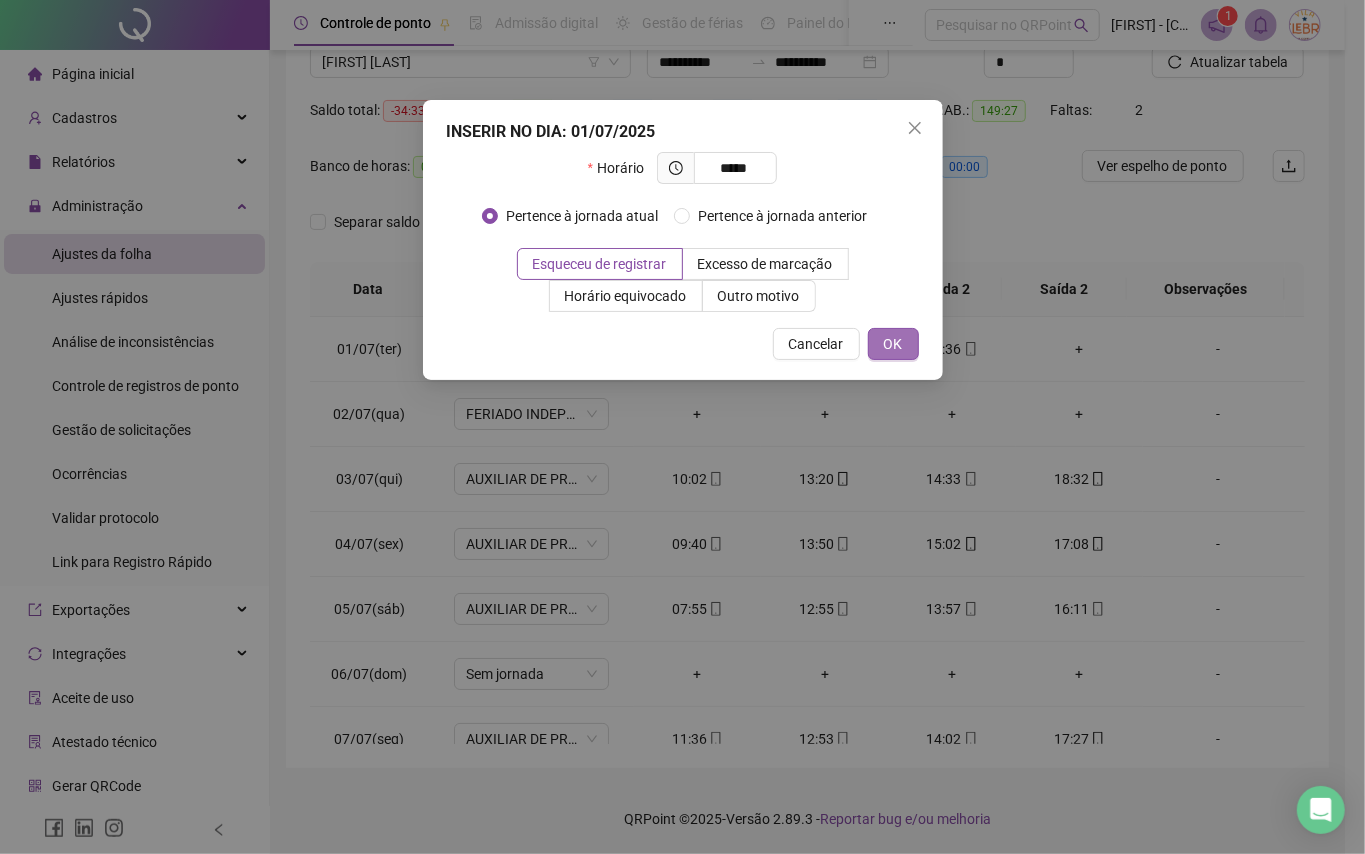 click on "OK" at bounding box center [893, 344] 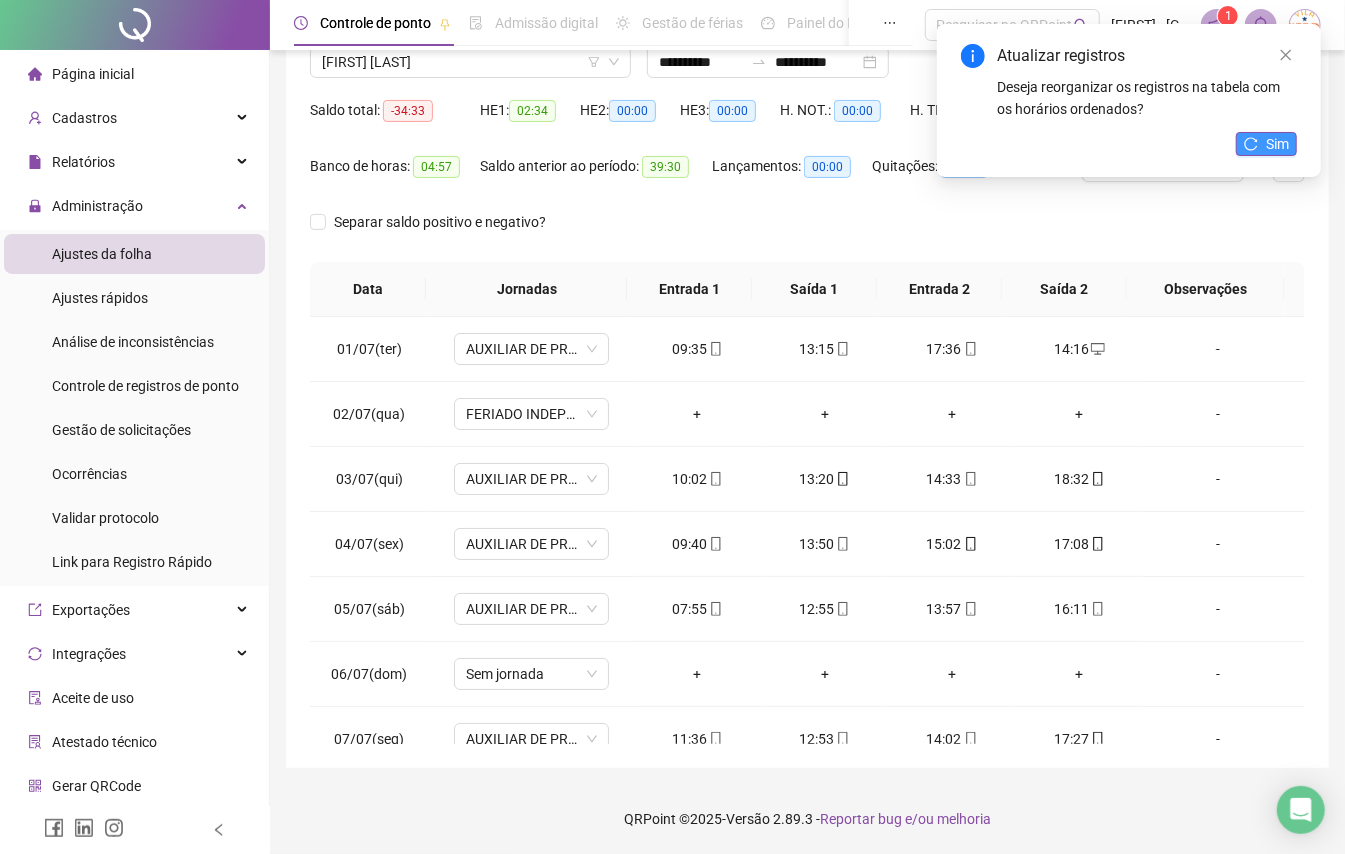 click 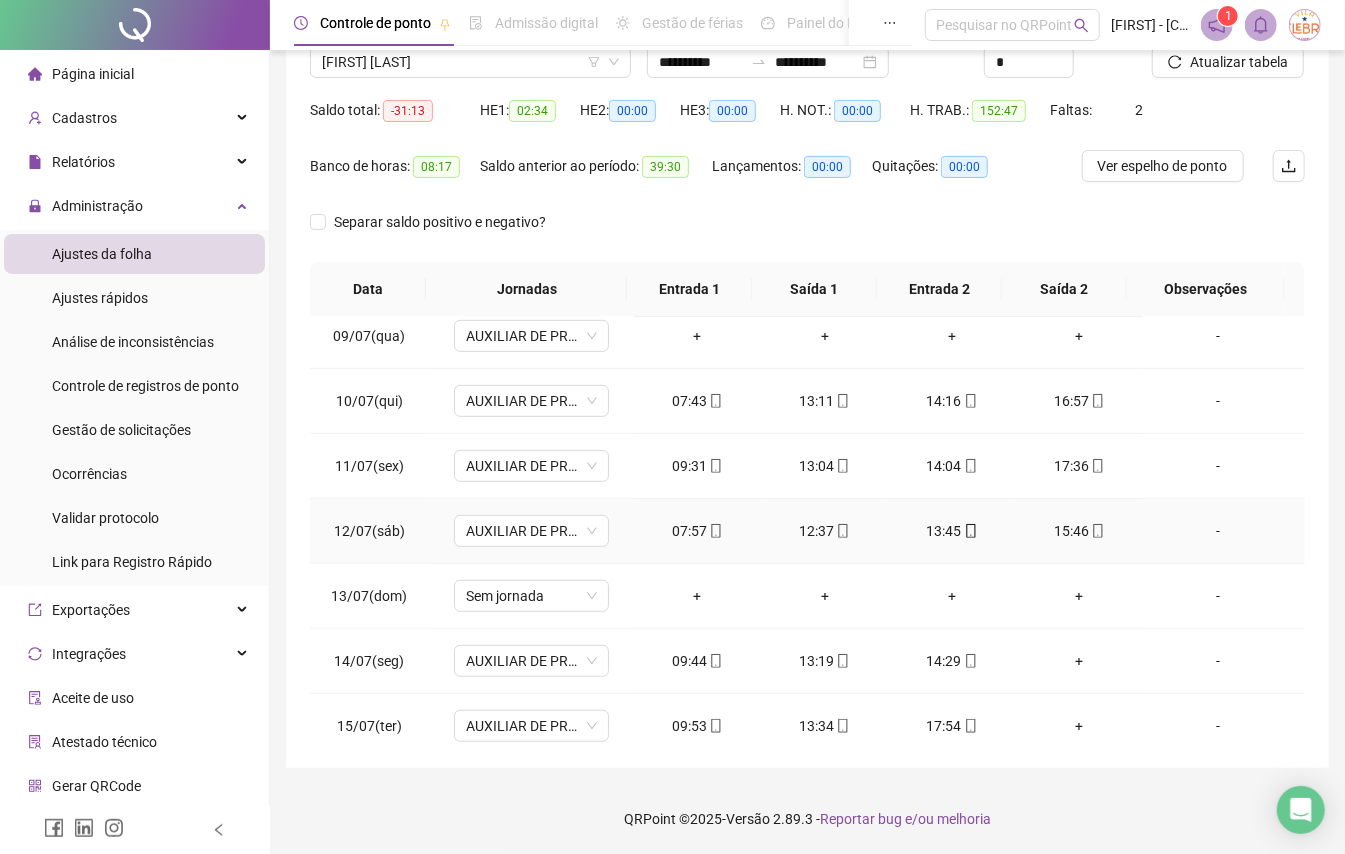 scroll, scrollTop: 666, scrollLeft: 0, axis: vertical 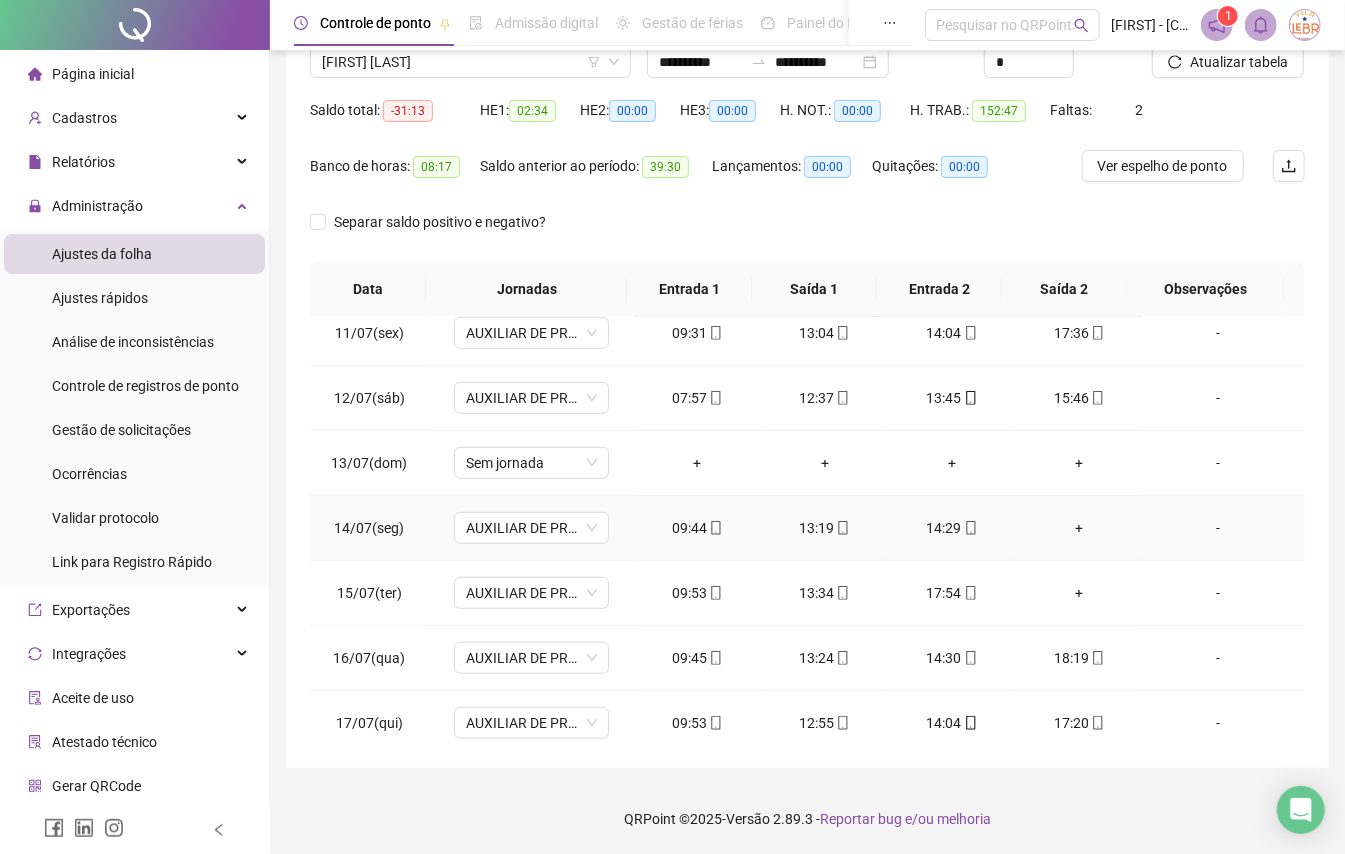 click on "+" at bounding box center [1079, 528] 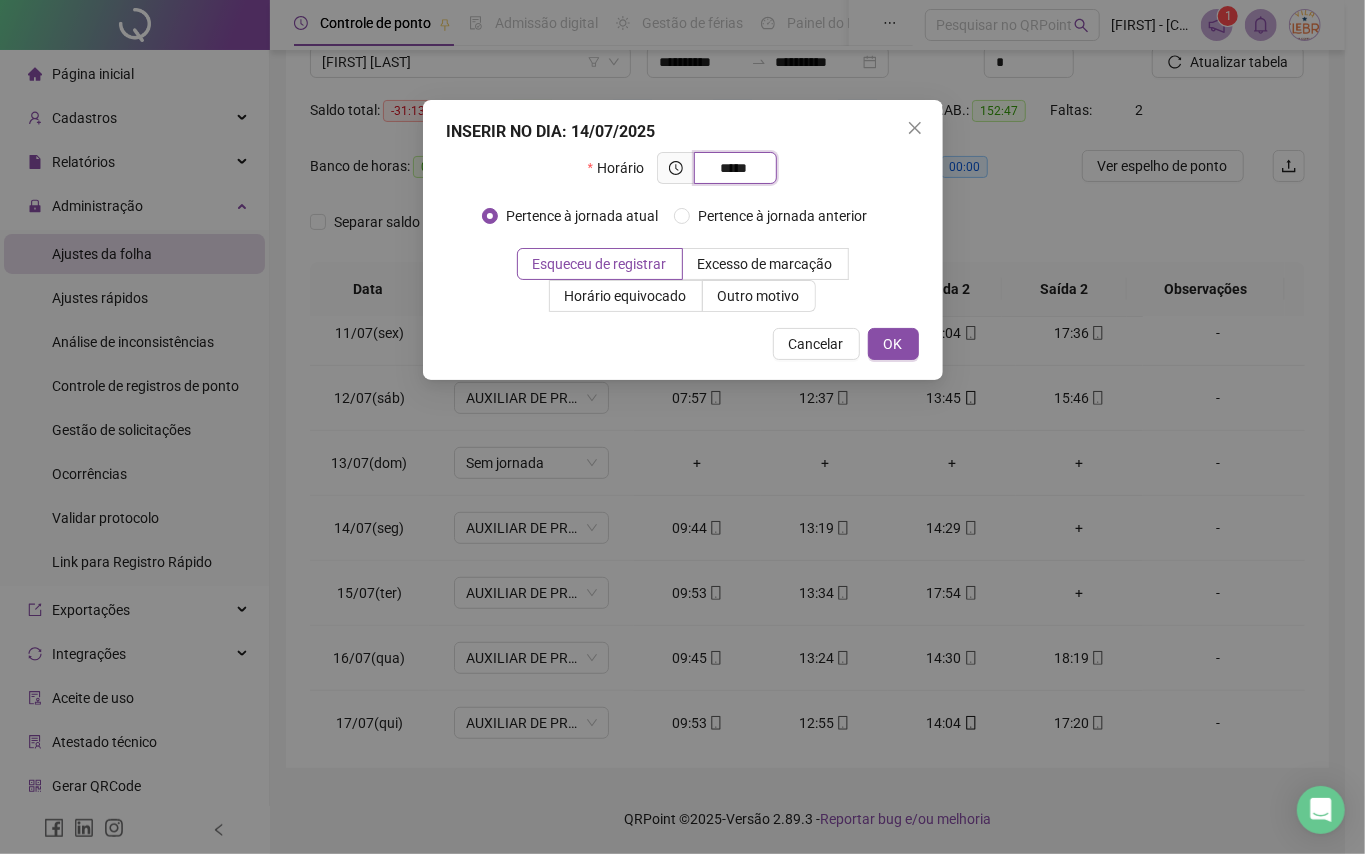 type on "*****" 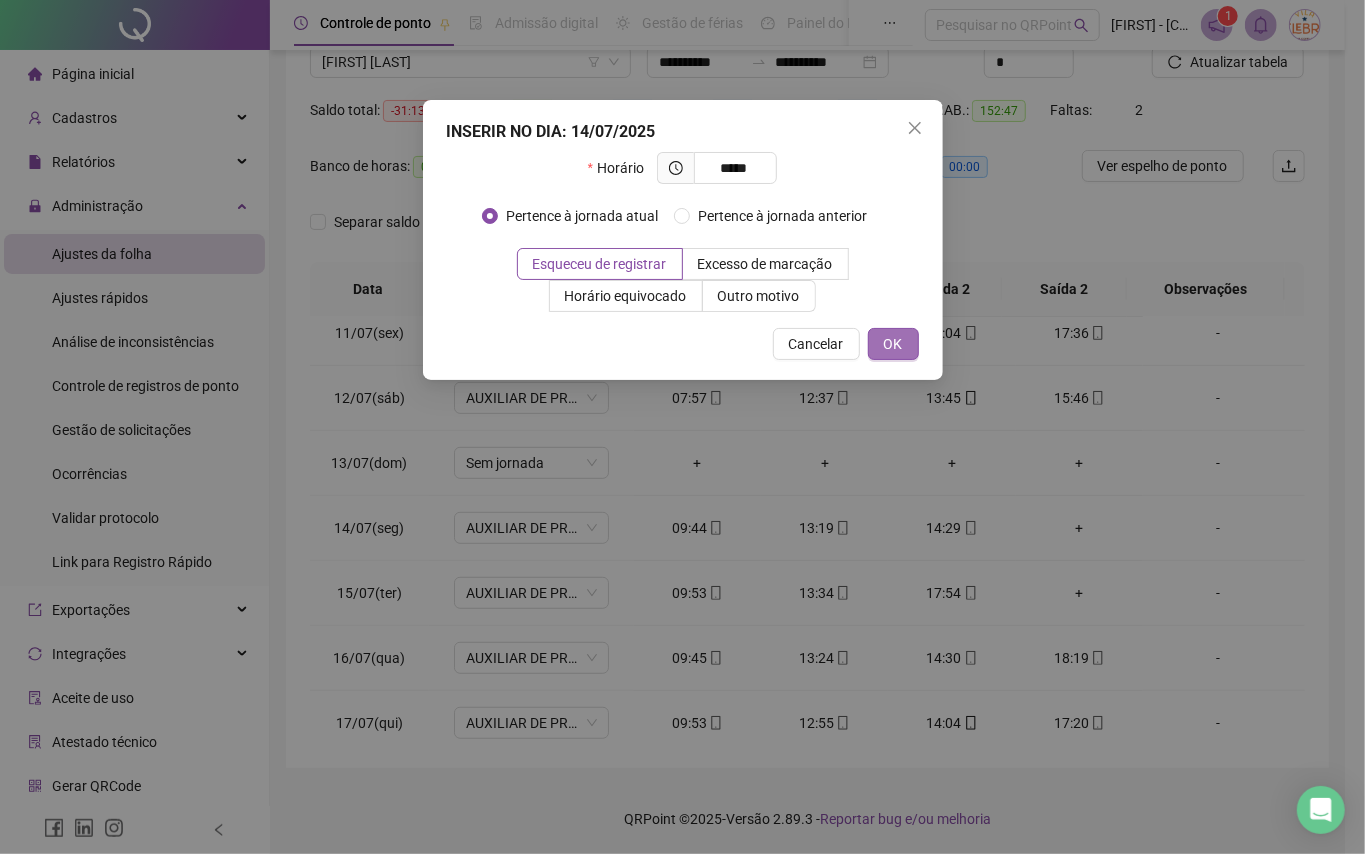 click on "OK" at bounding box center (893, 344) 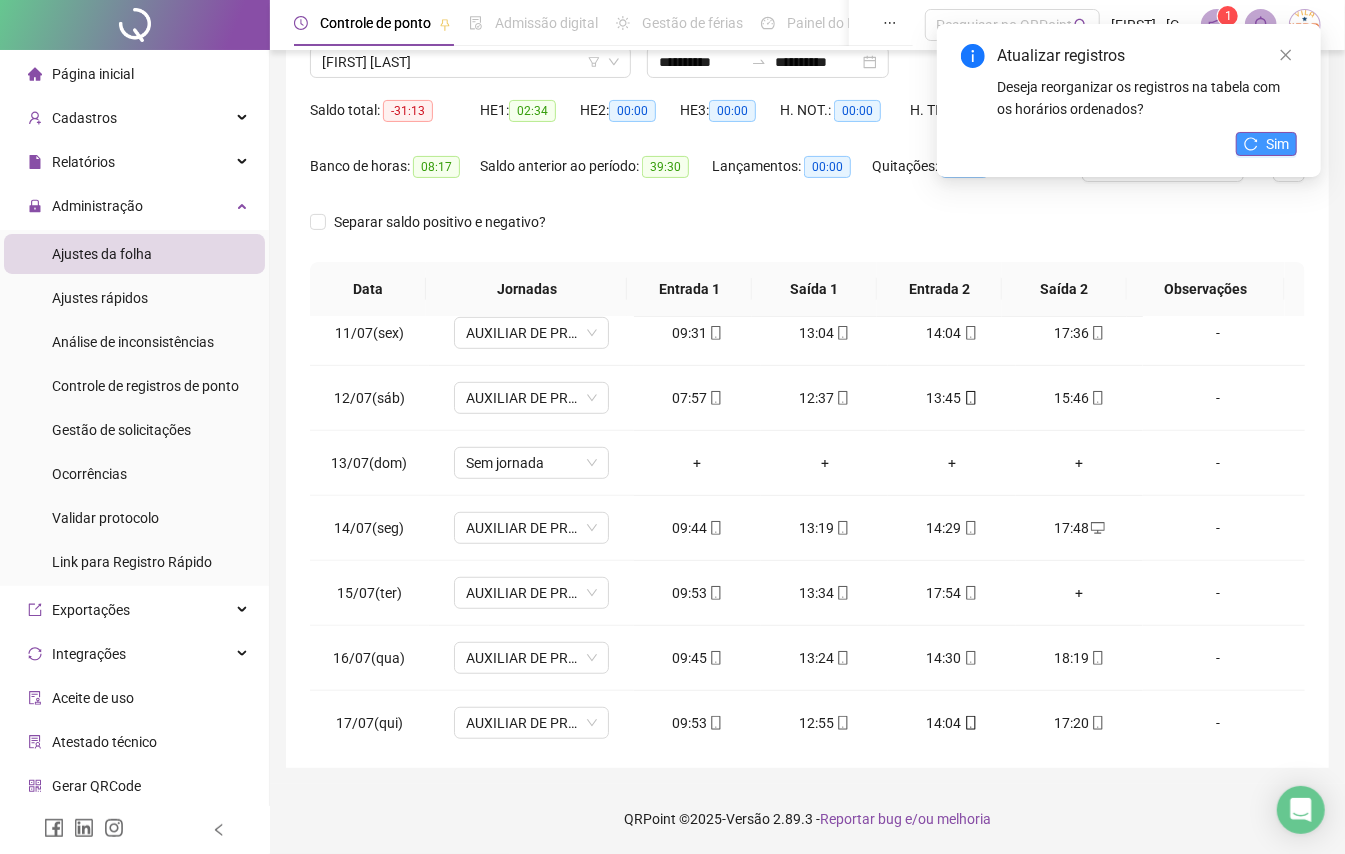 click on "Sim" at bounding box center [1277, 144] 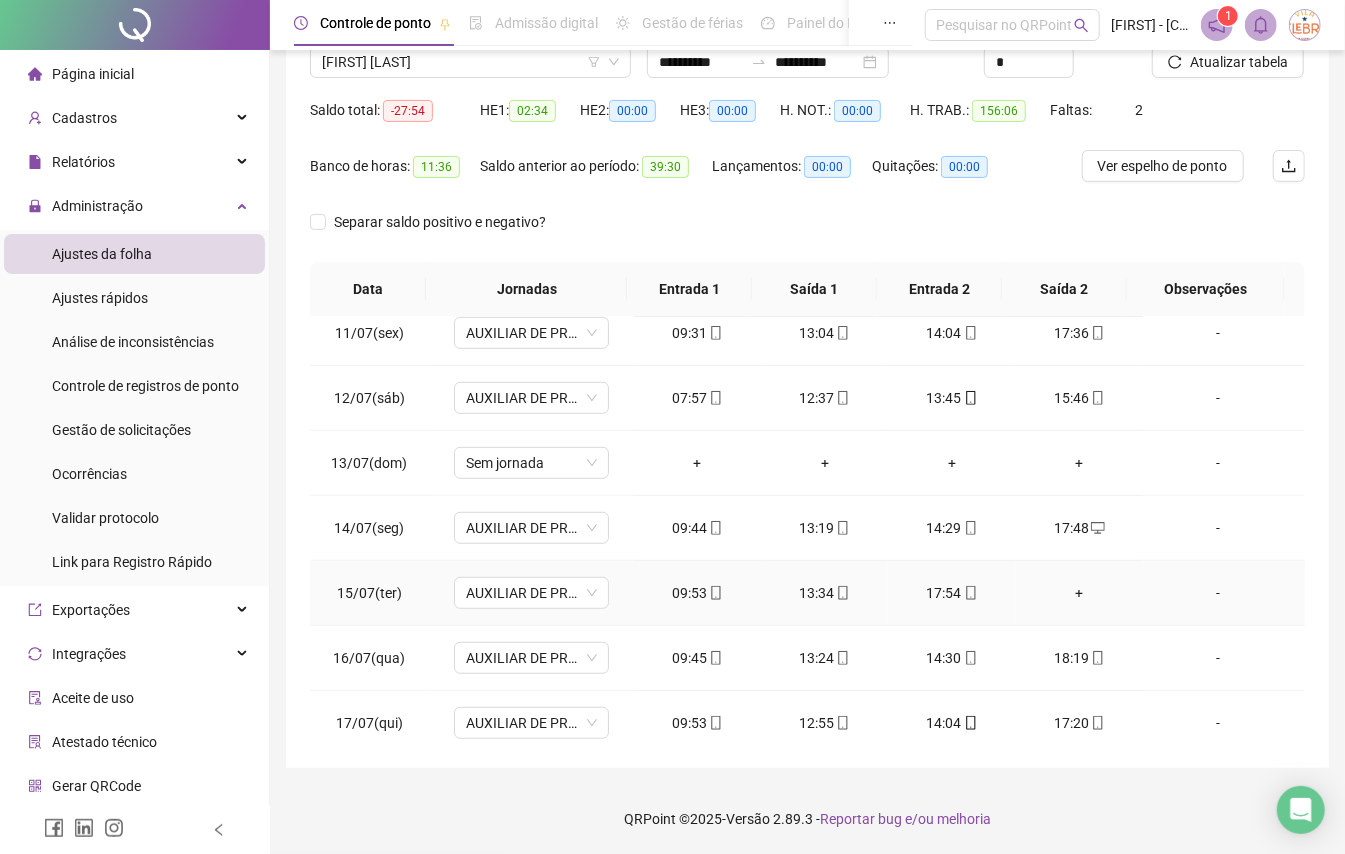 click on "+" at bounding box center (1079, 593) 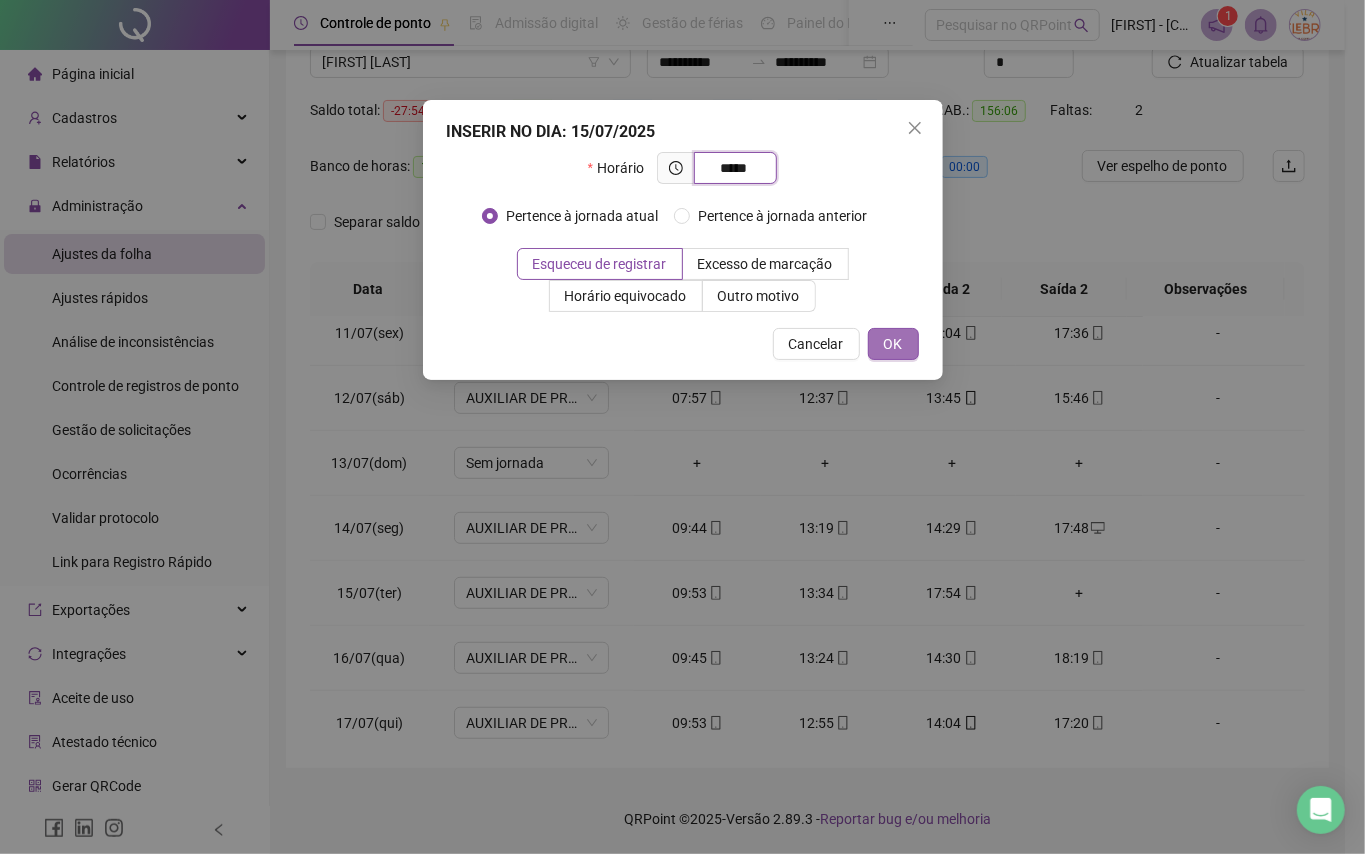 type on "*****" 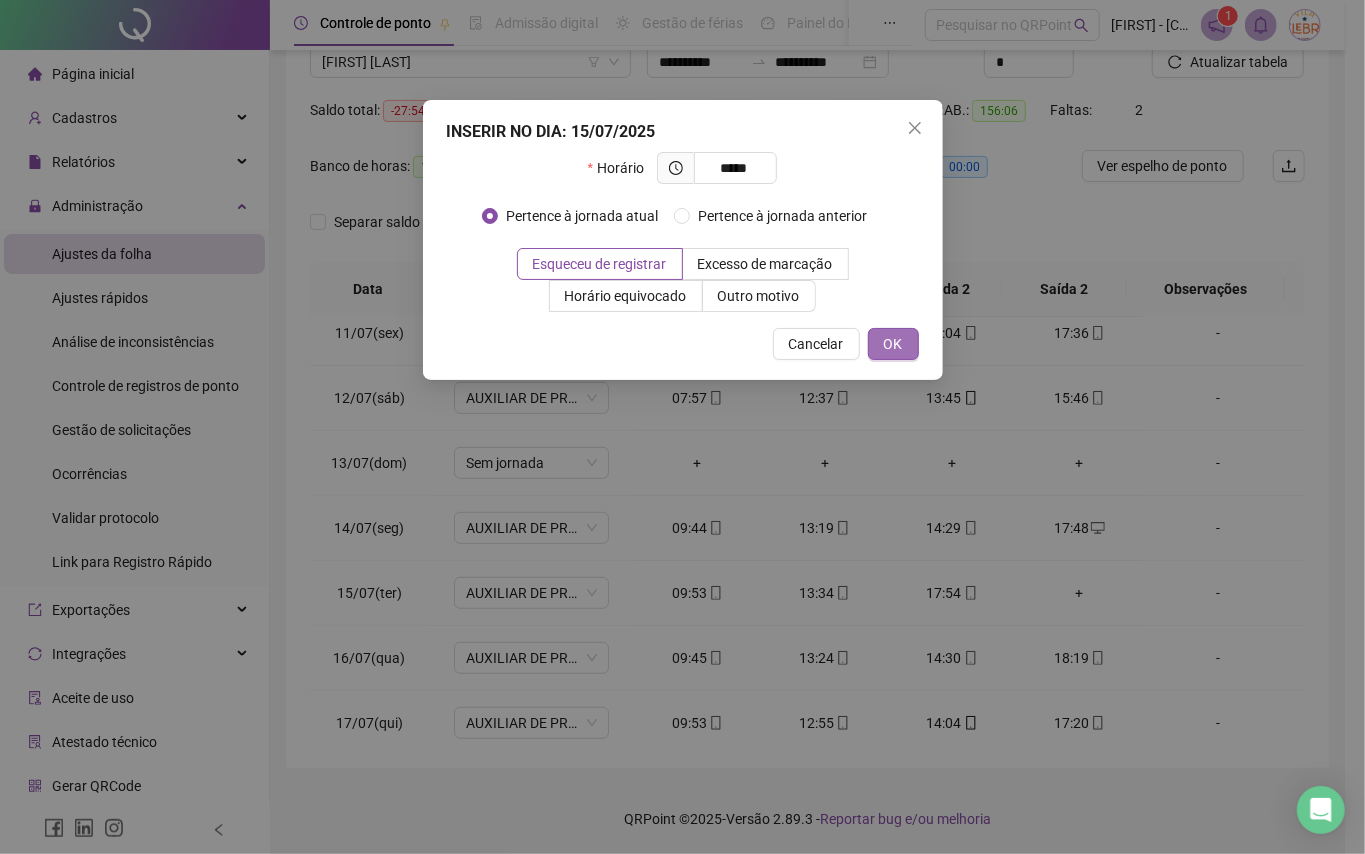 click on "OK" at bounding box center [893, 344] 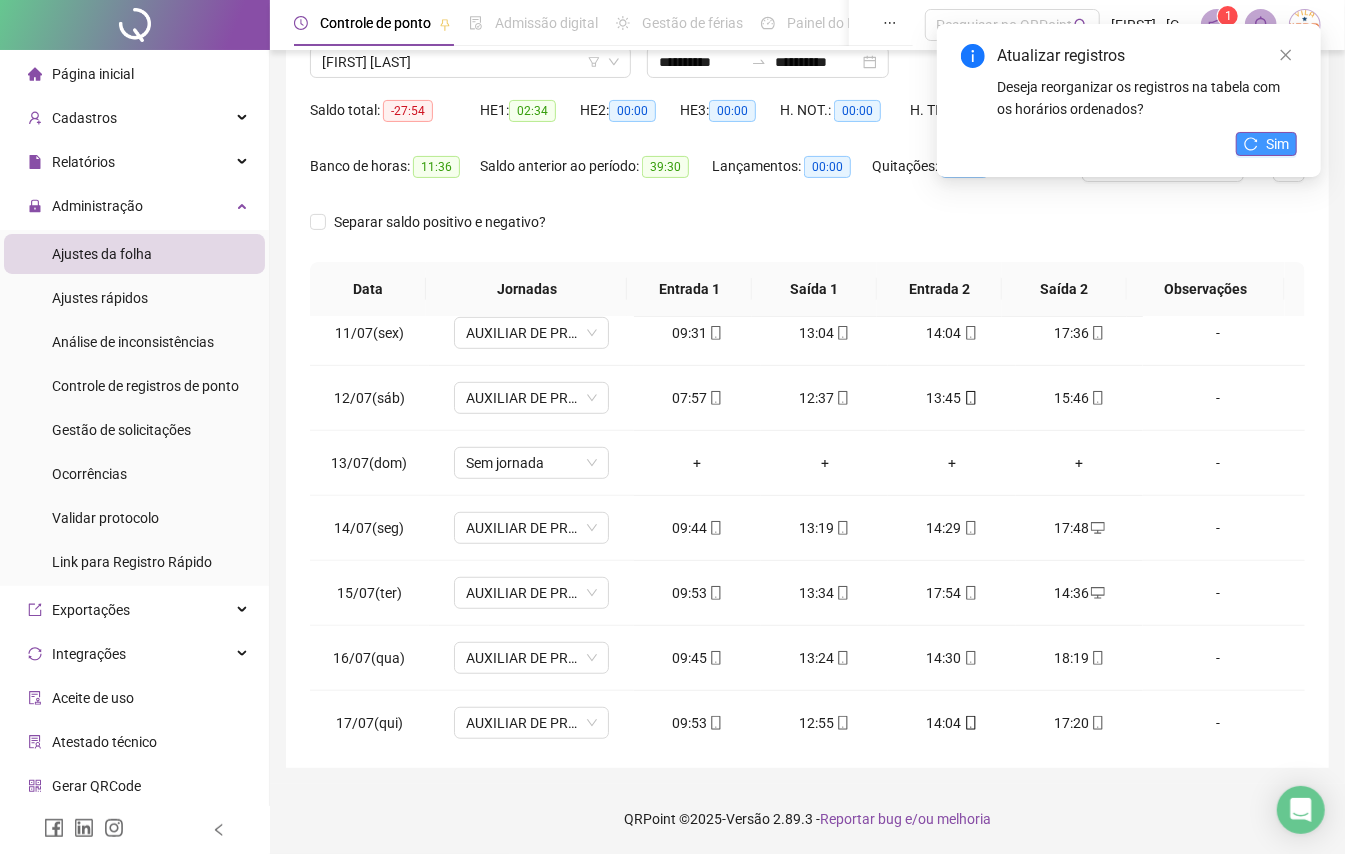 click on "Sim" at bounding box center [1266, 144] 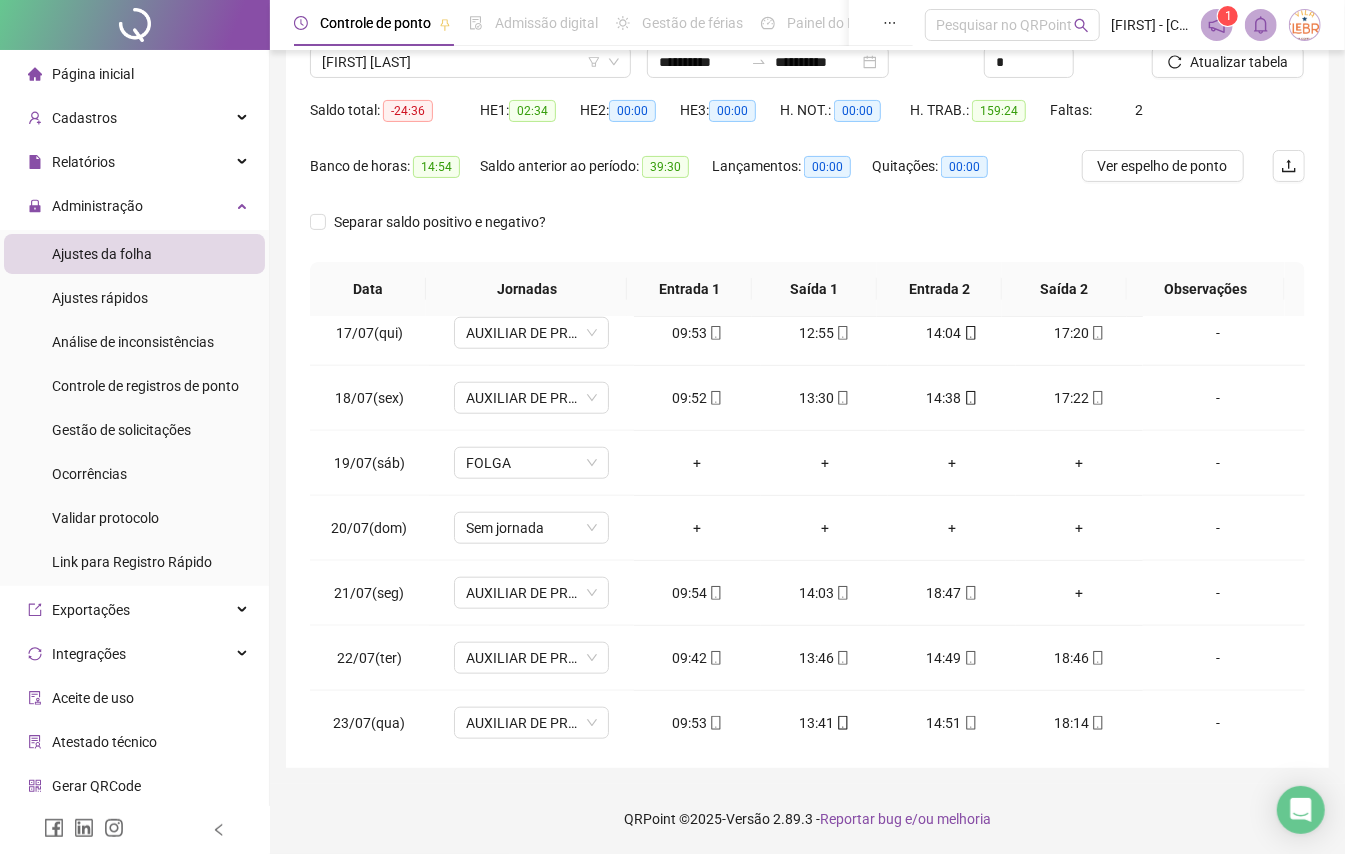 scroll, scrollTop: 1066, scrollLeft: 0, axis: vertical 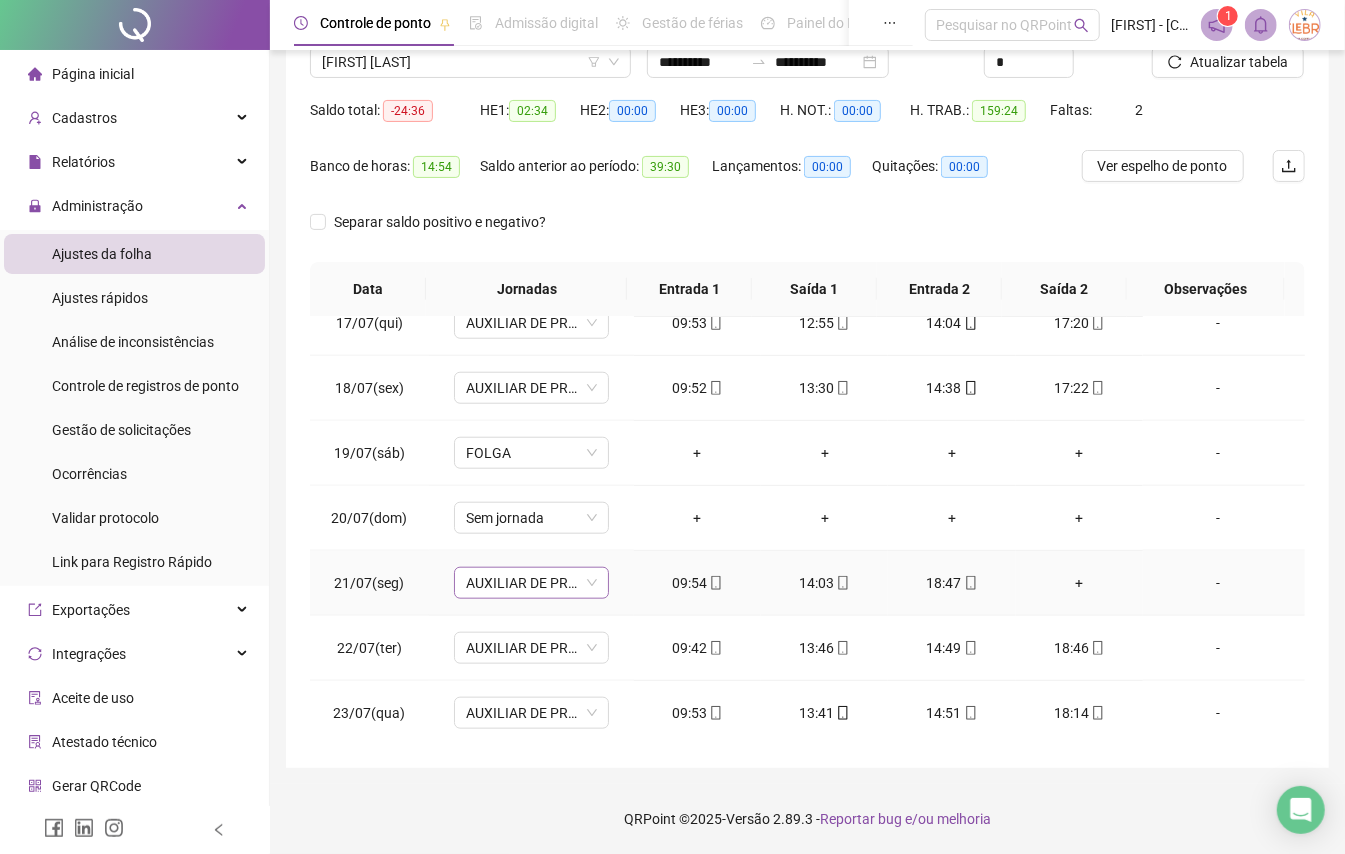 click on "AUXILIAR DE PRODUÇÃO 1" at bounding box center [531, 583] 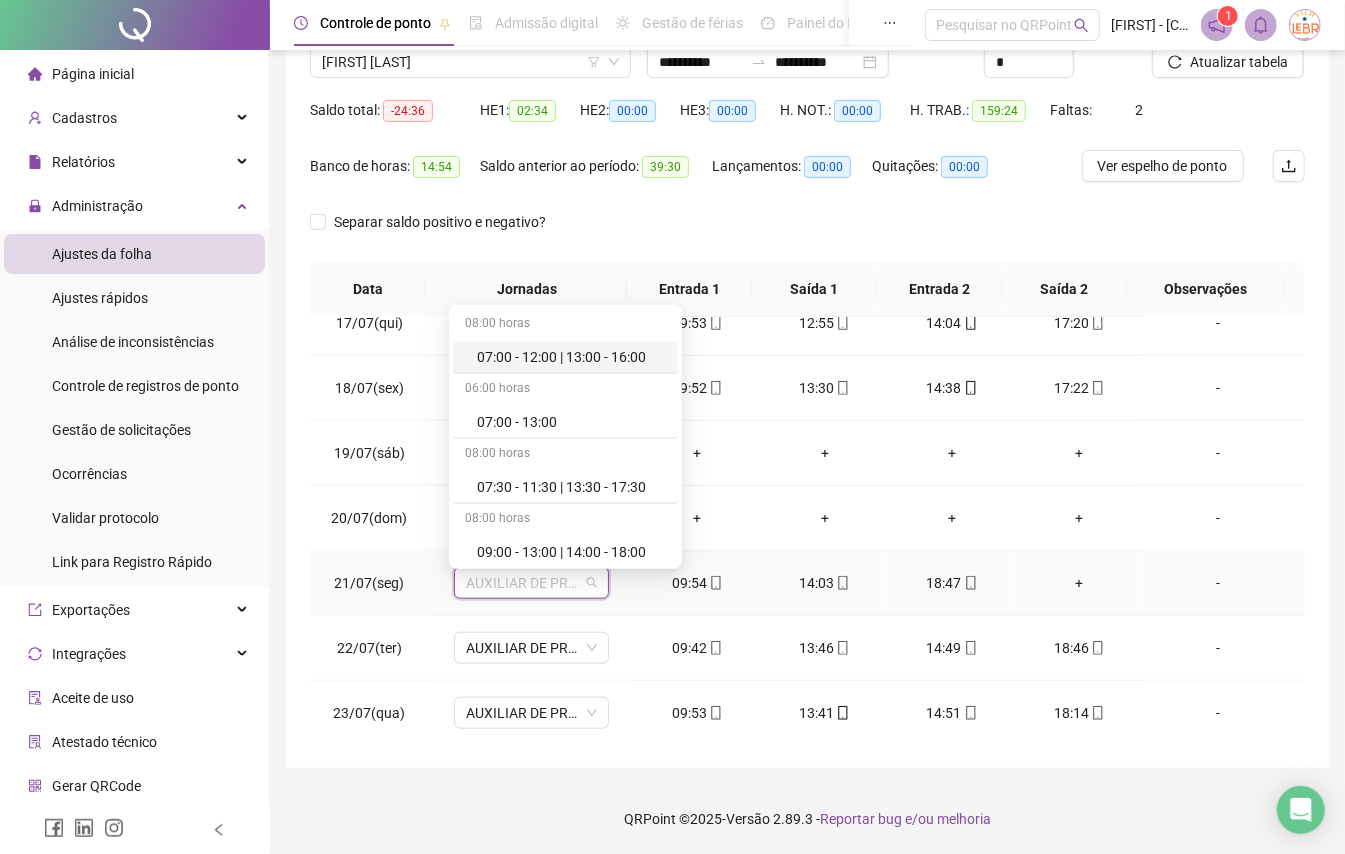 click on "AUXILIAR DE PRODUÇÃO 1" at bounding box center (531, 583) 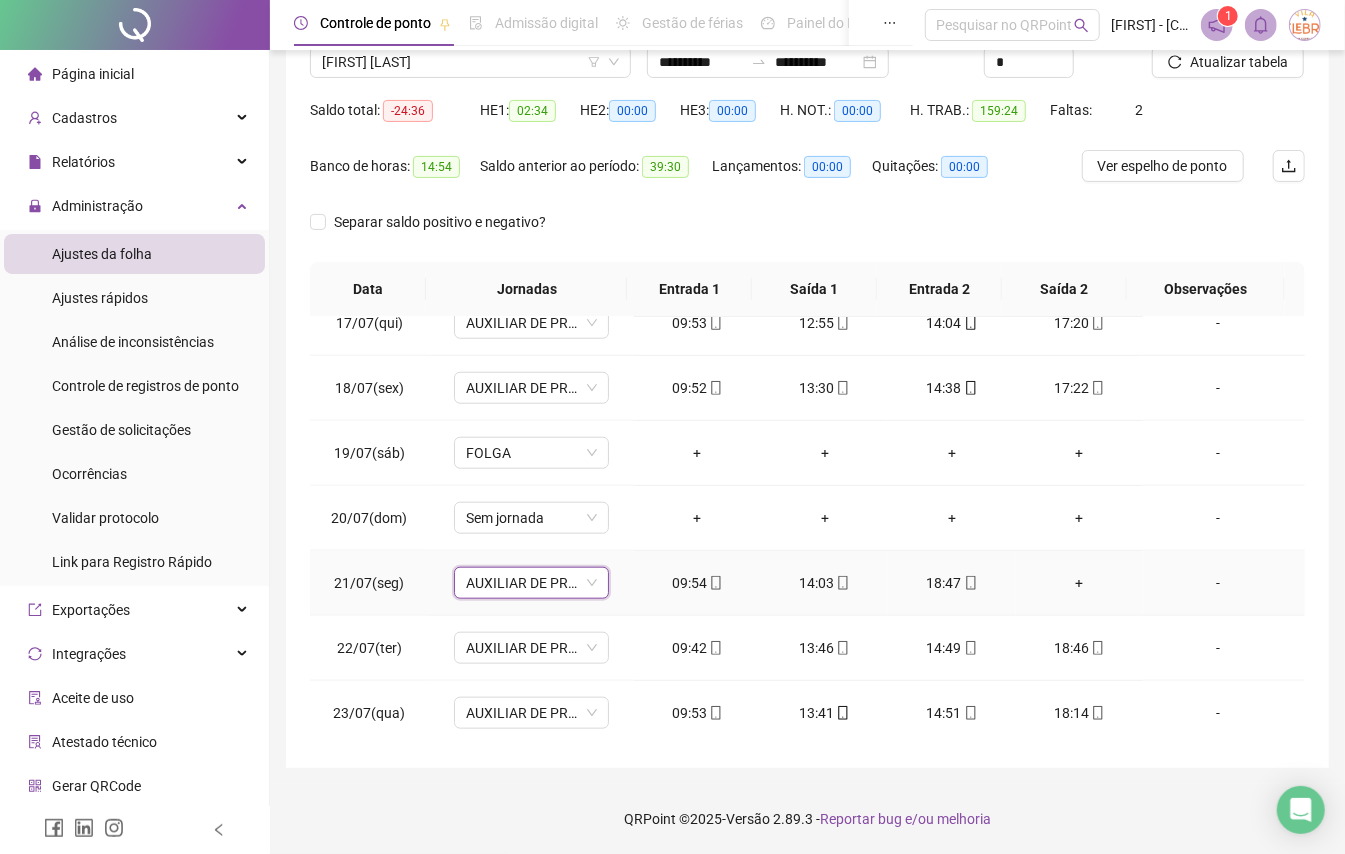 click on "AUXILIAR DE PRODUÇÃO 1" at bounding box center [531, 583] 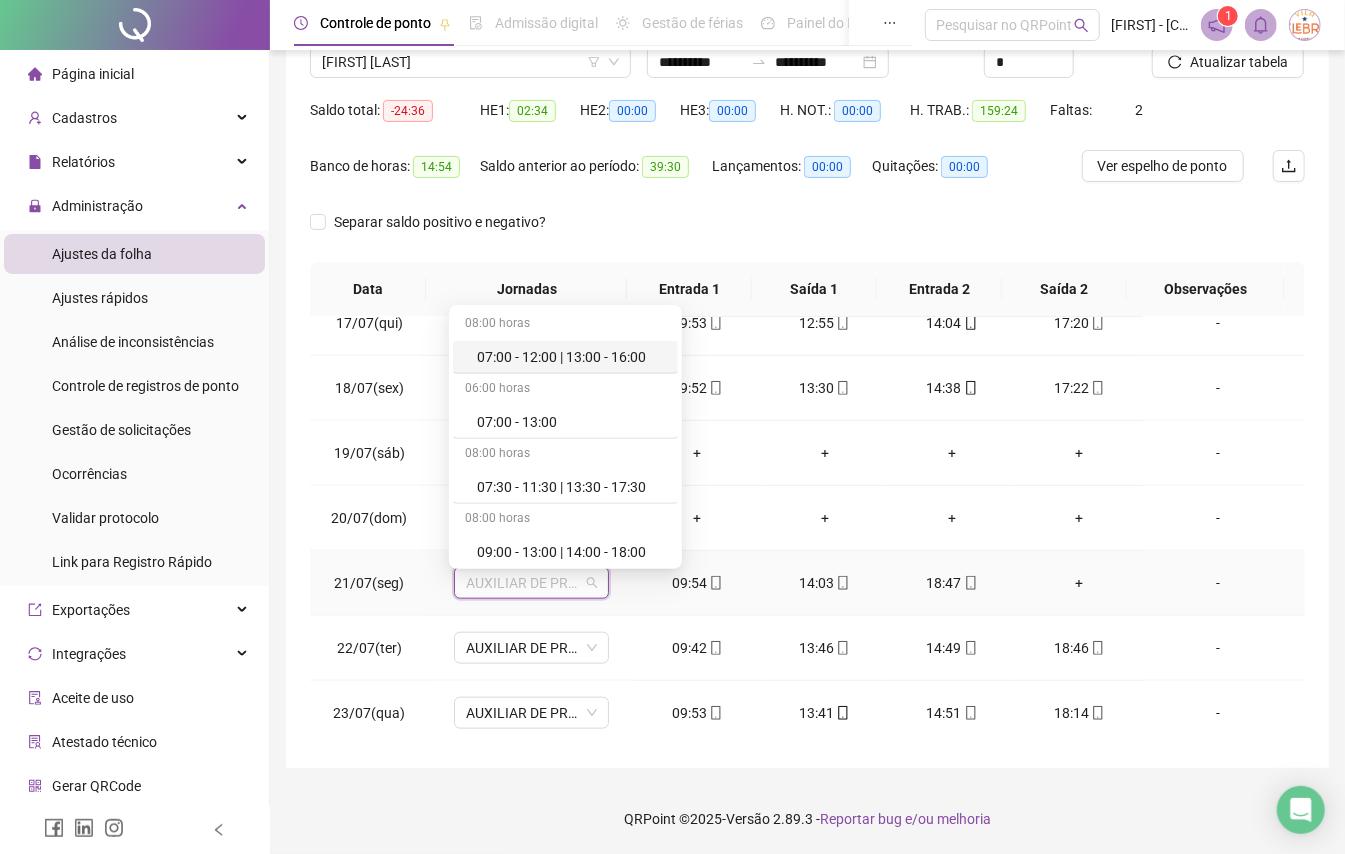 click on "AUXILIAR DE PRODUÇÃO 1" at bounding box center (531, 583) 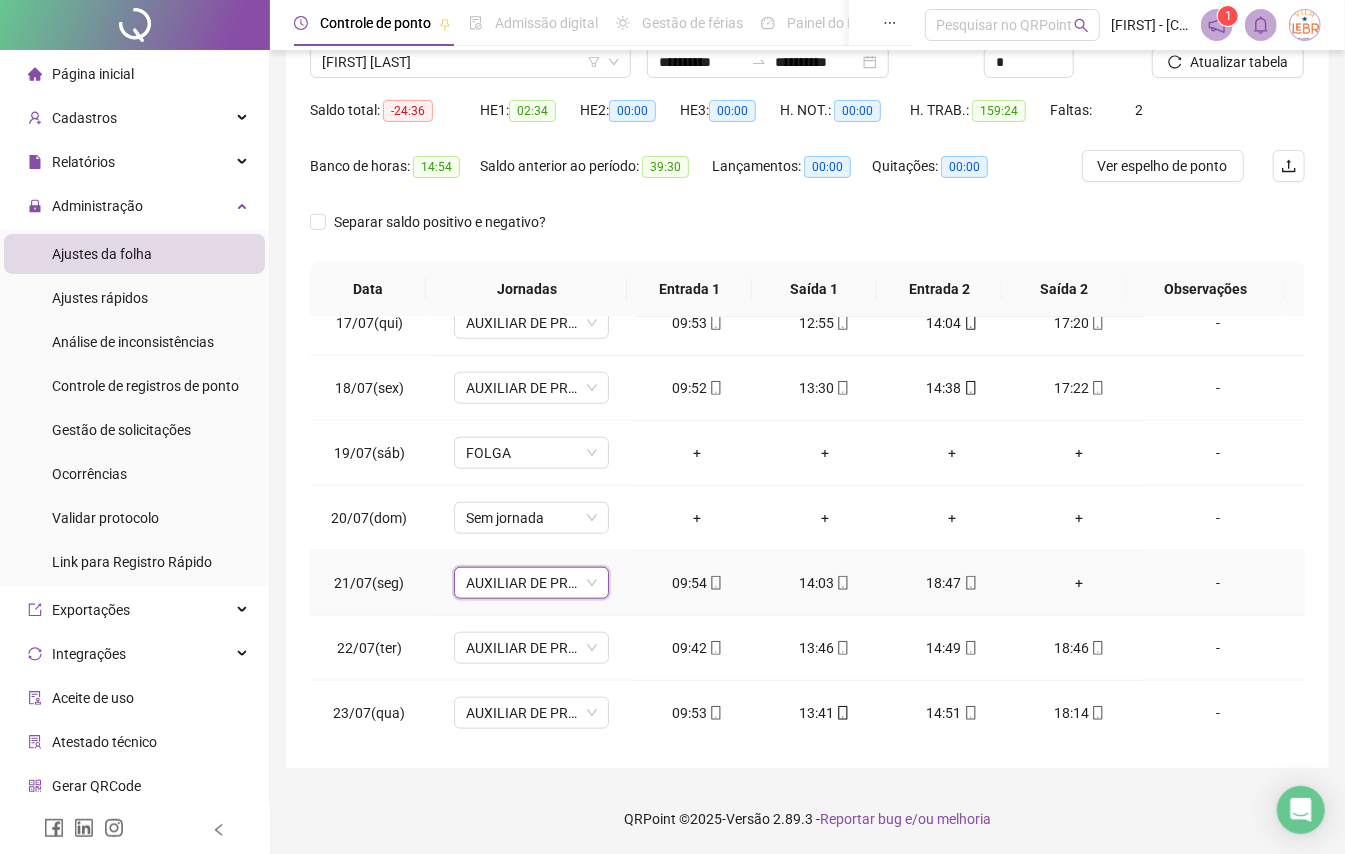 click on "+" at bounding box center [1079, 583] 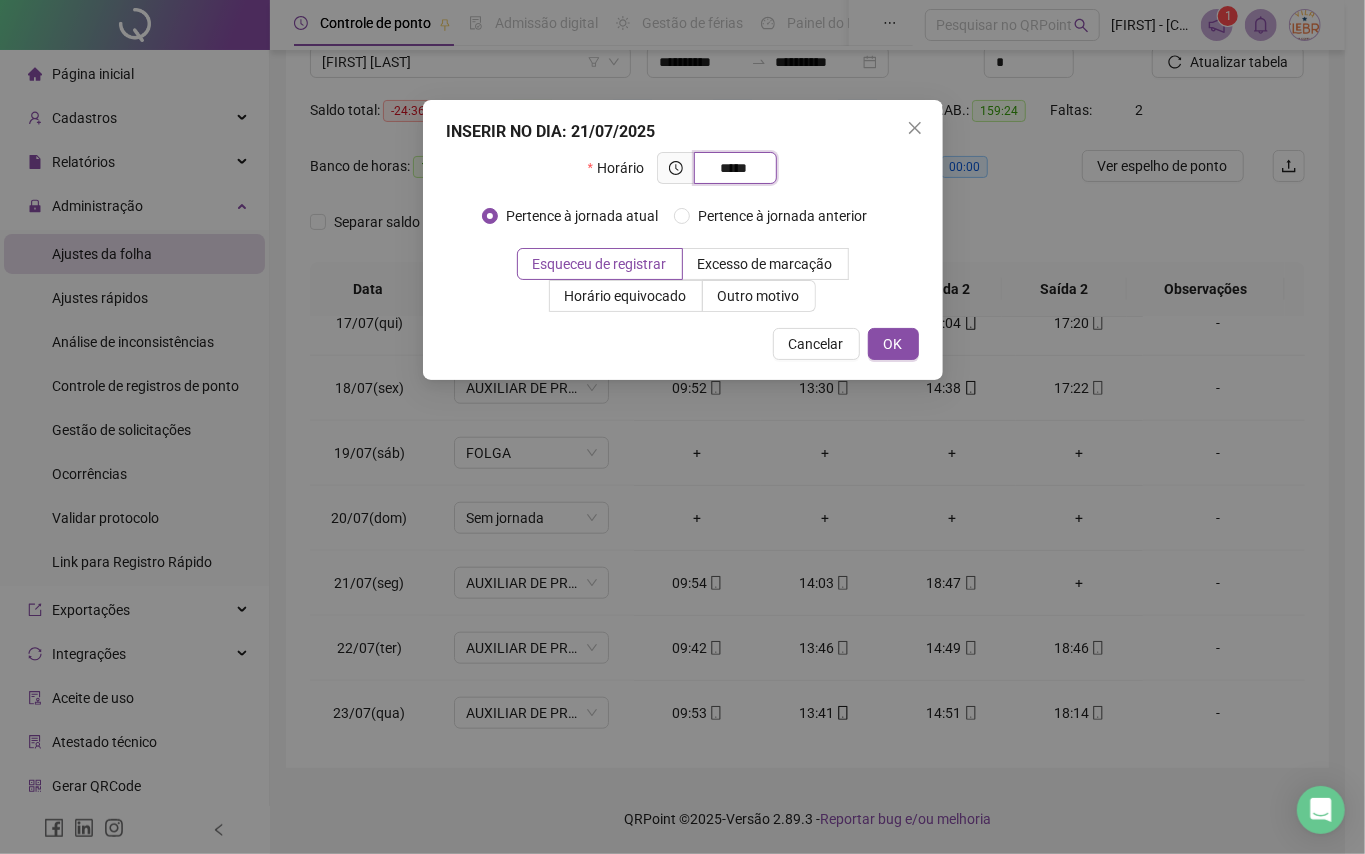 type on "*****" 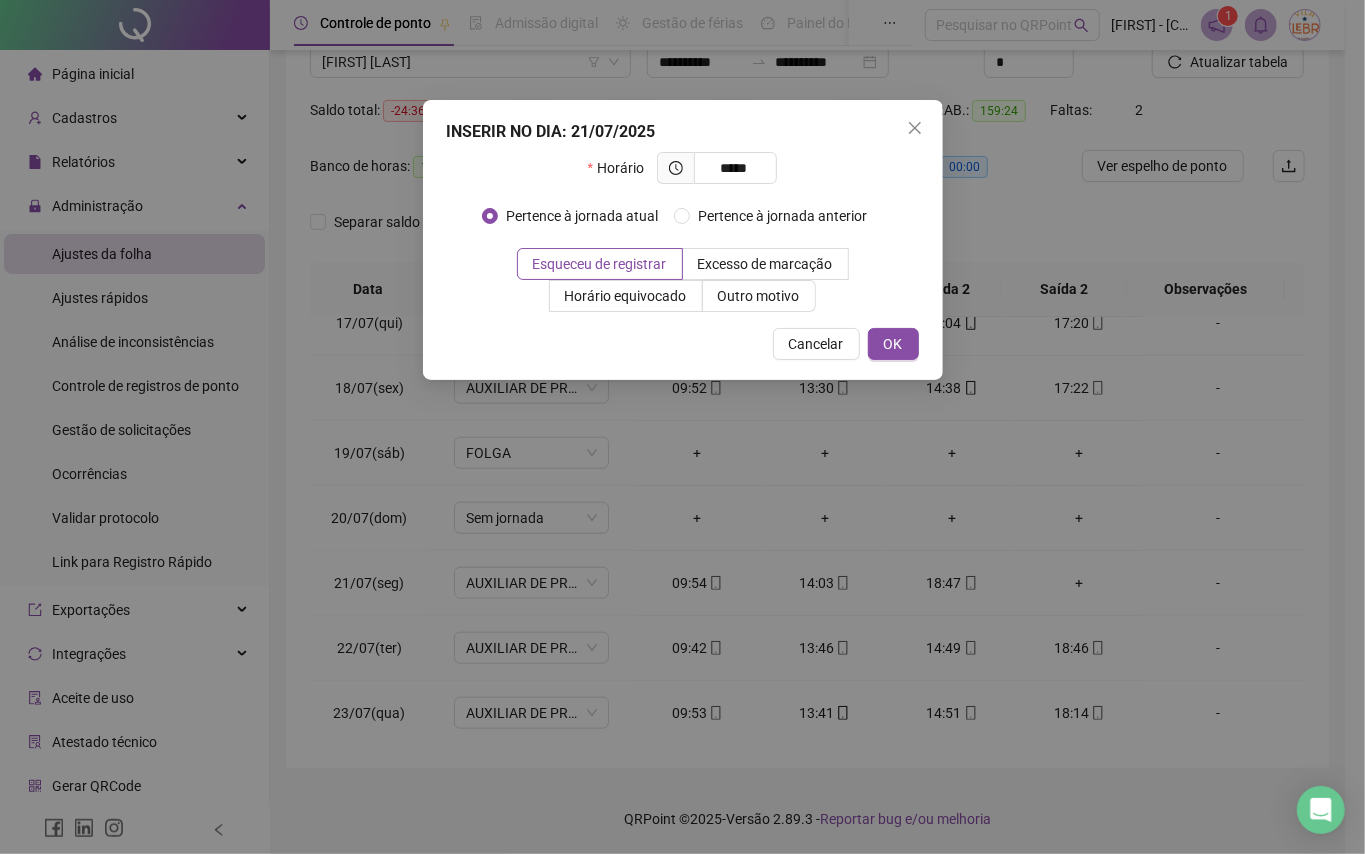 click on "OK" at bounding box center [893, 344] 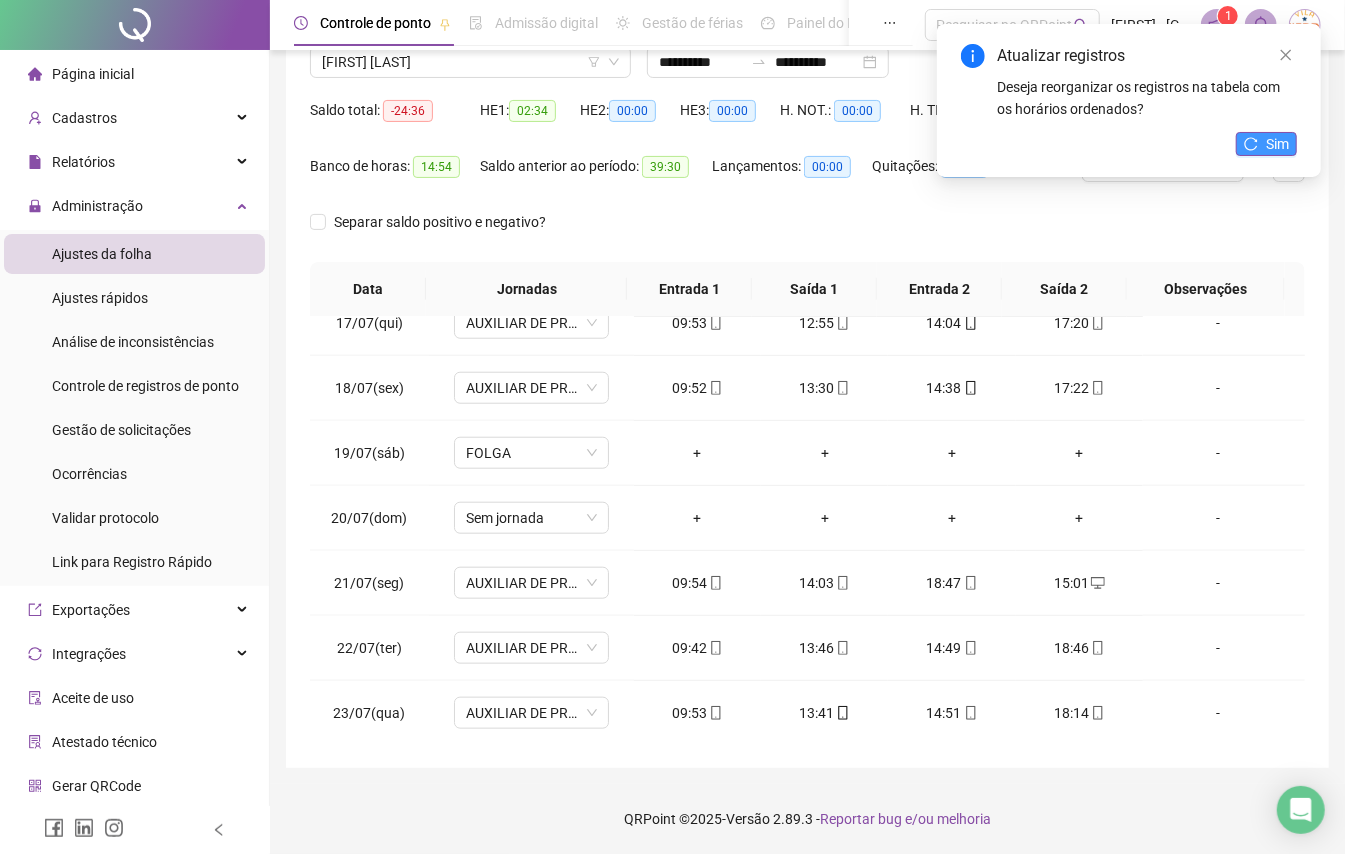 click on "Sim" at bounding box center [1277, 144] 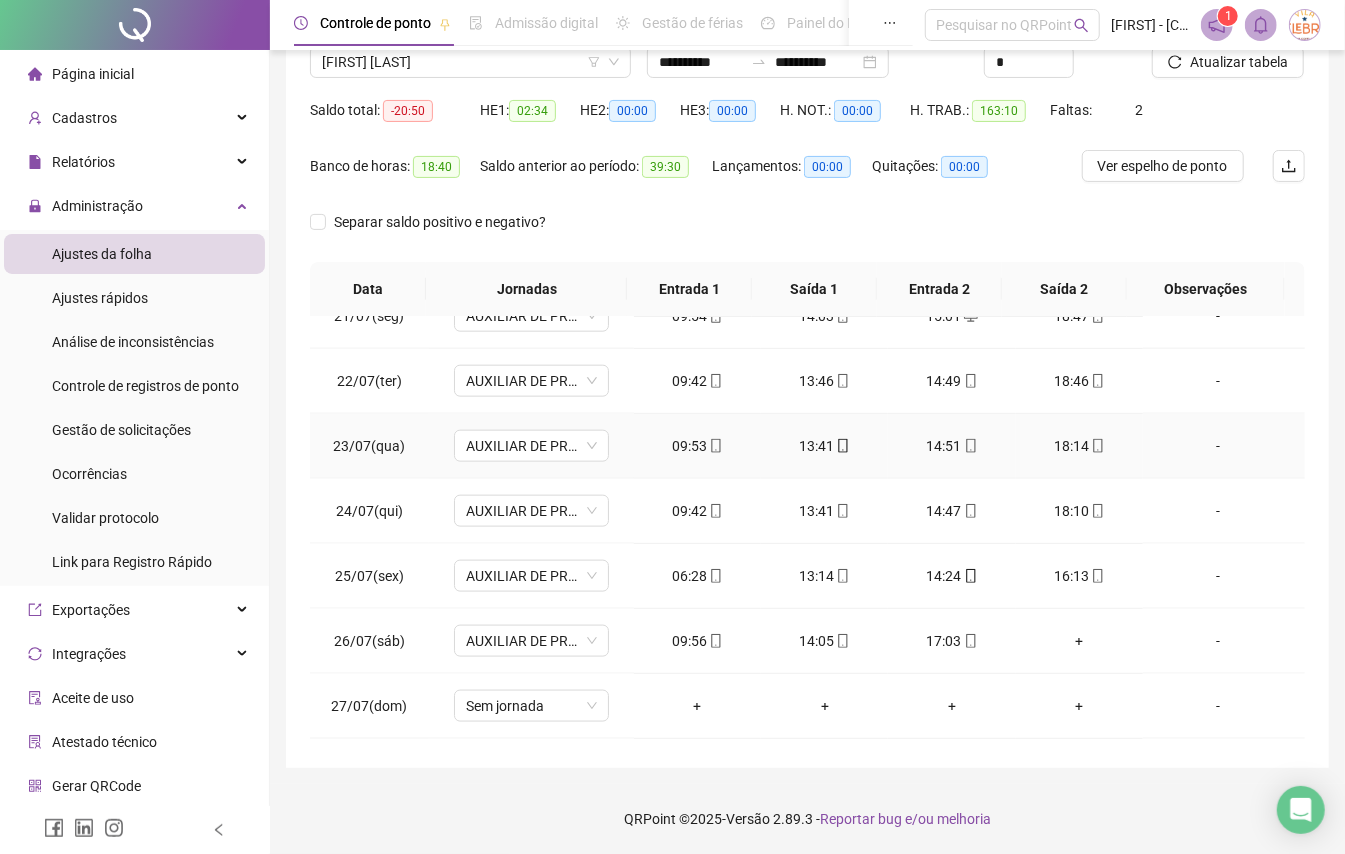 scroll, scrollTop: 1466, scrollLeft: 0, axis: vertical 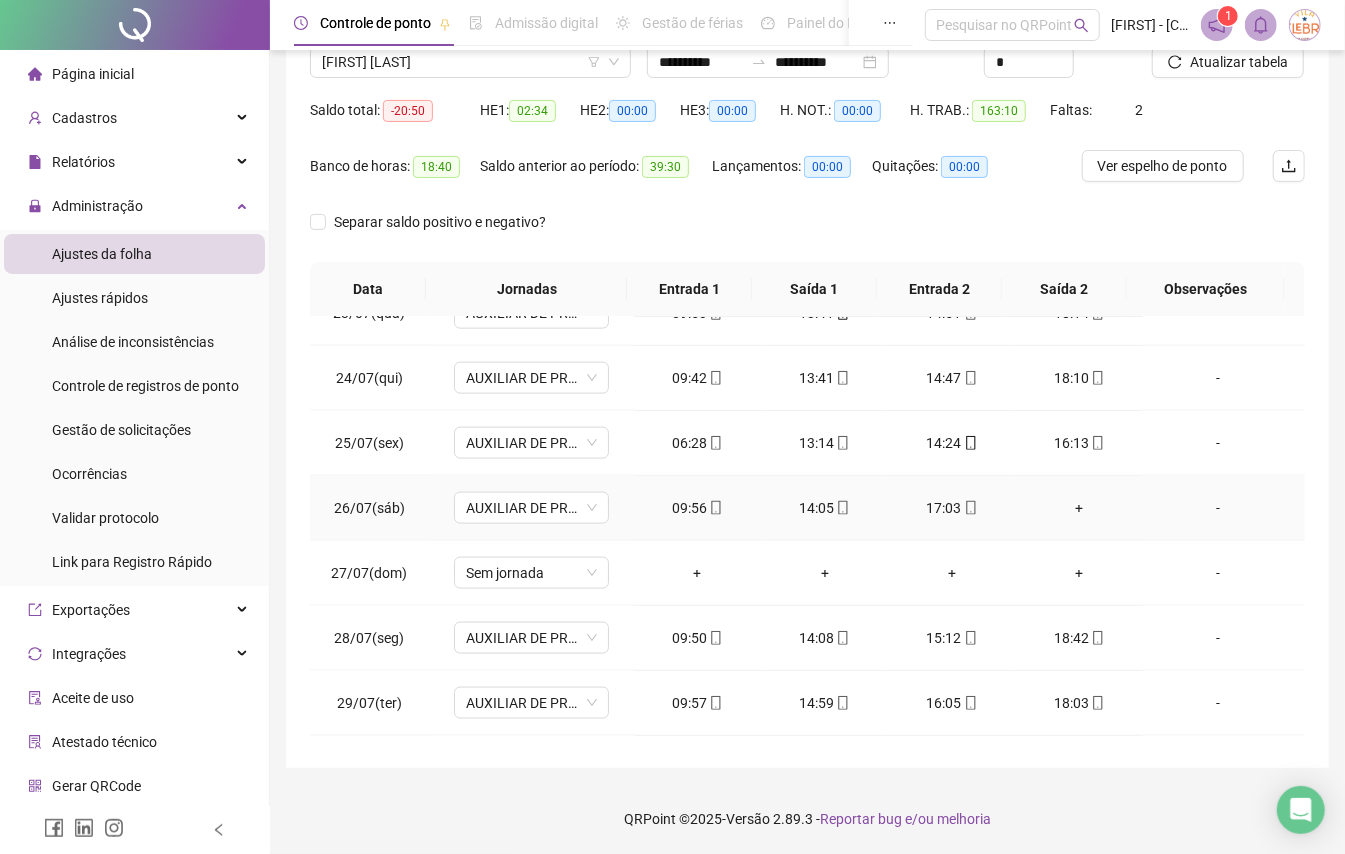 click on "+" at bounding box center [1079, 508] 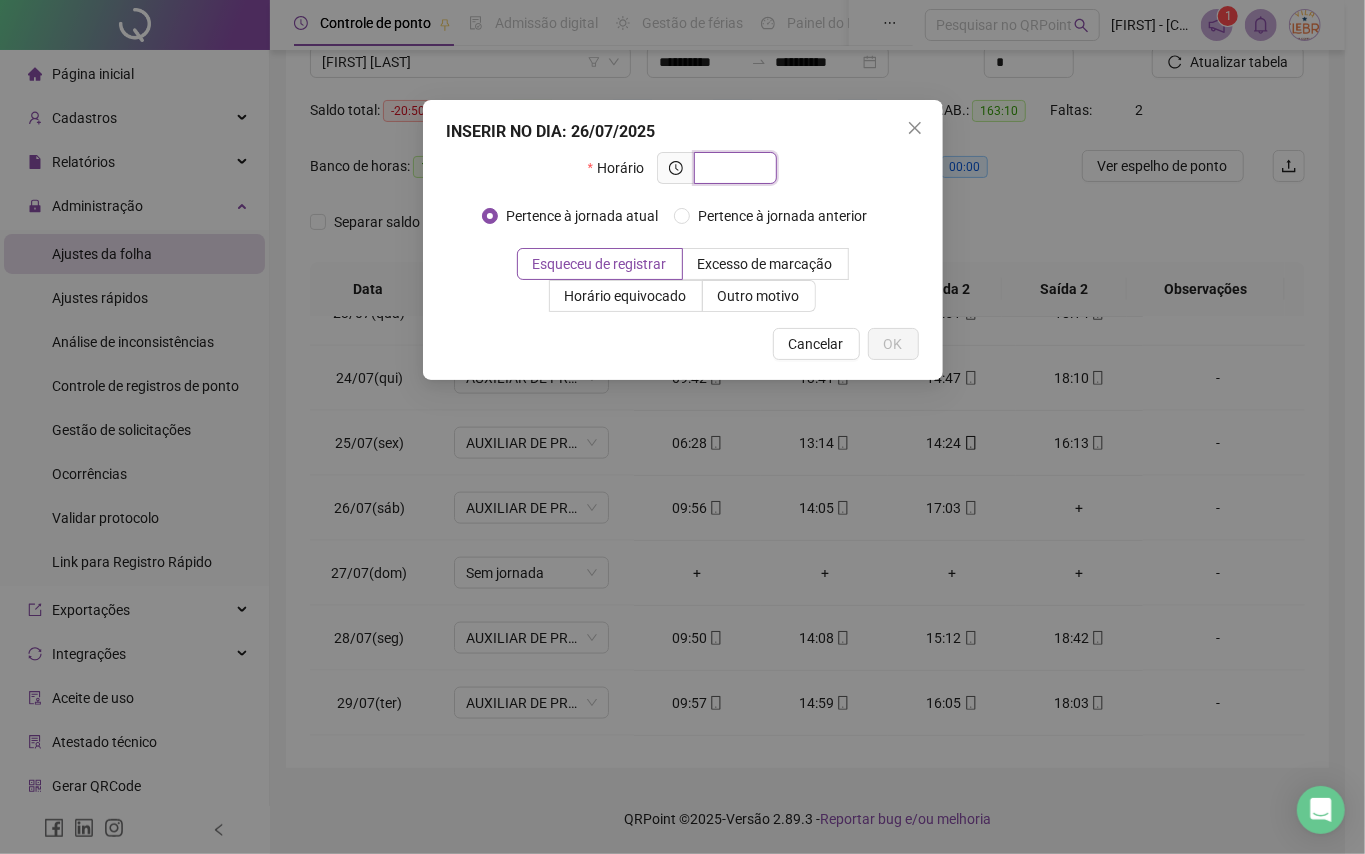 click at bounding box center (733, 168) 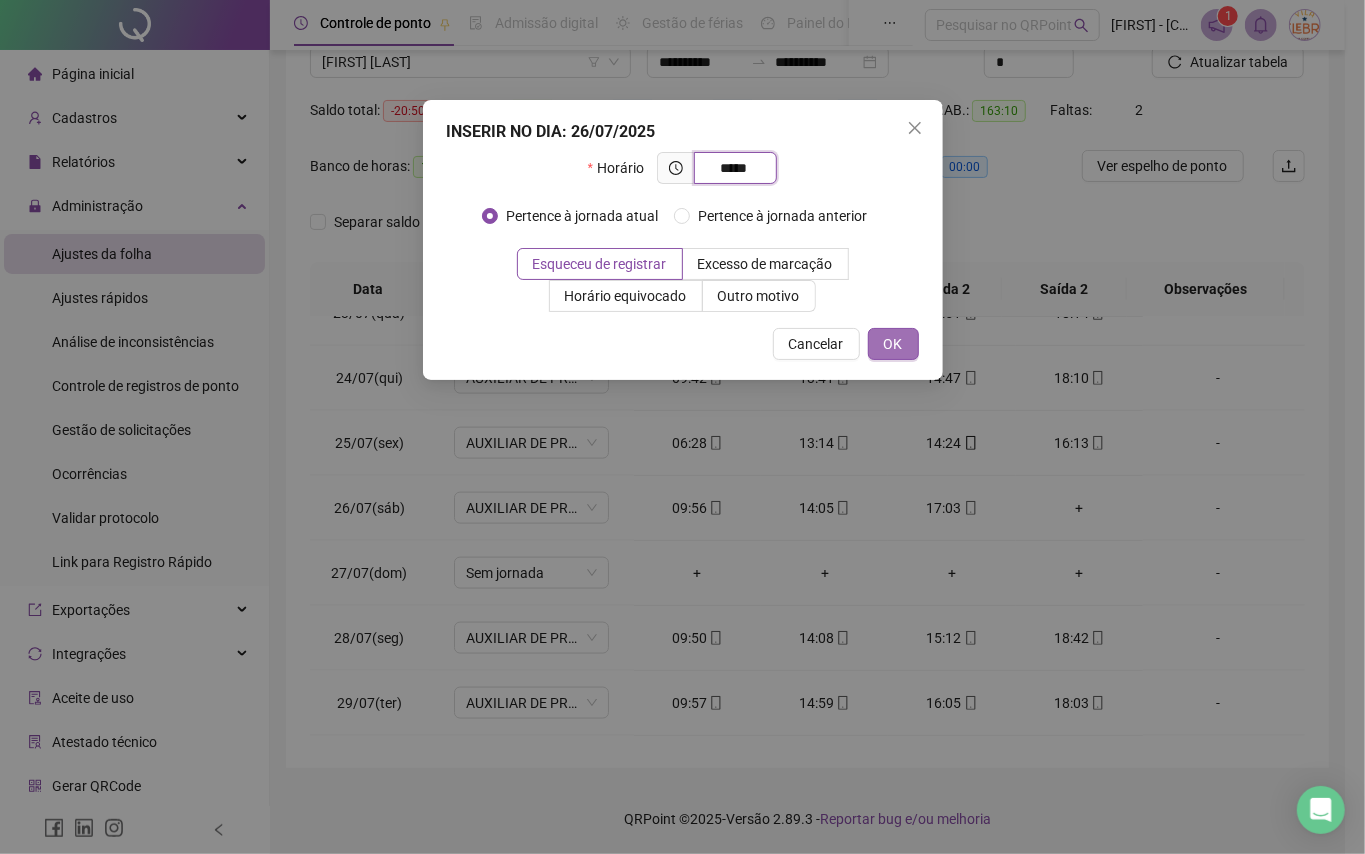 type on "*****" 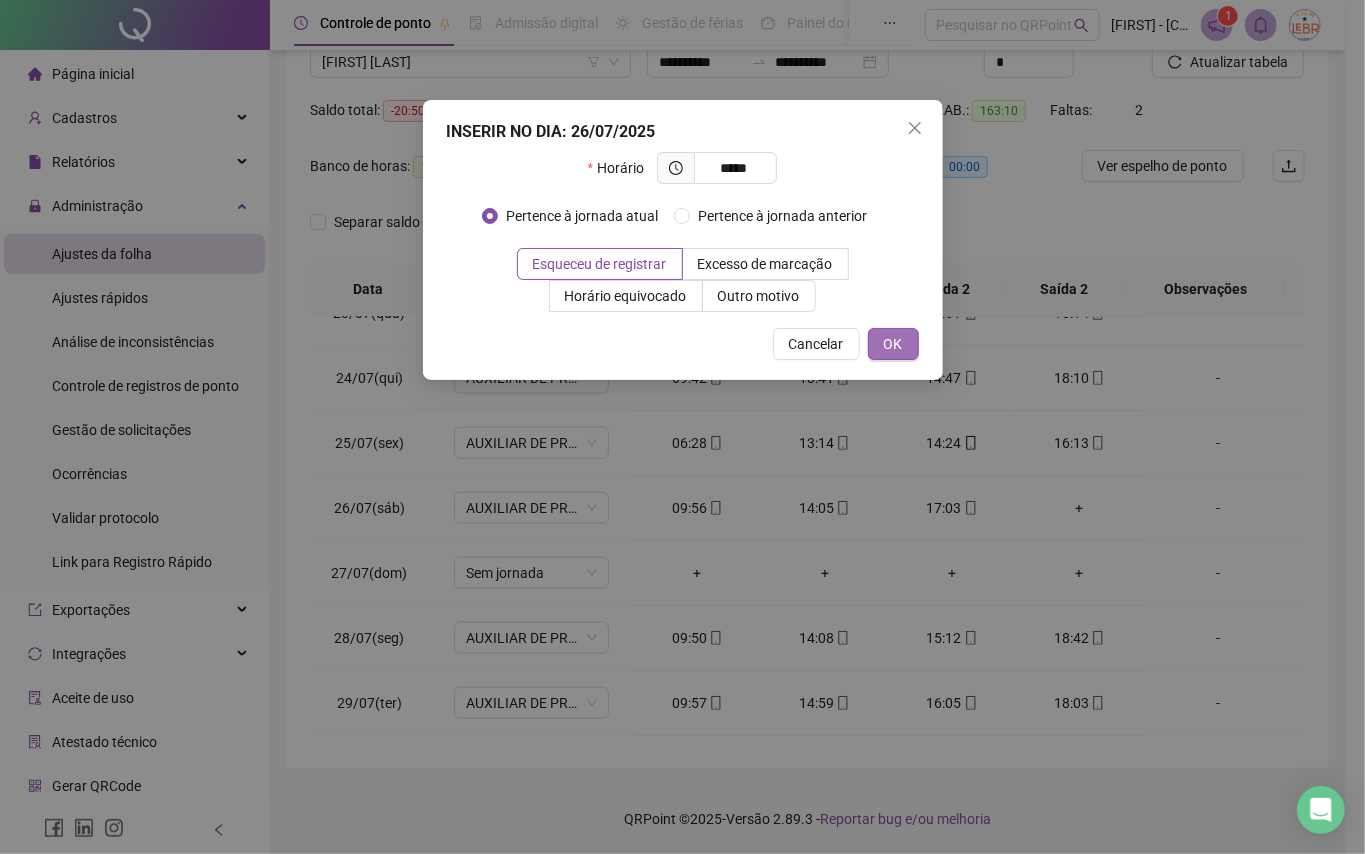 click on "OK" at bounding box center (893, 344) 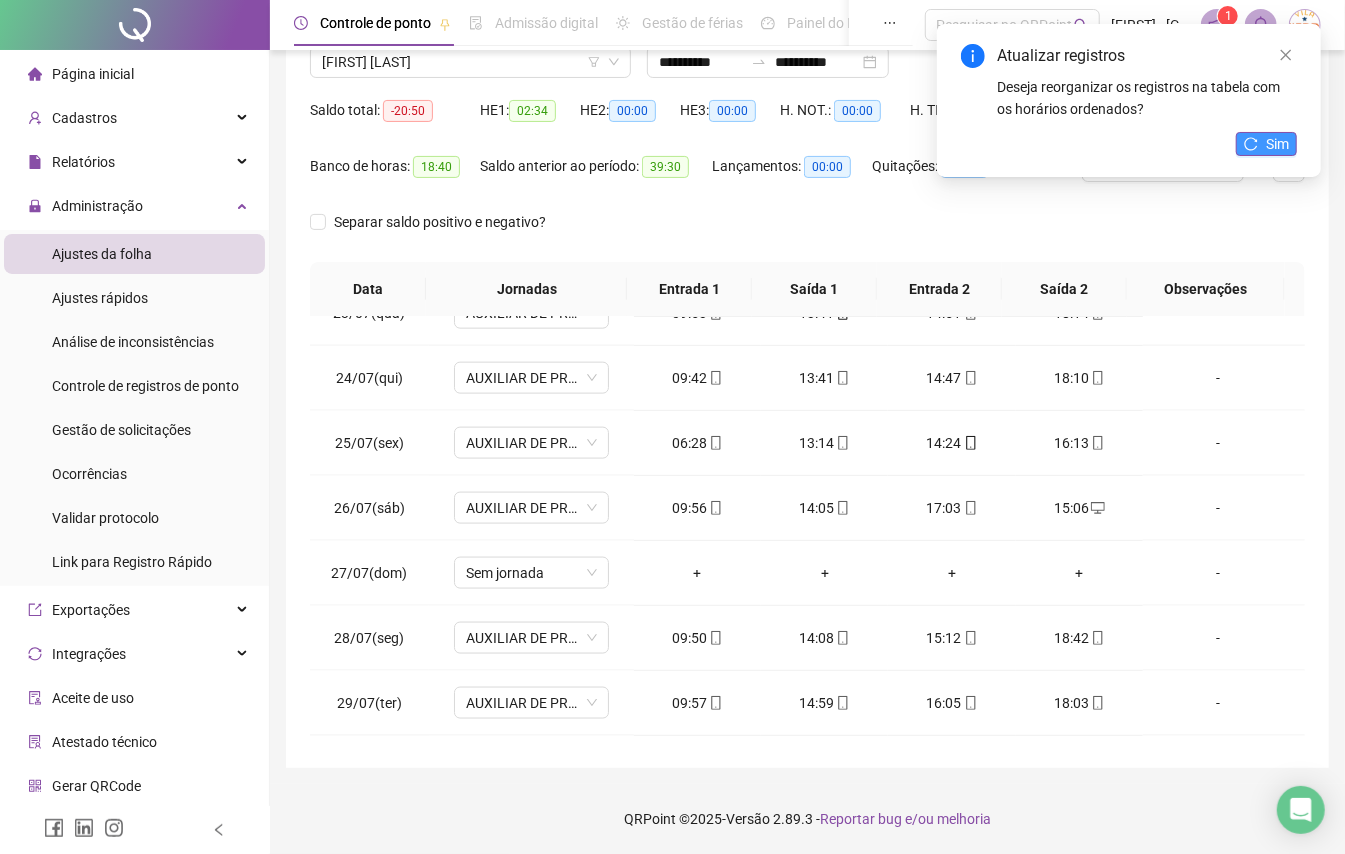 click on "Sim" at bounding box center (1277, 144) 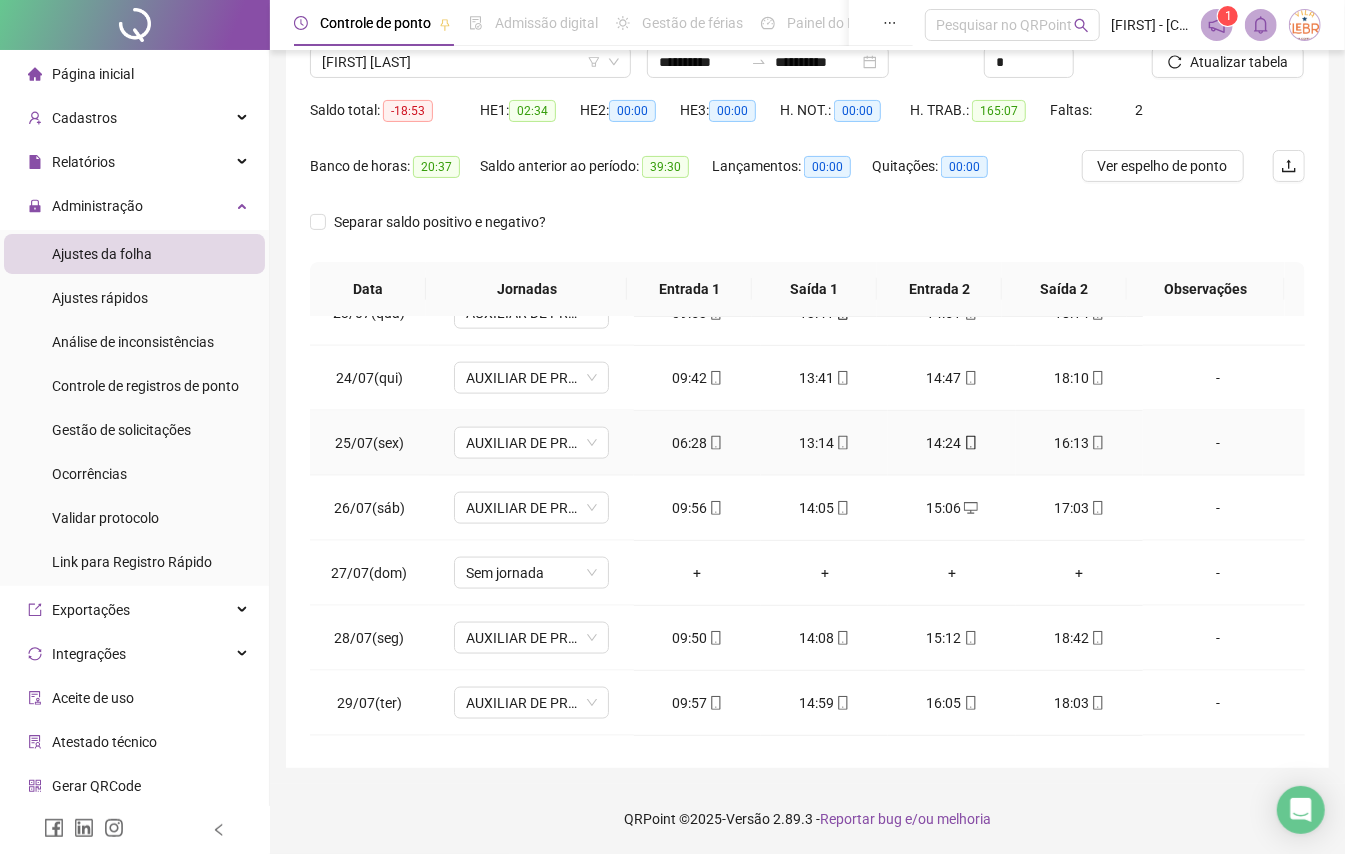 scroll, scrollTop: 1598, scrollLeft: 0, axis: vertical 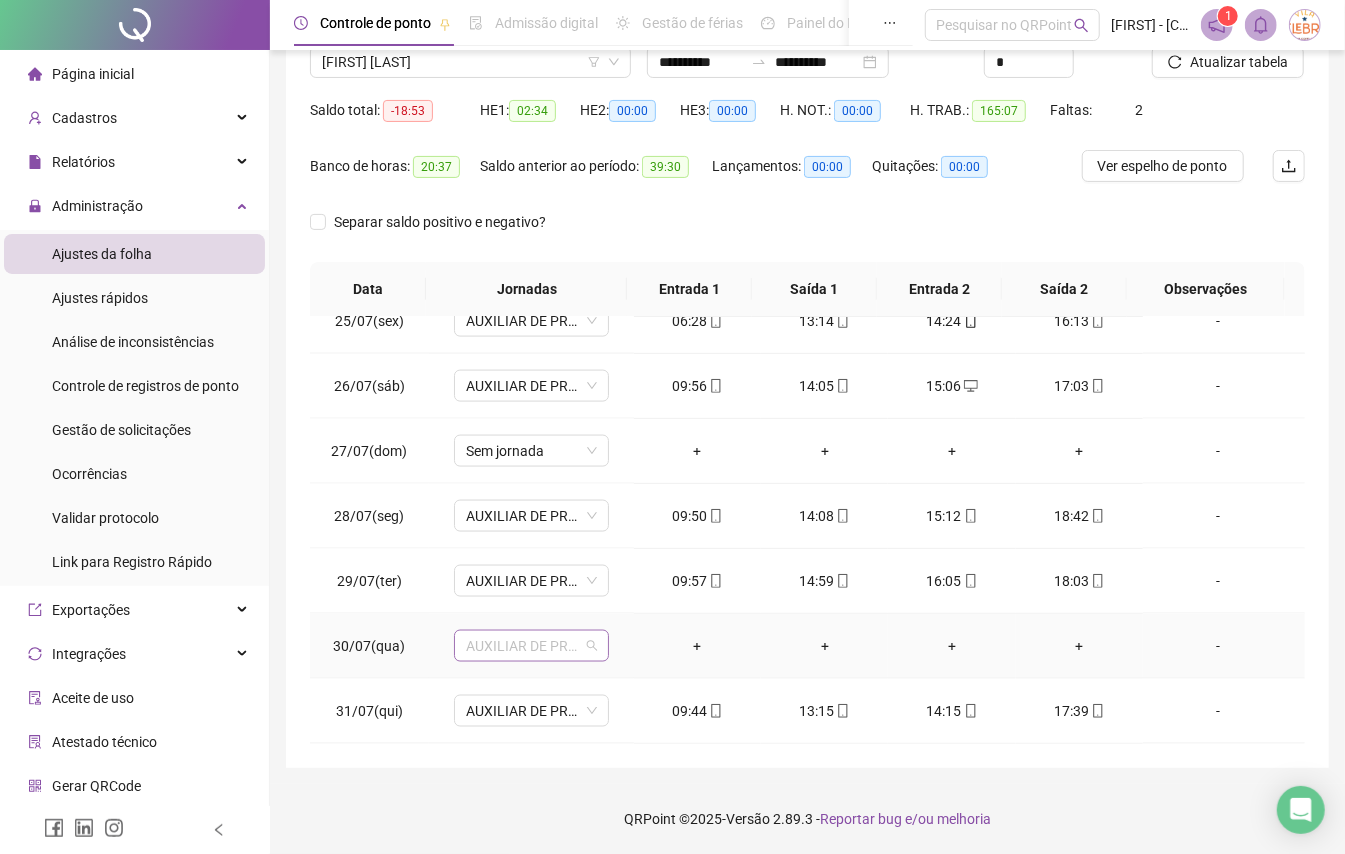 click on "AUXILIAR DE PRODUÇÃO 1" at bounding box center (531, 646) 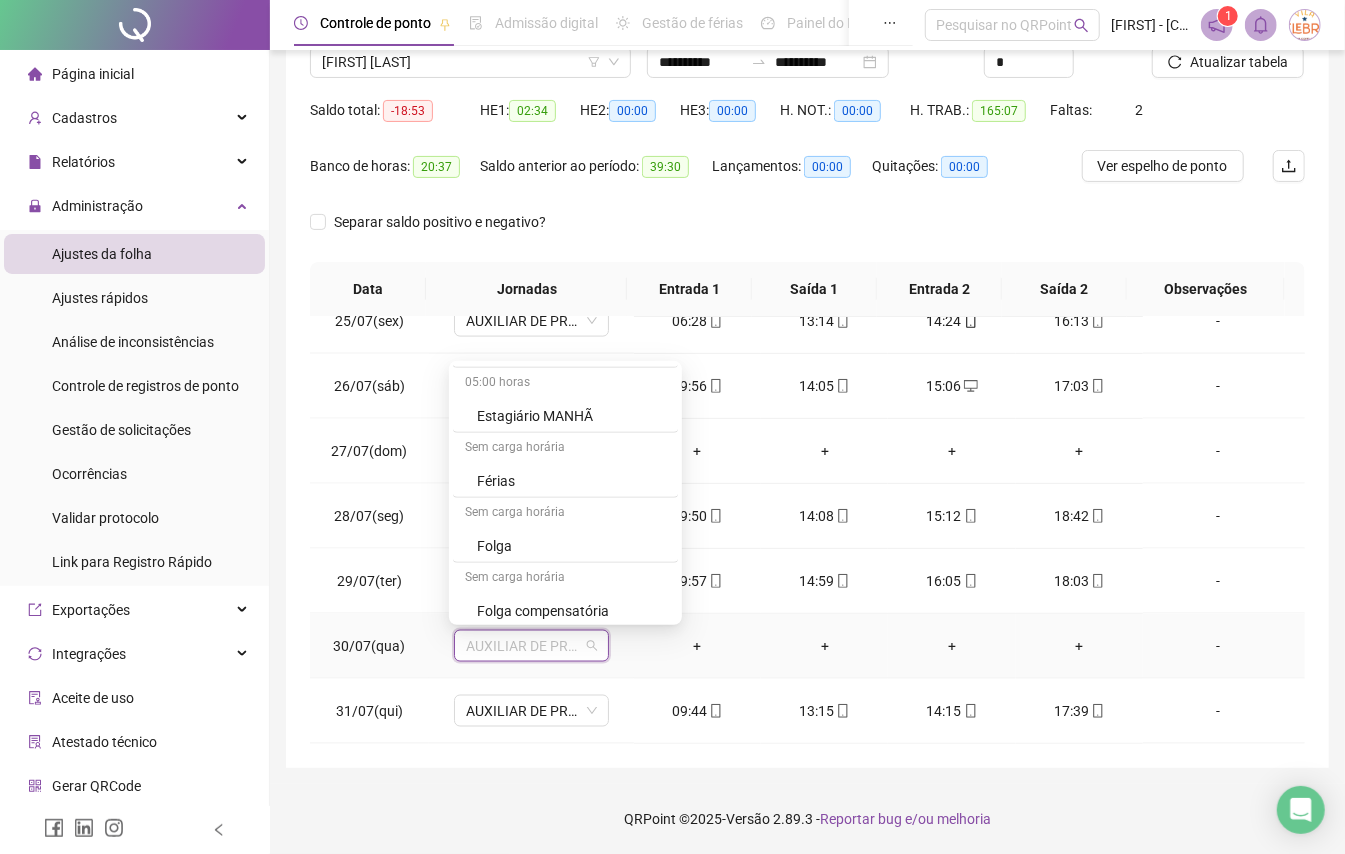 scroll, scrollTop: 800, scrollLeft: 0, axis: vertical 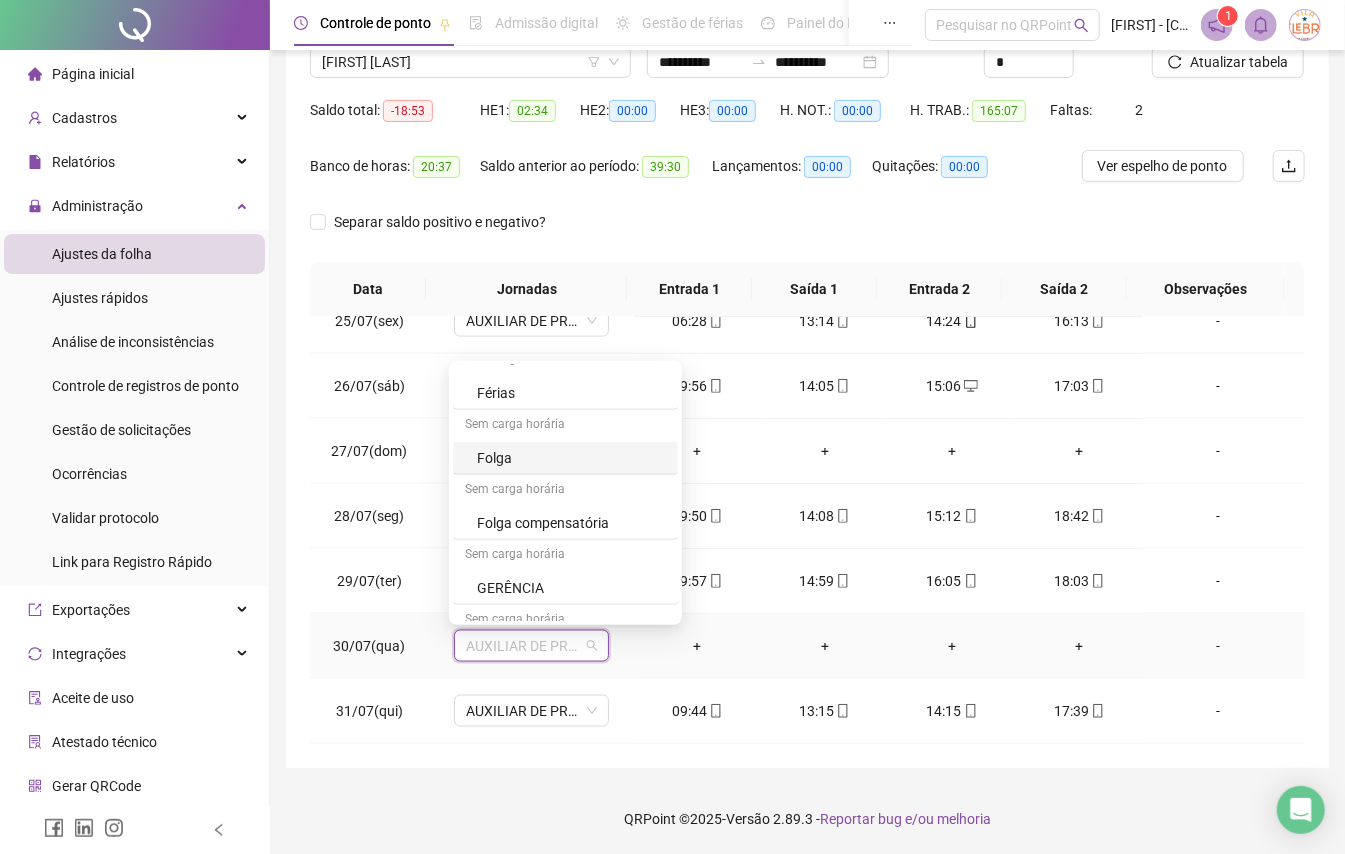click on "Folga" at bounding box center (571, 458) 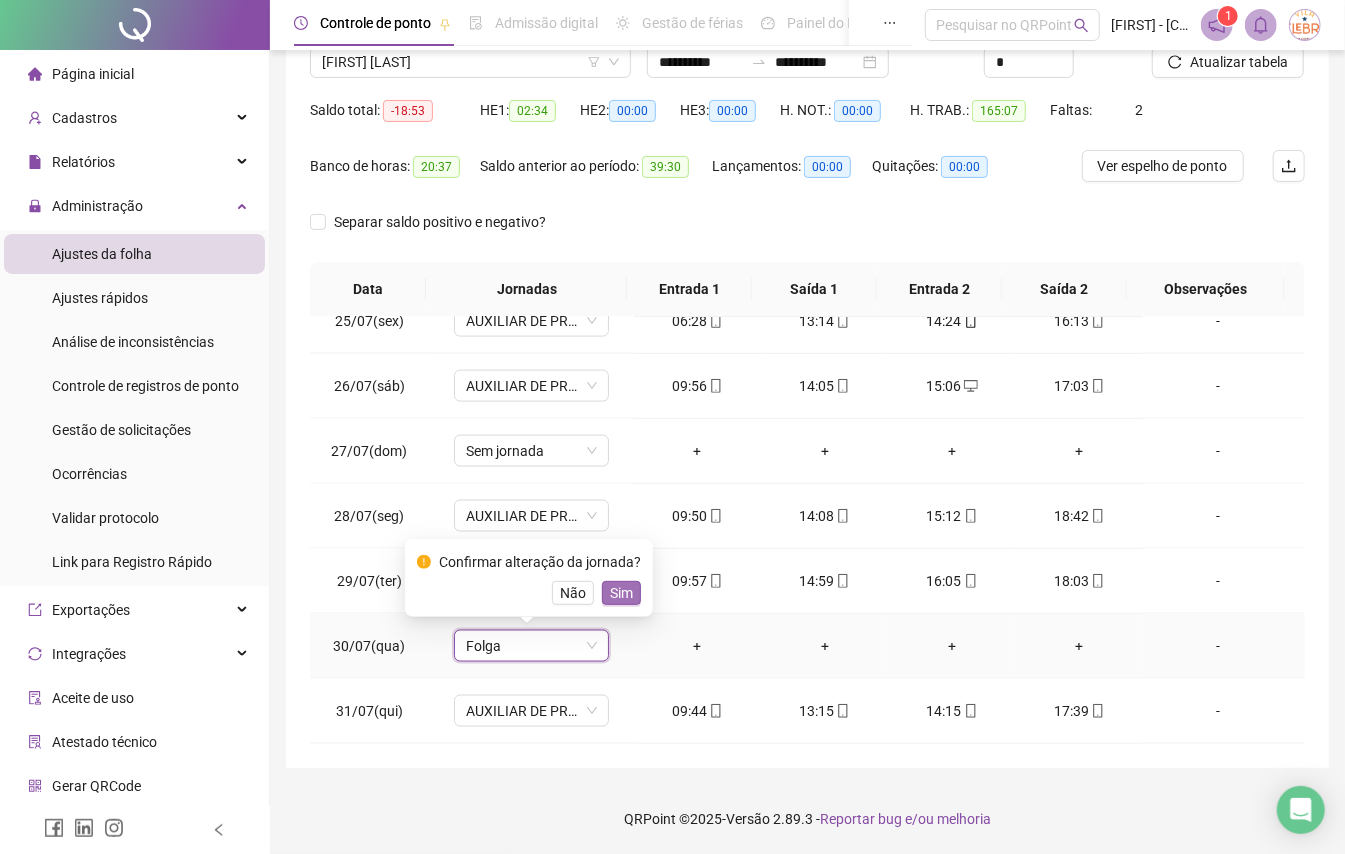 click on "Sim" at bounding box center [621, 593] 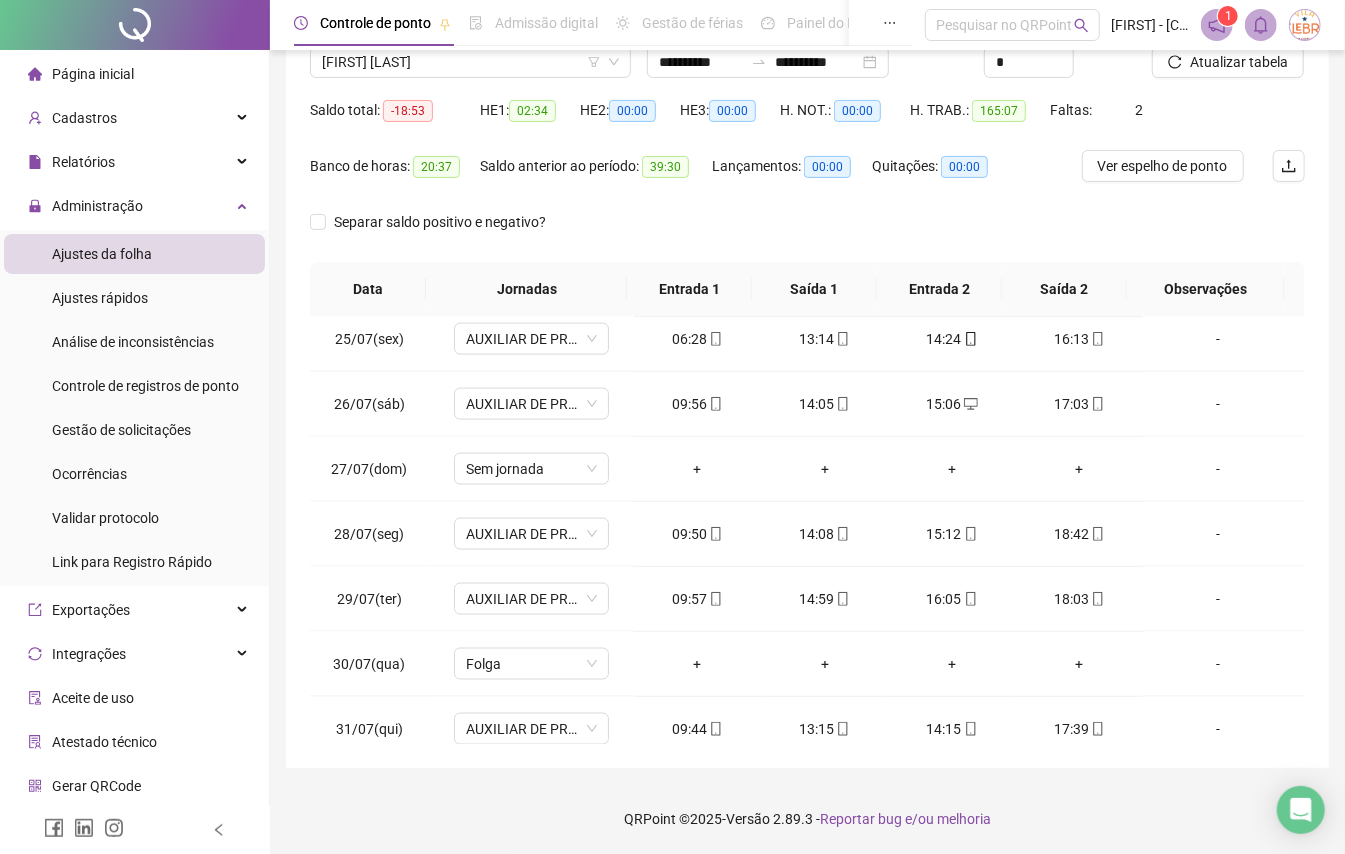 scroll, scrollTop: 1598, scrollLeft: 0, axis: vertical 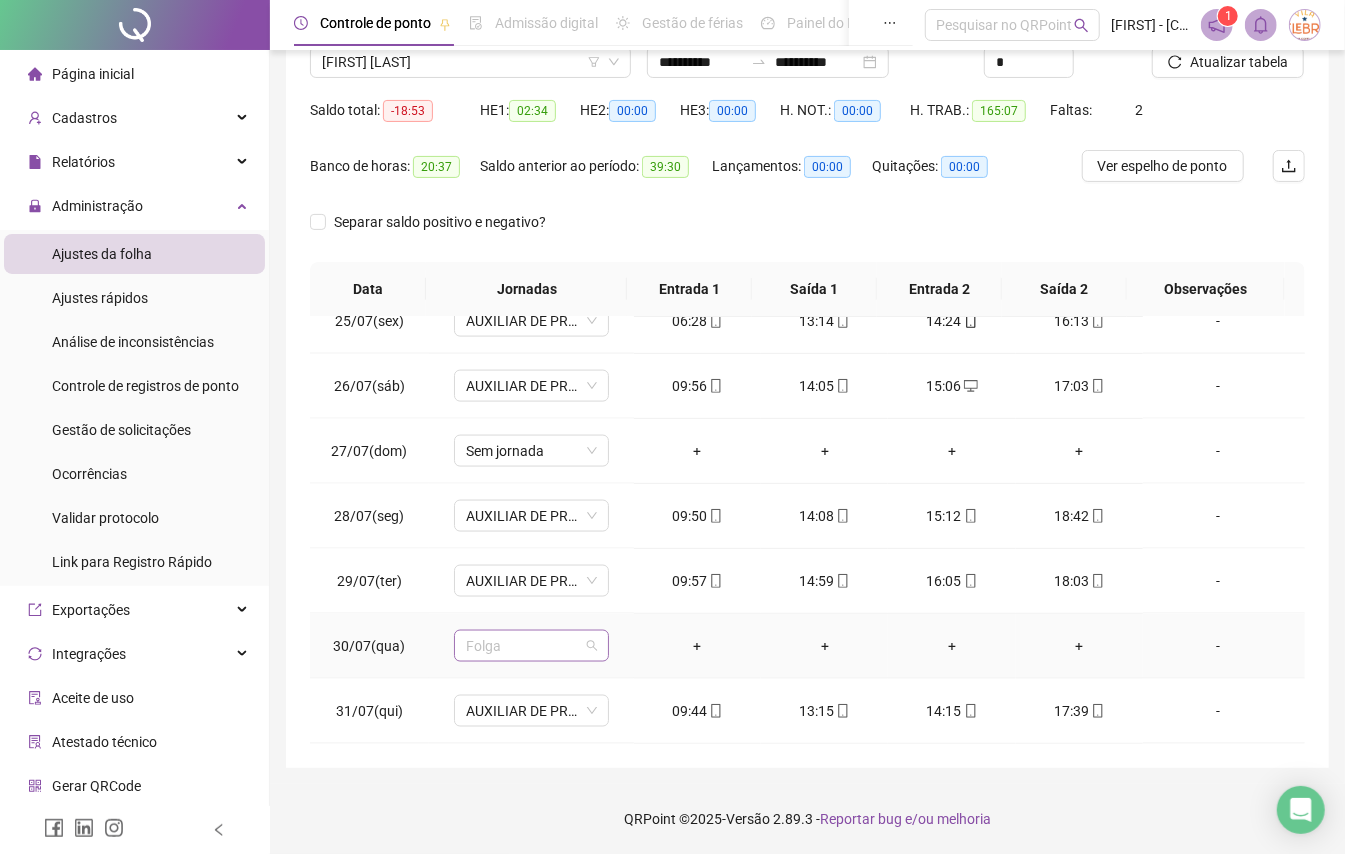 click on "Folga" at bounding box center (531, 646) 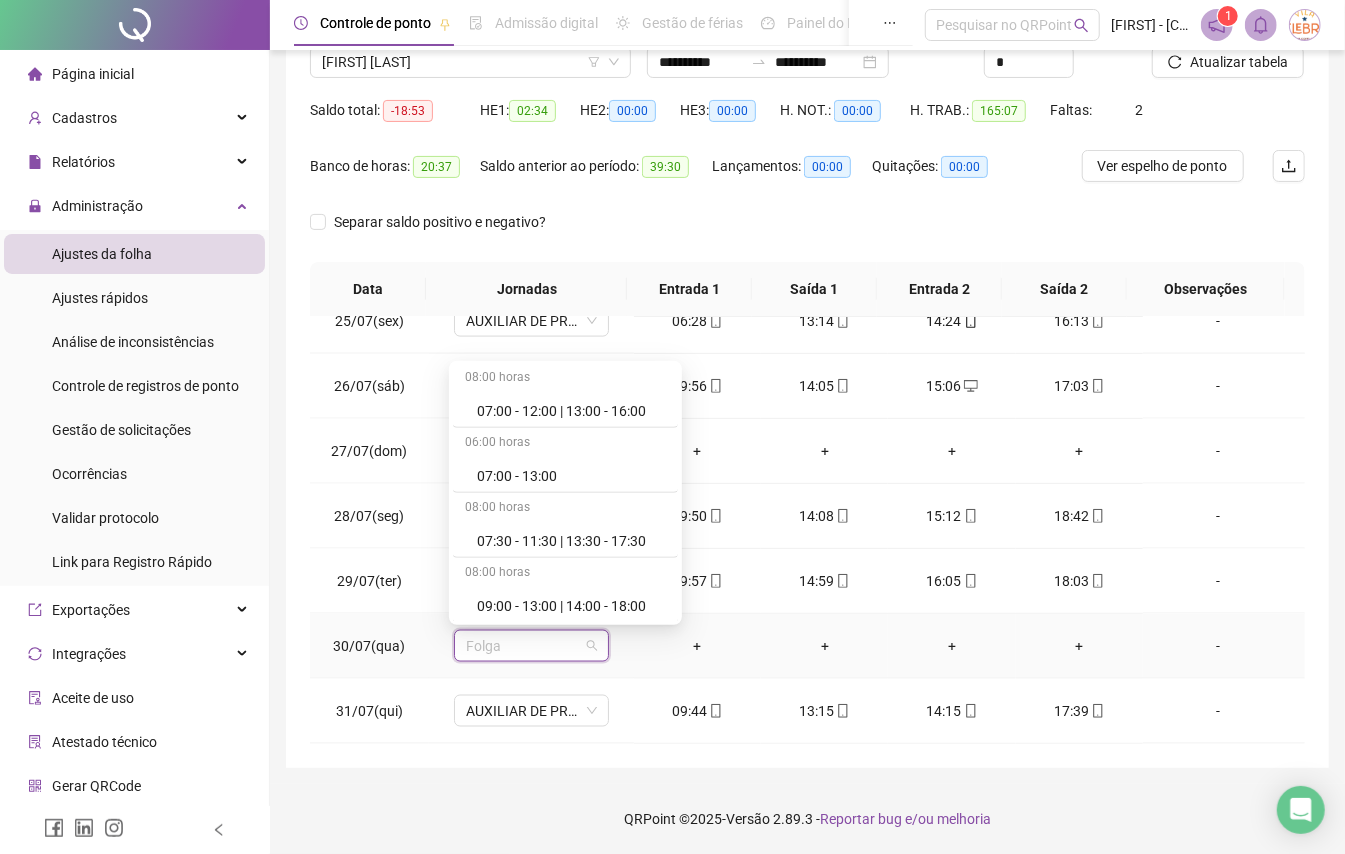 scroll, scrollTop: 0, scrollLeft: 0, axis: both 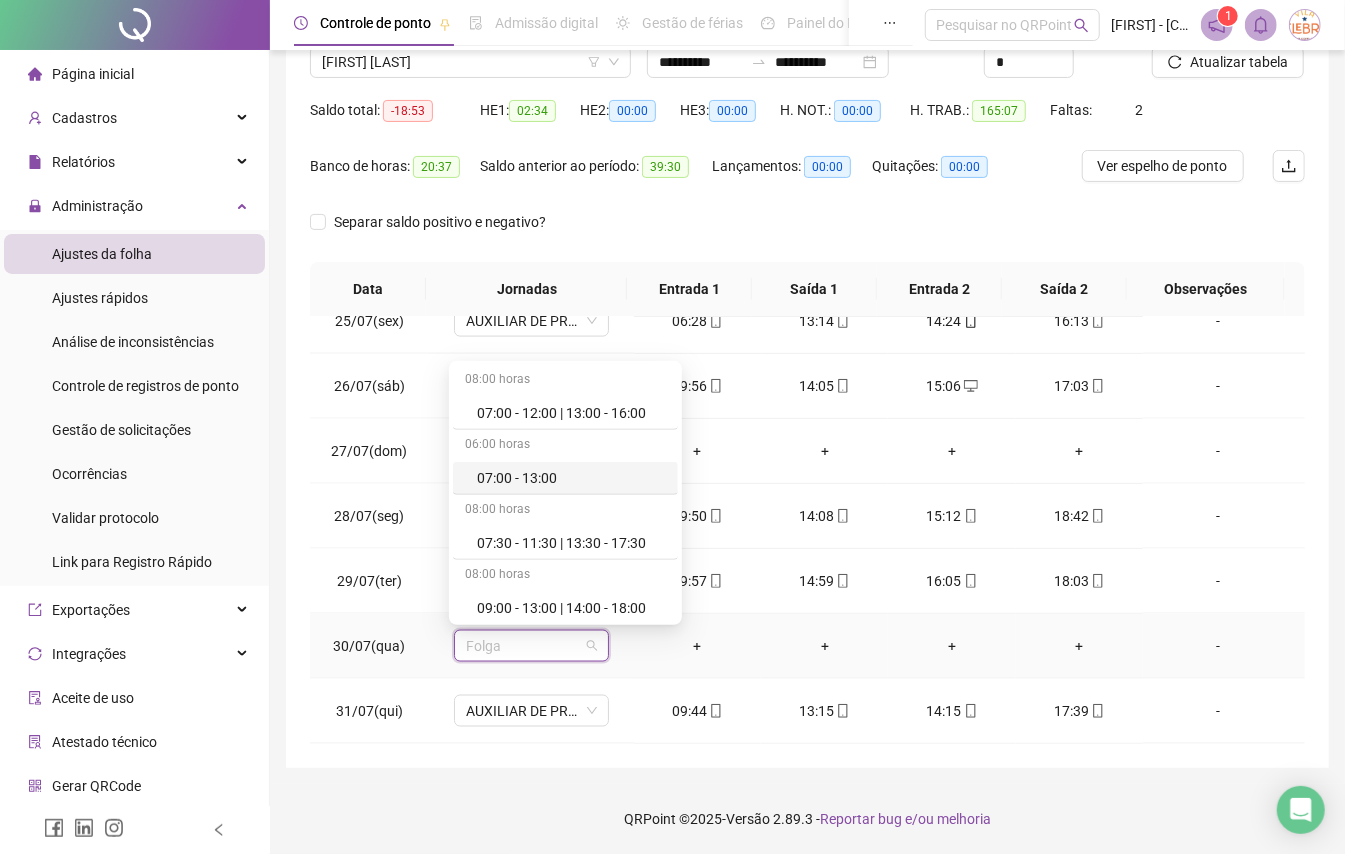 click on "+" at bounding box center (697, 646) 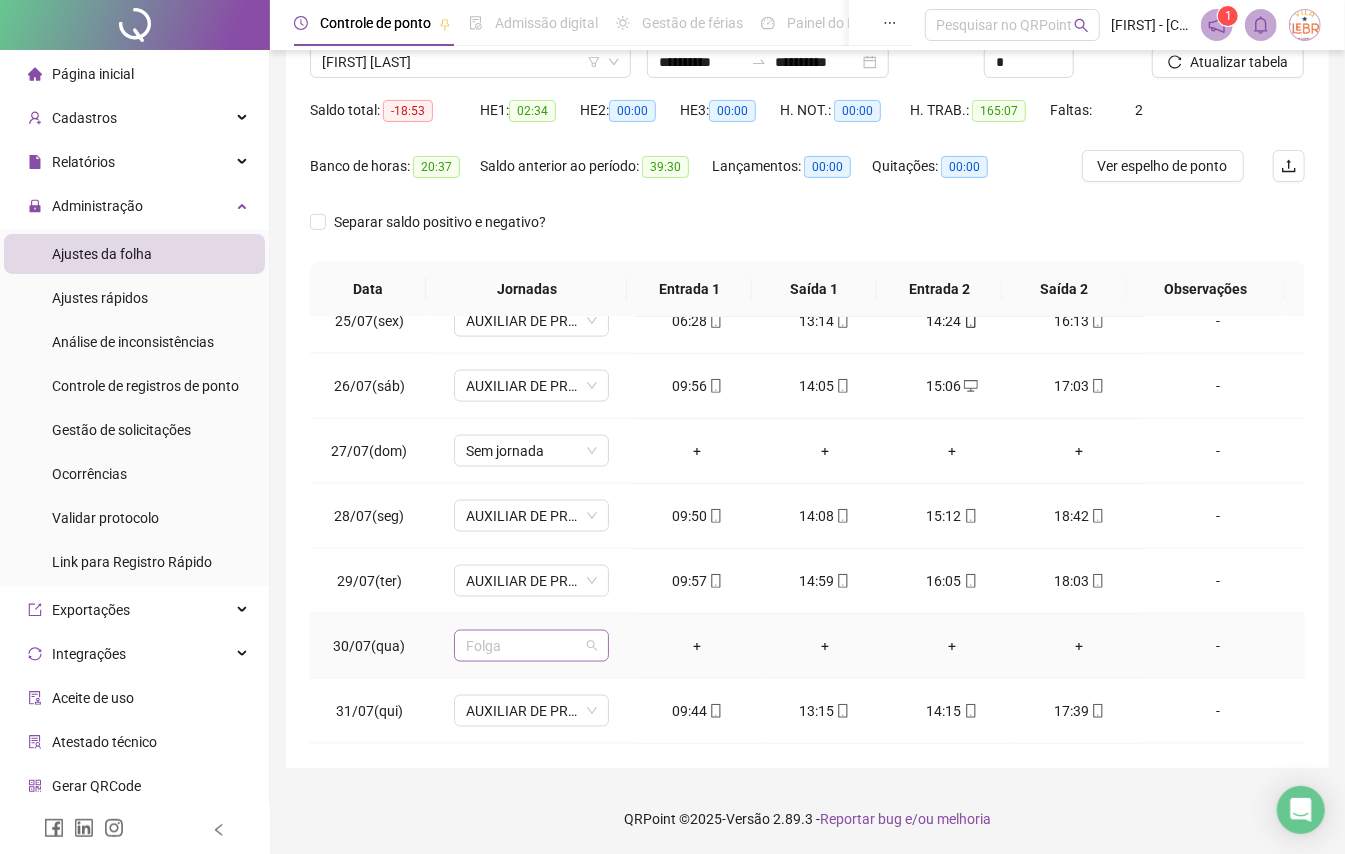 click on "Folga" at bounding box center [531, 646] 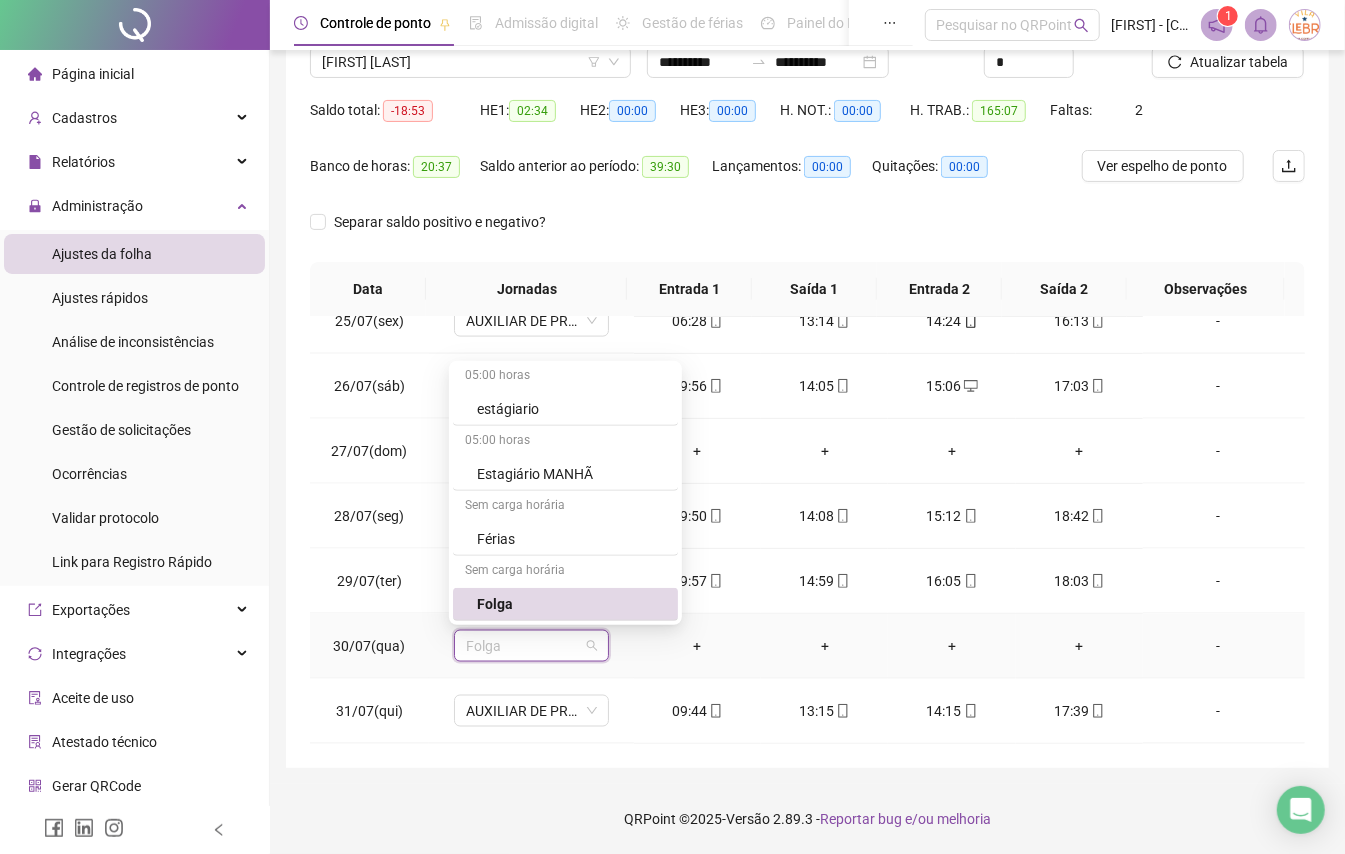 click on "Folga" at bounding box center (571, 604) 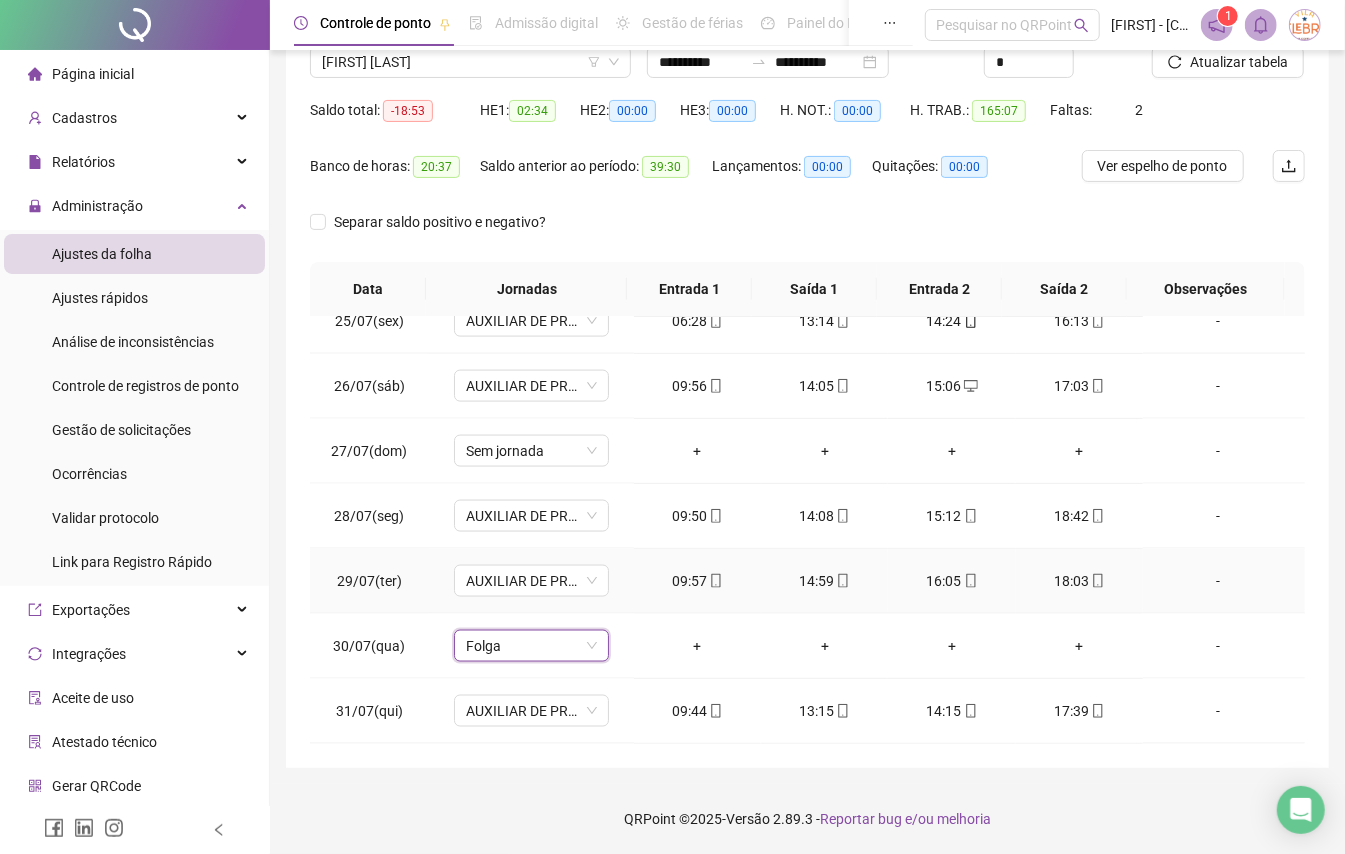 click on "09:57" at bounding box center (697, 581) 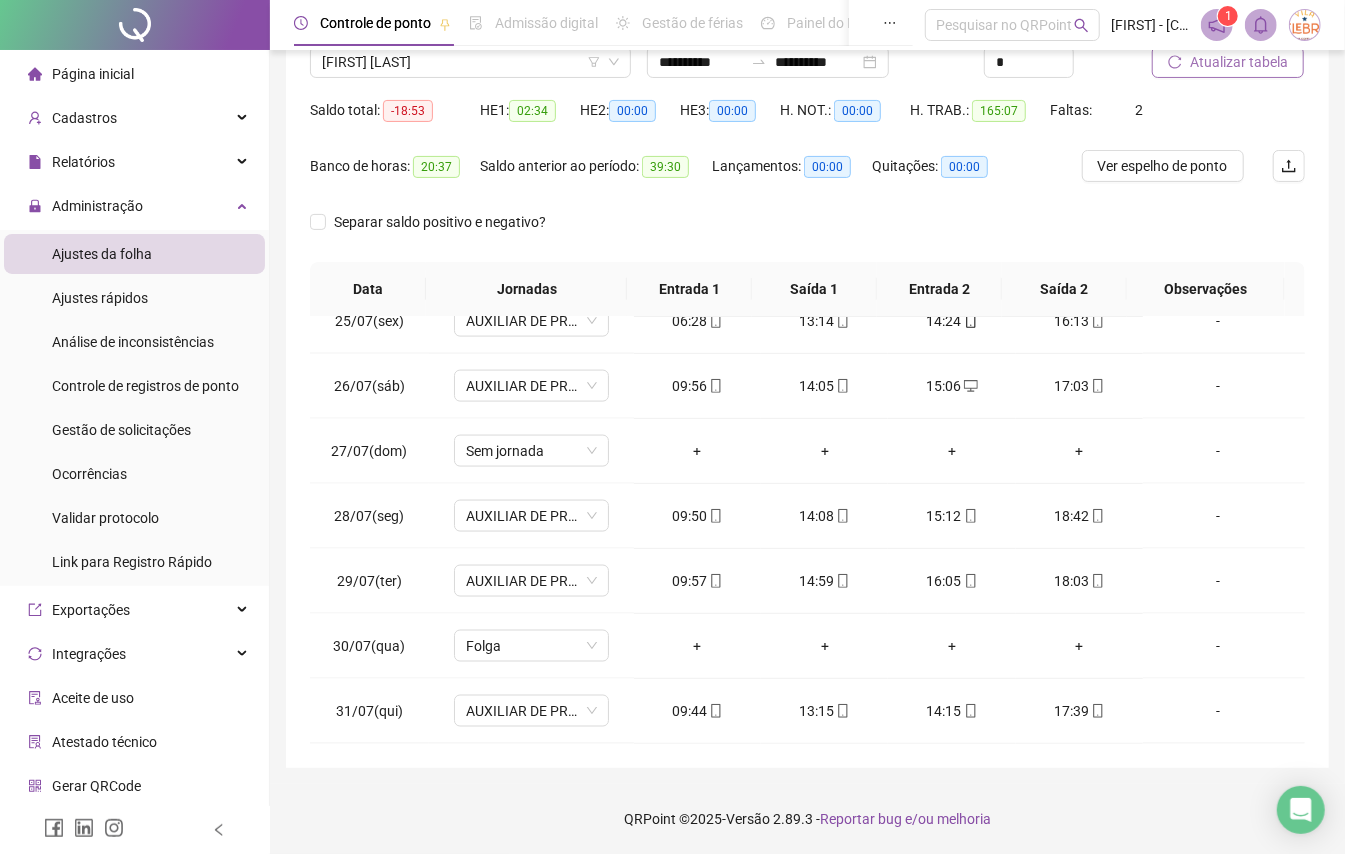 click on "Atualizar tabela" at bounding box center [1228, 62] 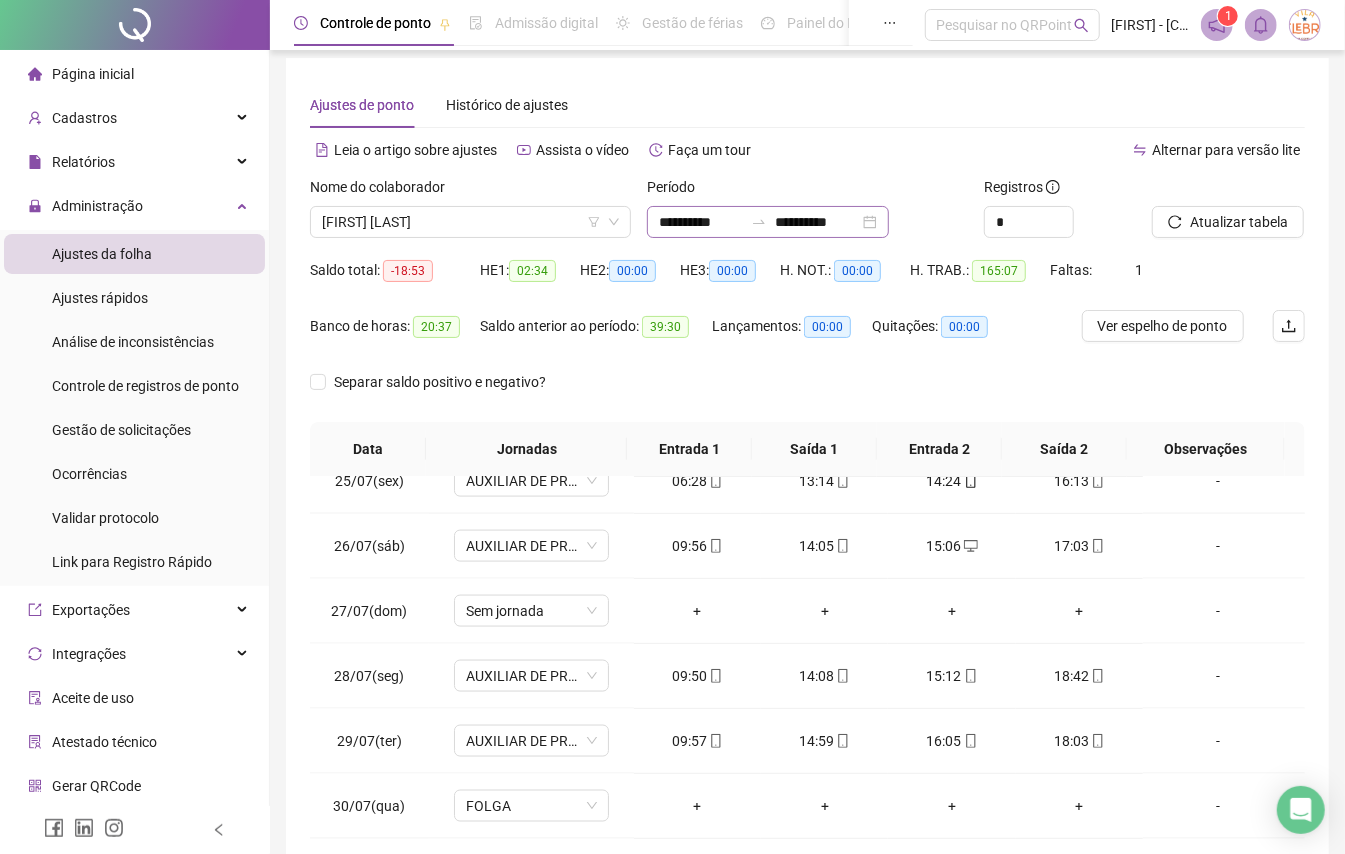 scroll, scrollTop: 0, scrollLeft: 0, axis: both 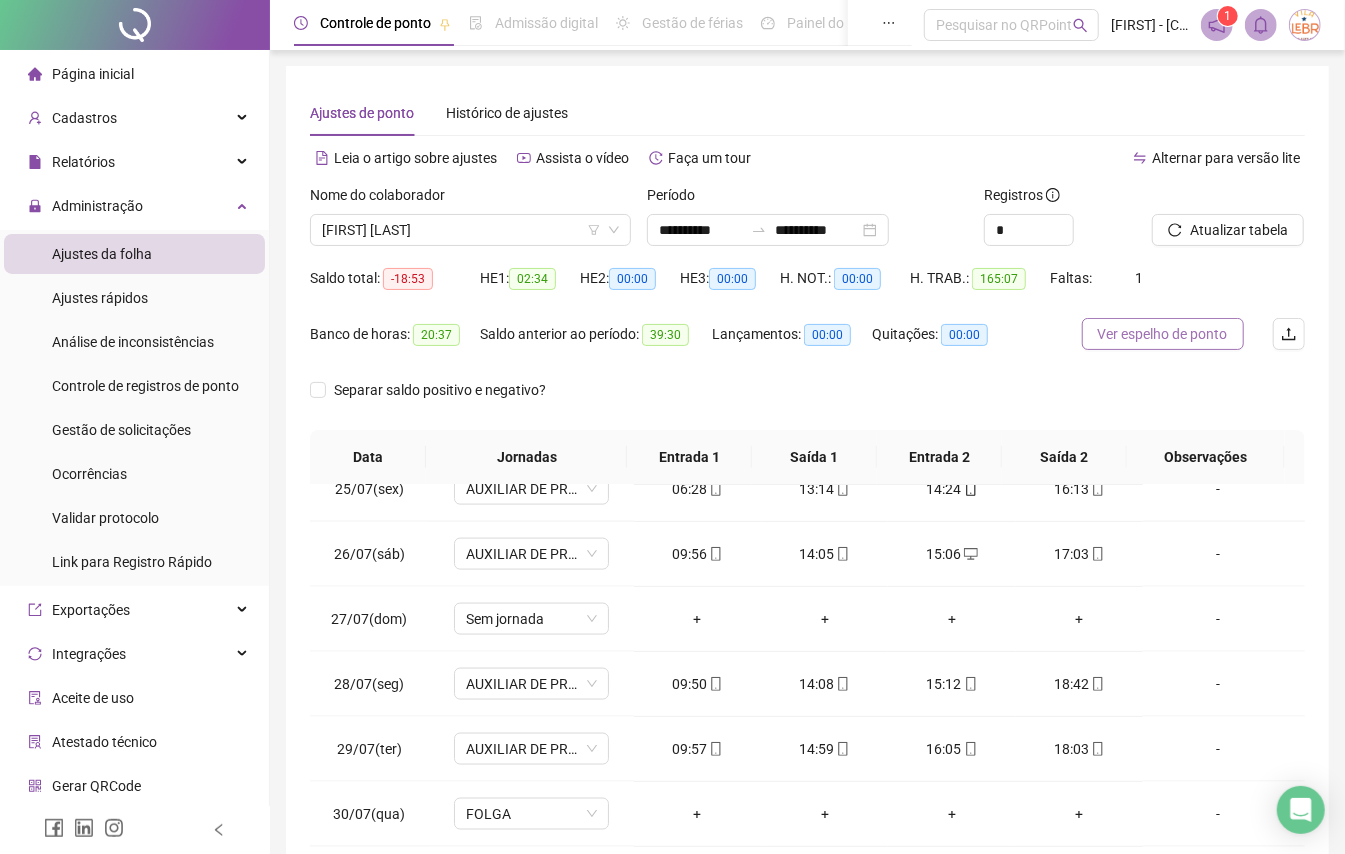 click on "Ver espelho de ponto" at bounding box center [1163, 334] 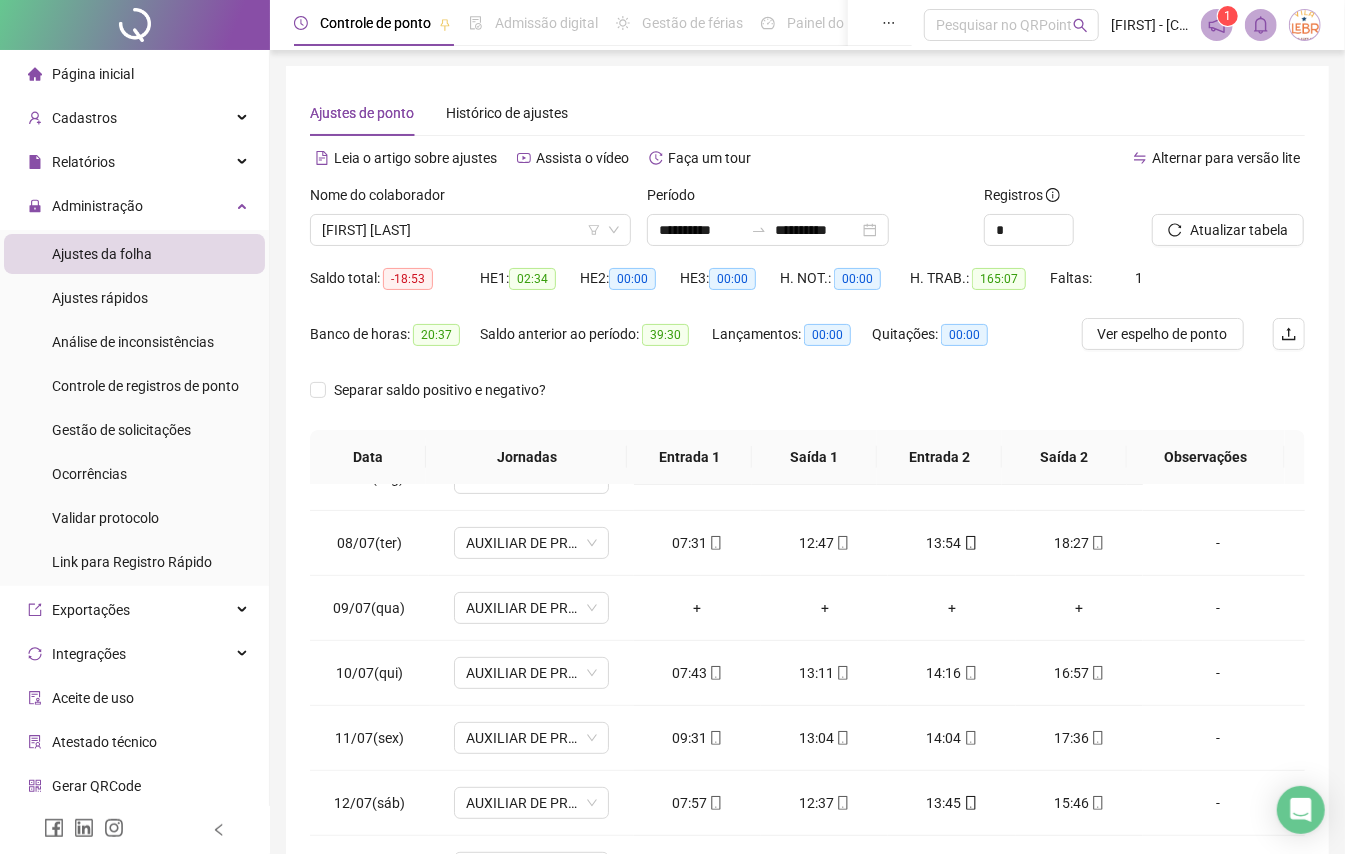 scroll, scrollTop: 398, scrollLeft: 0, axis: vertical 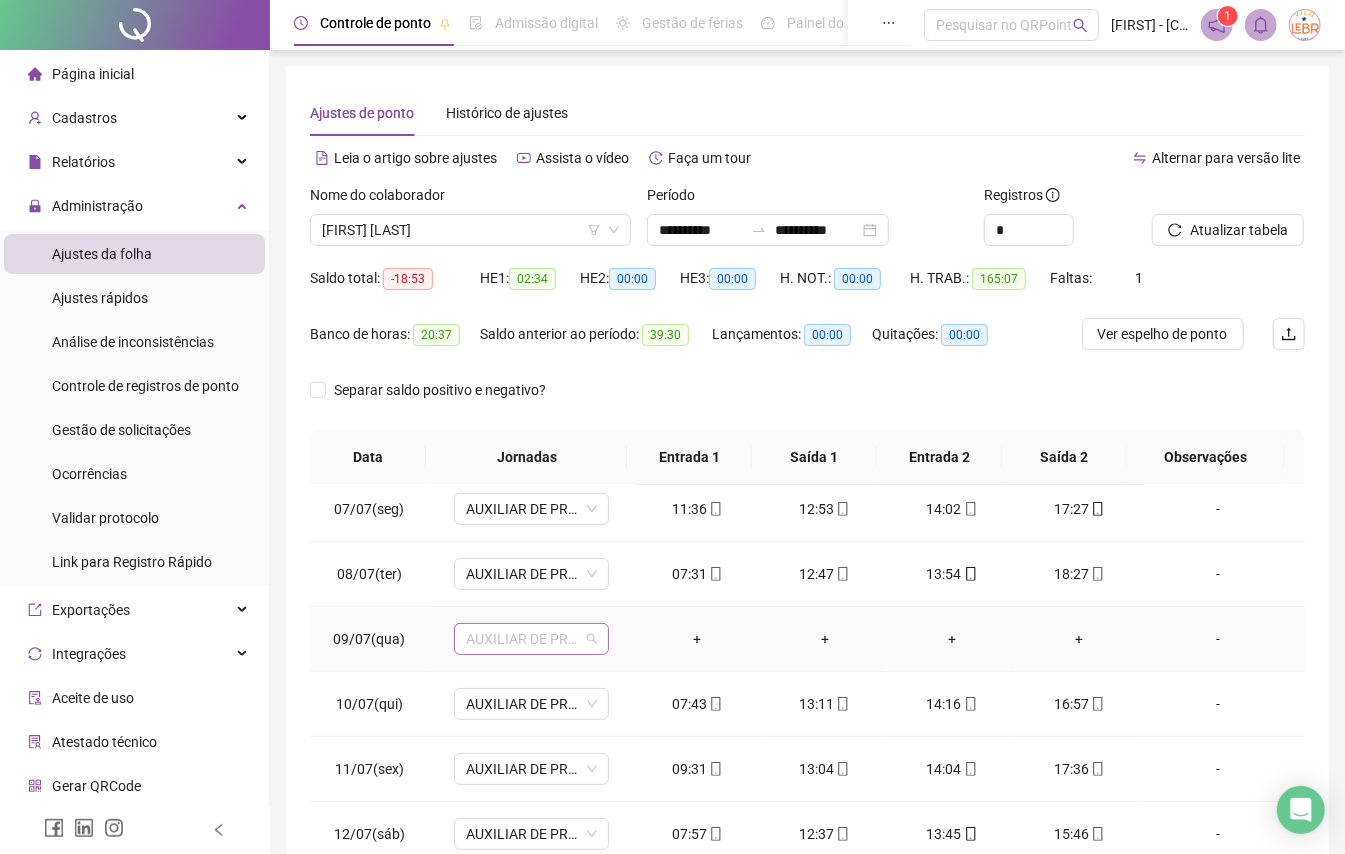 click on "AUXILIAR DE PRODUÇÃO 1" at bounding box center (531, 639) 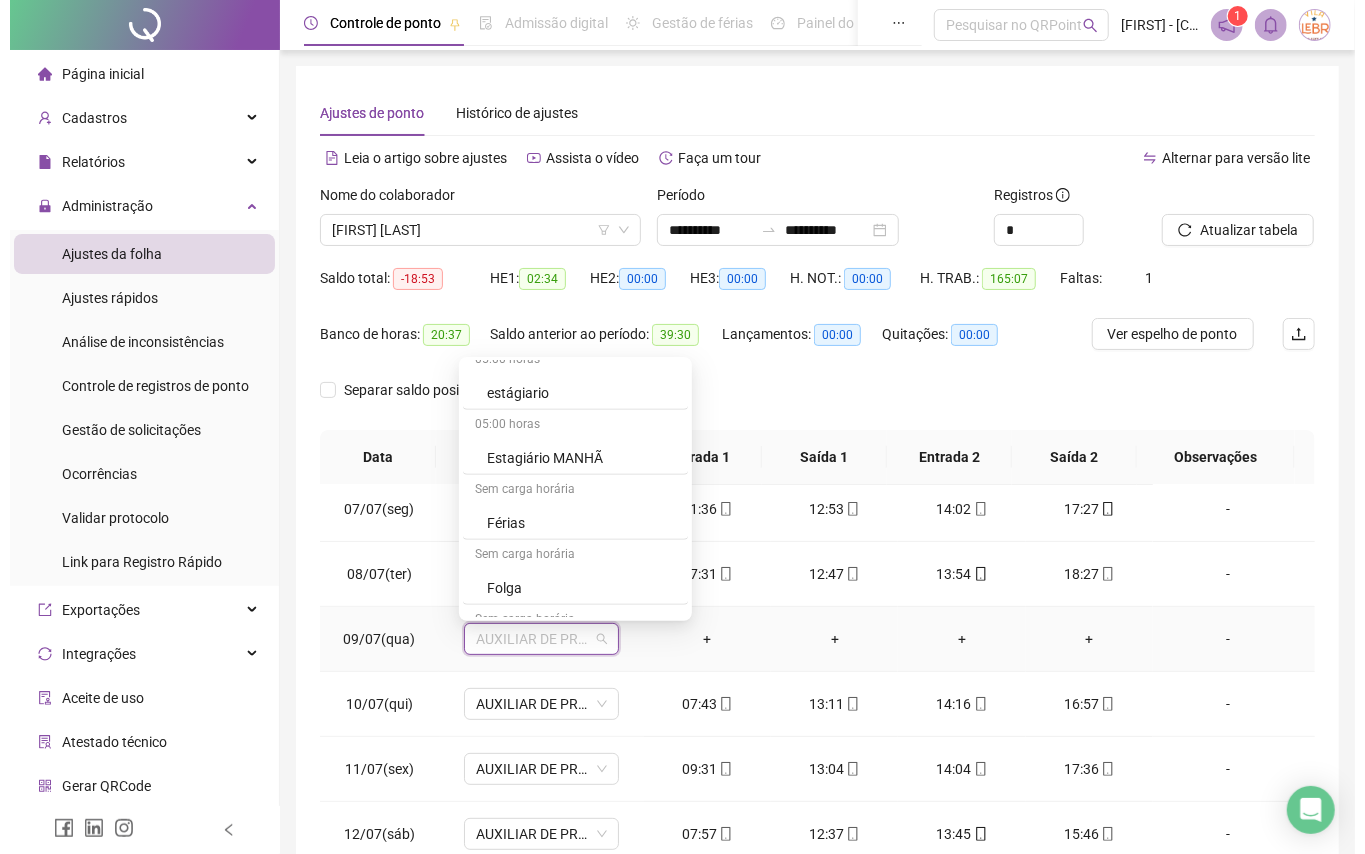 scroll, scrollTop: 800, scrollLeft: 0, axis: vertical 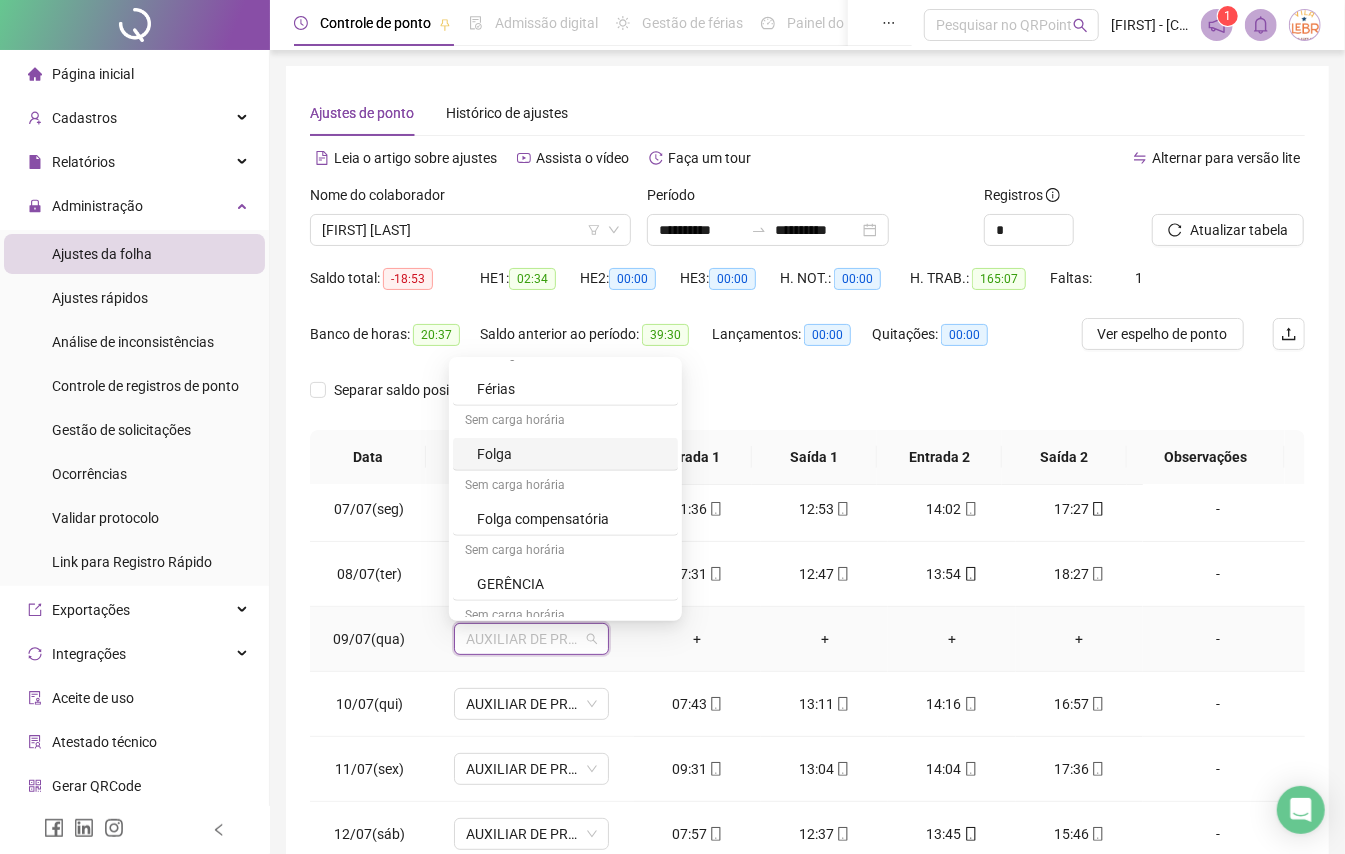 click on "Folga" at bounding box center [571, 454] 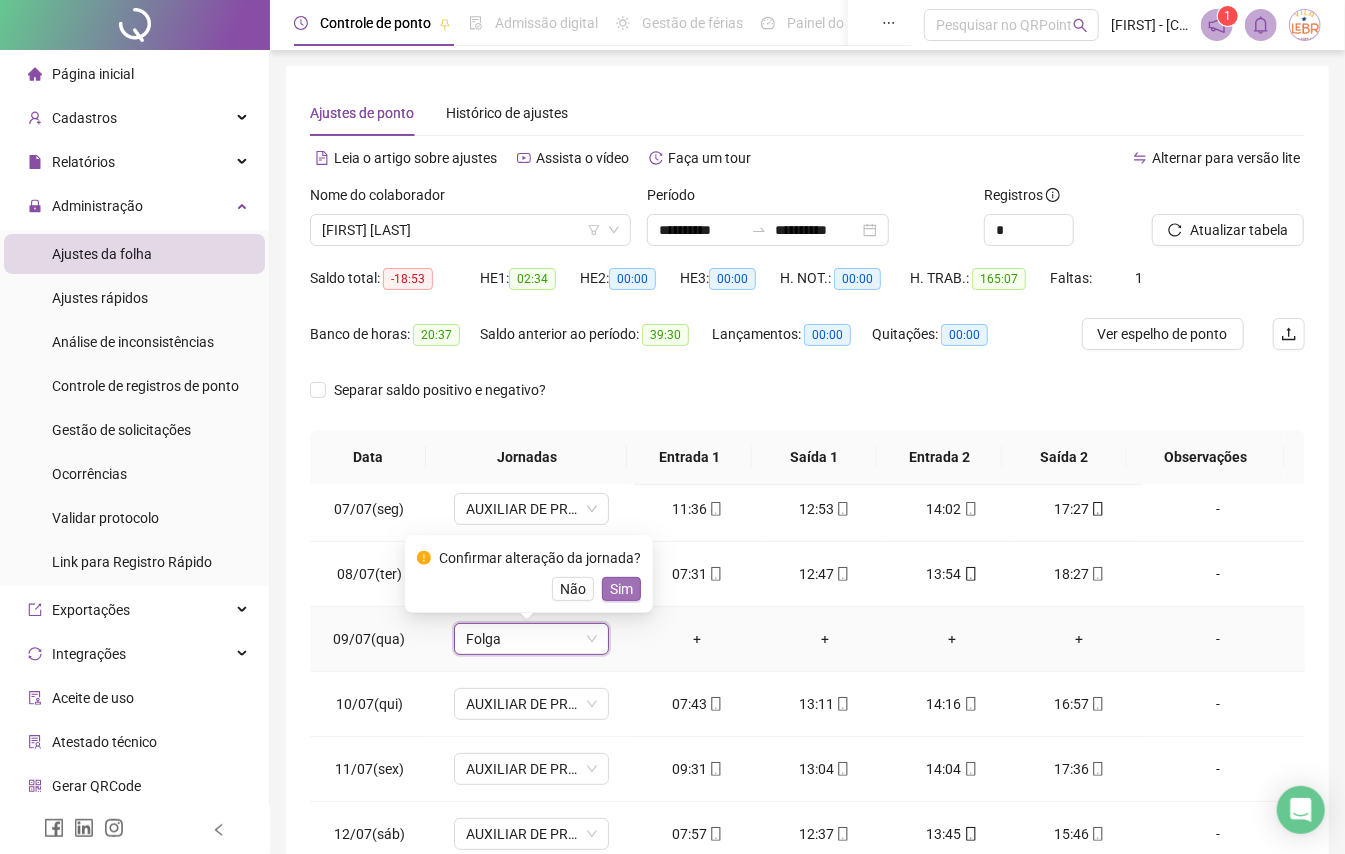 click on "Sim" at bounding box center (621, 589) 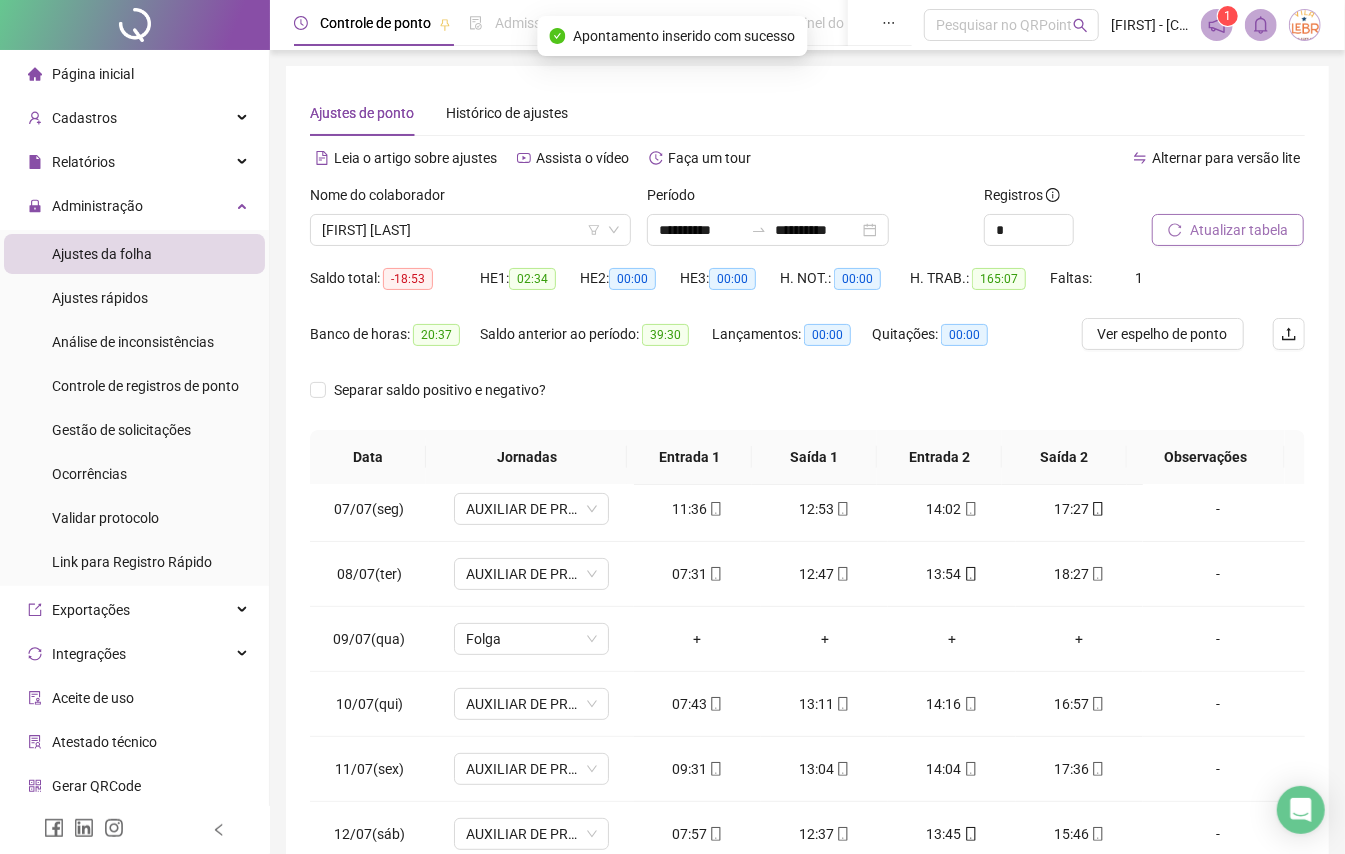 click on "Atualizar tabela" at bounding box center (1239, 230) 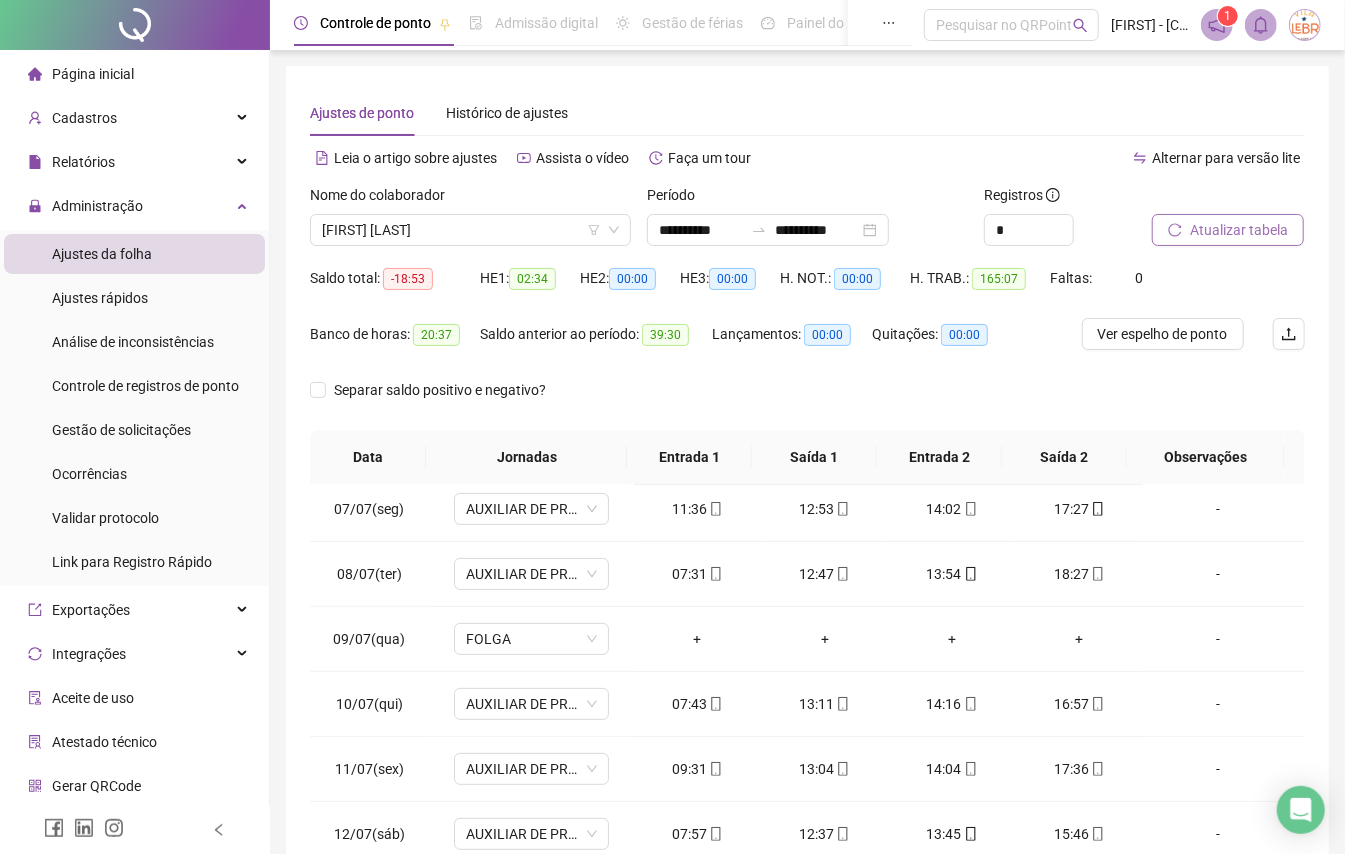 click on "Atualizar tabela" at bounding box center [1239, 230] 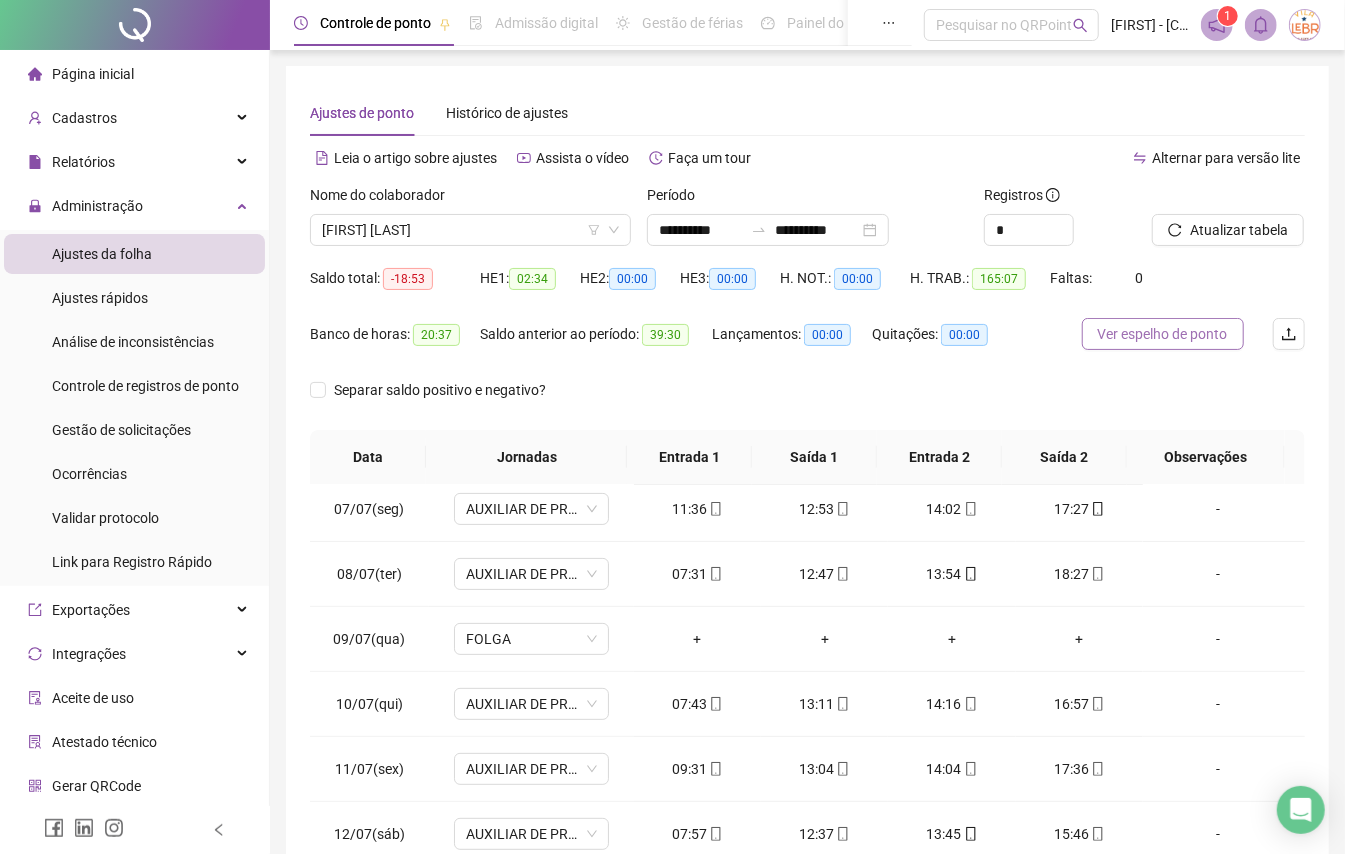 click on "Ver espelho de ponto" at bounding box center (1163, 334) 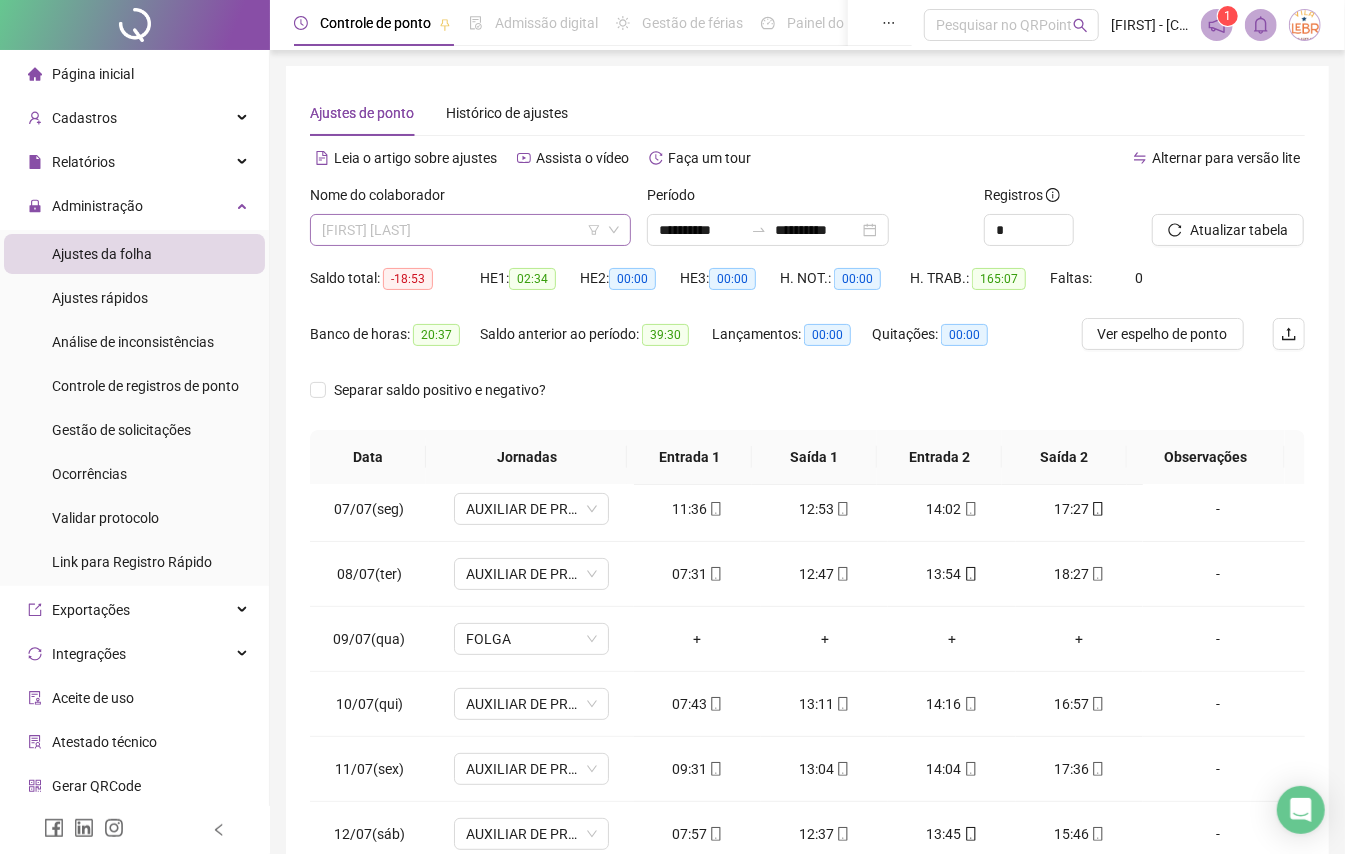 click on "[FIRST] [LAST]" at bounding box center (470, 230) 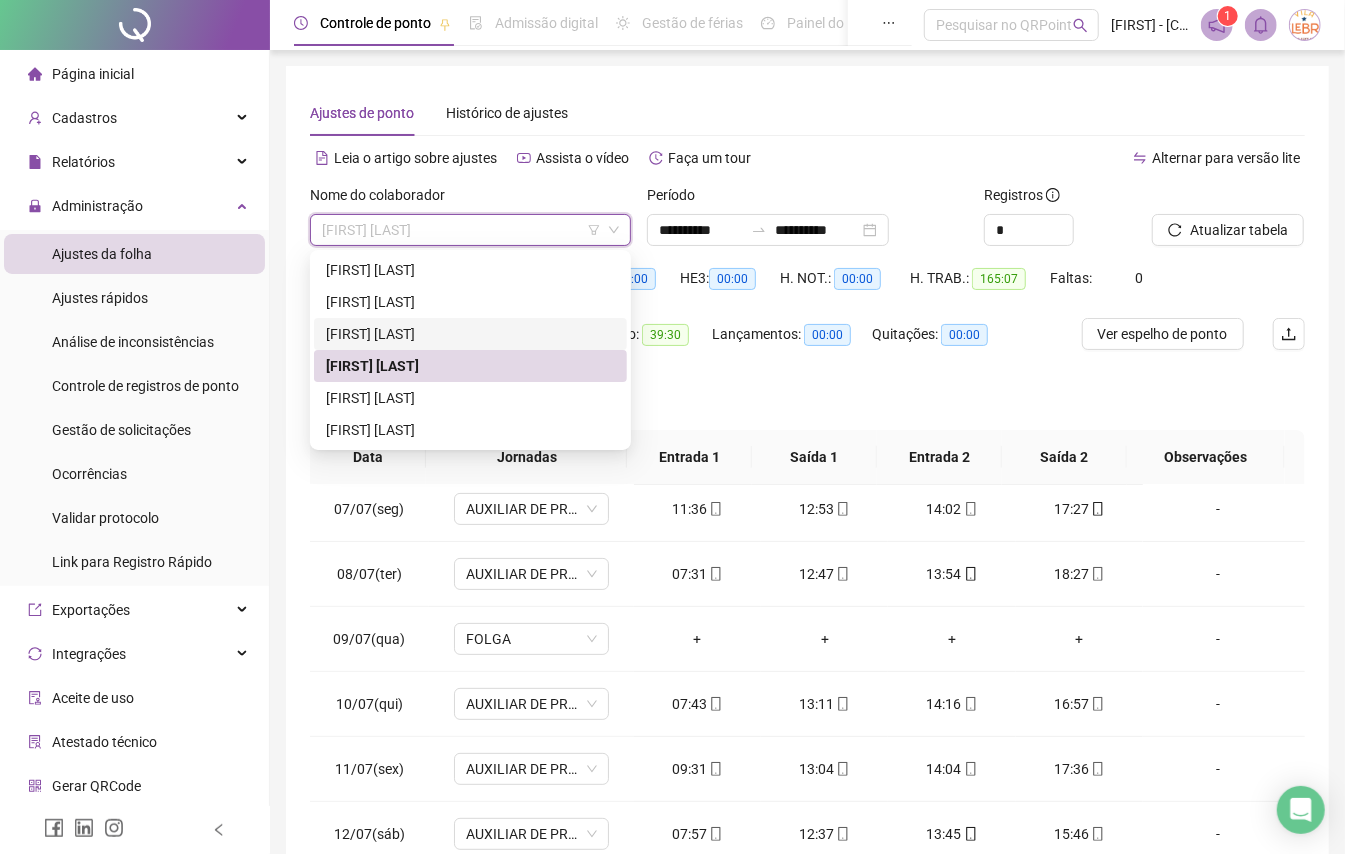 click on "[FIRST] [LAST]" at bounding box center (470, 334) 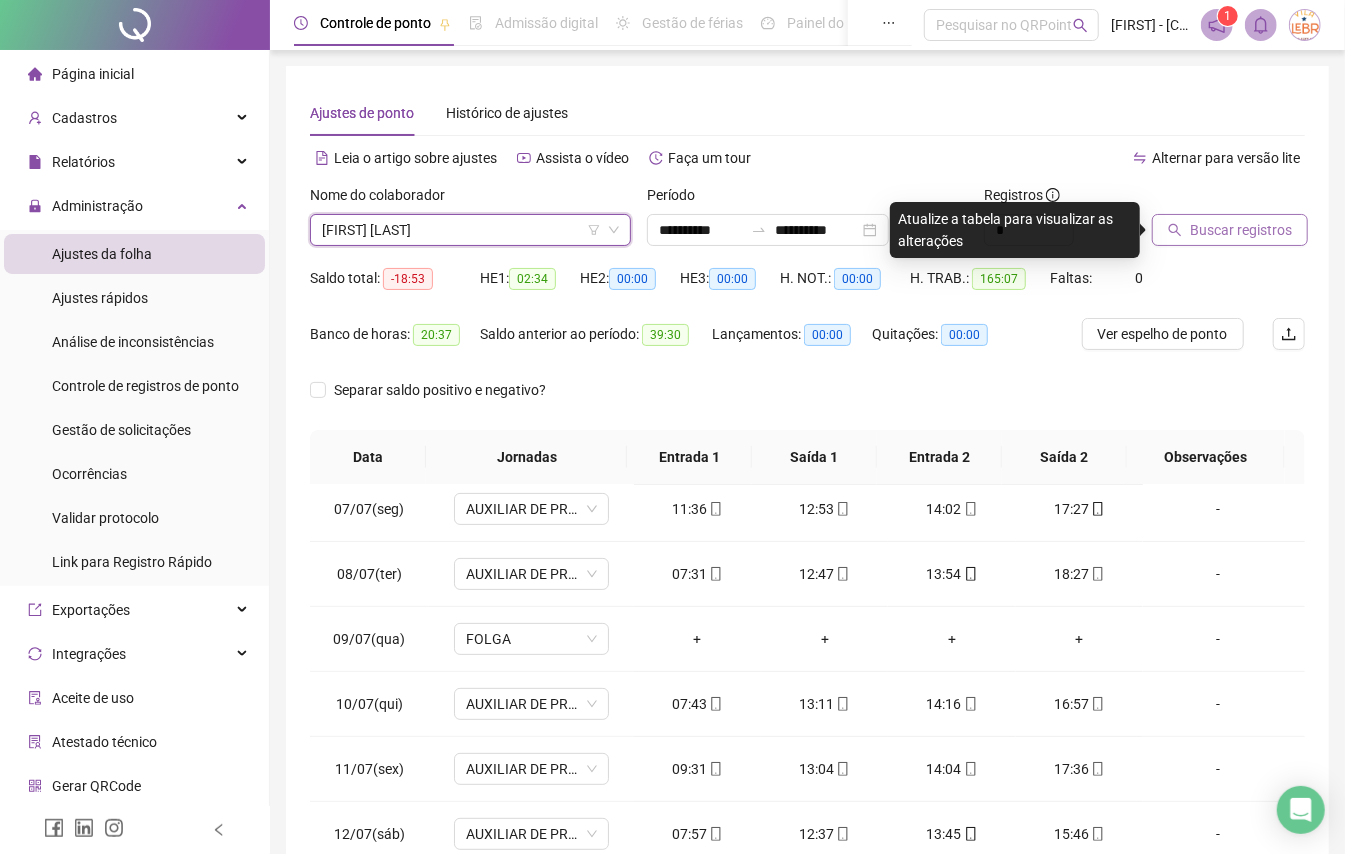 click on "Buscar registros" at bounding box center (1241, 230) 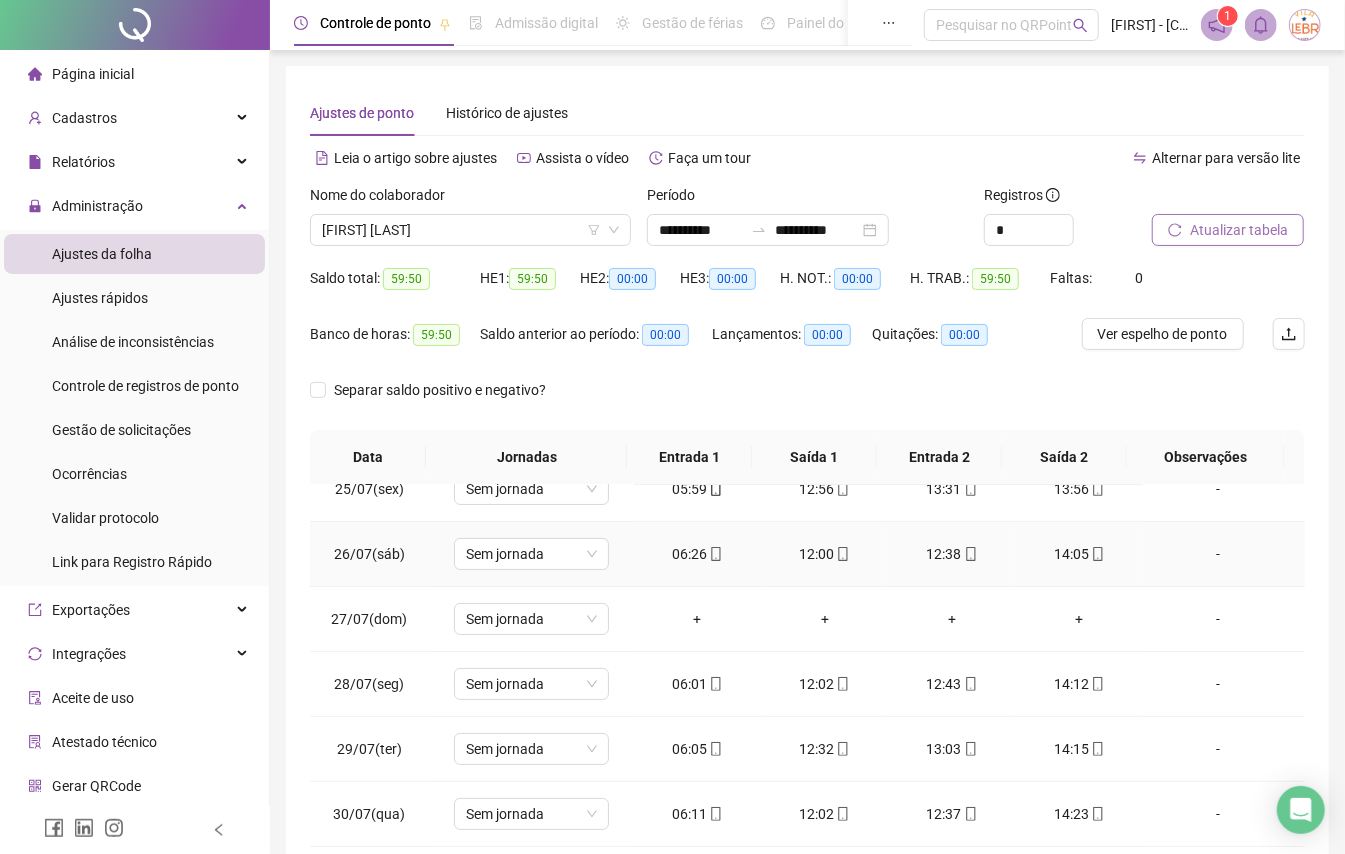 scroll, scrollTop: 0, scrollLeft: 0, axis: both 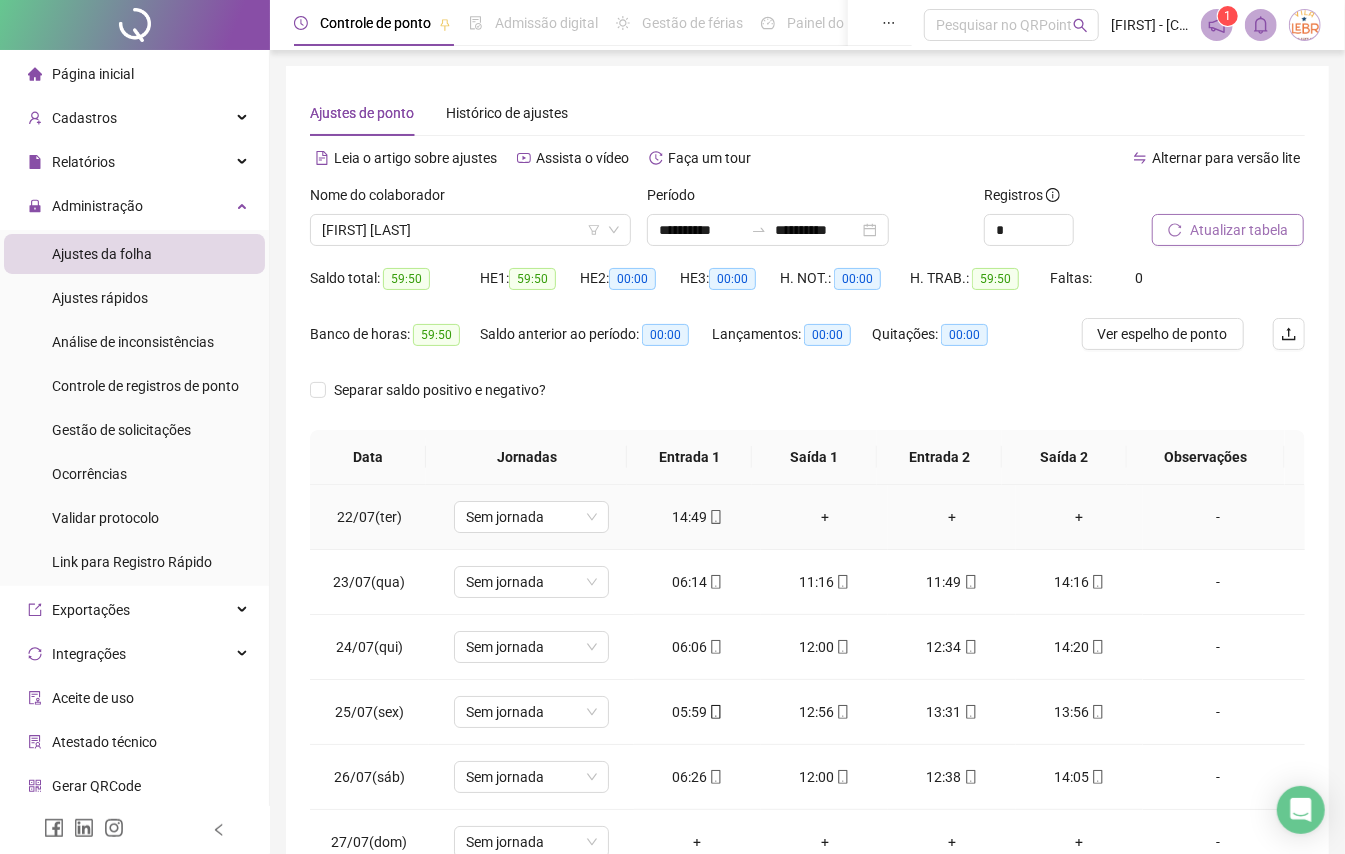 click on "+" at bounding box center (824, 517) 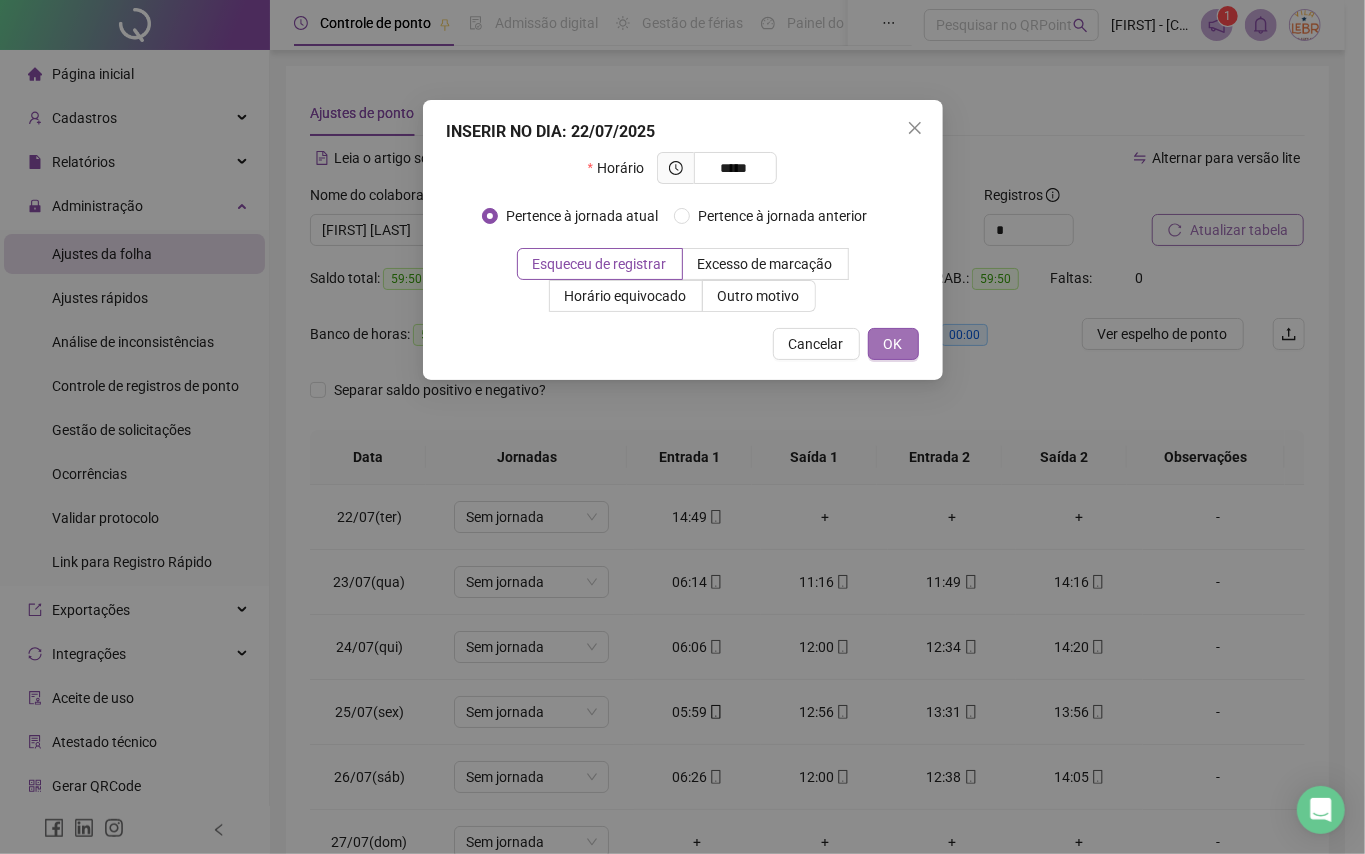 type on "*****" 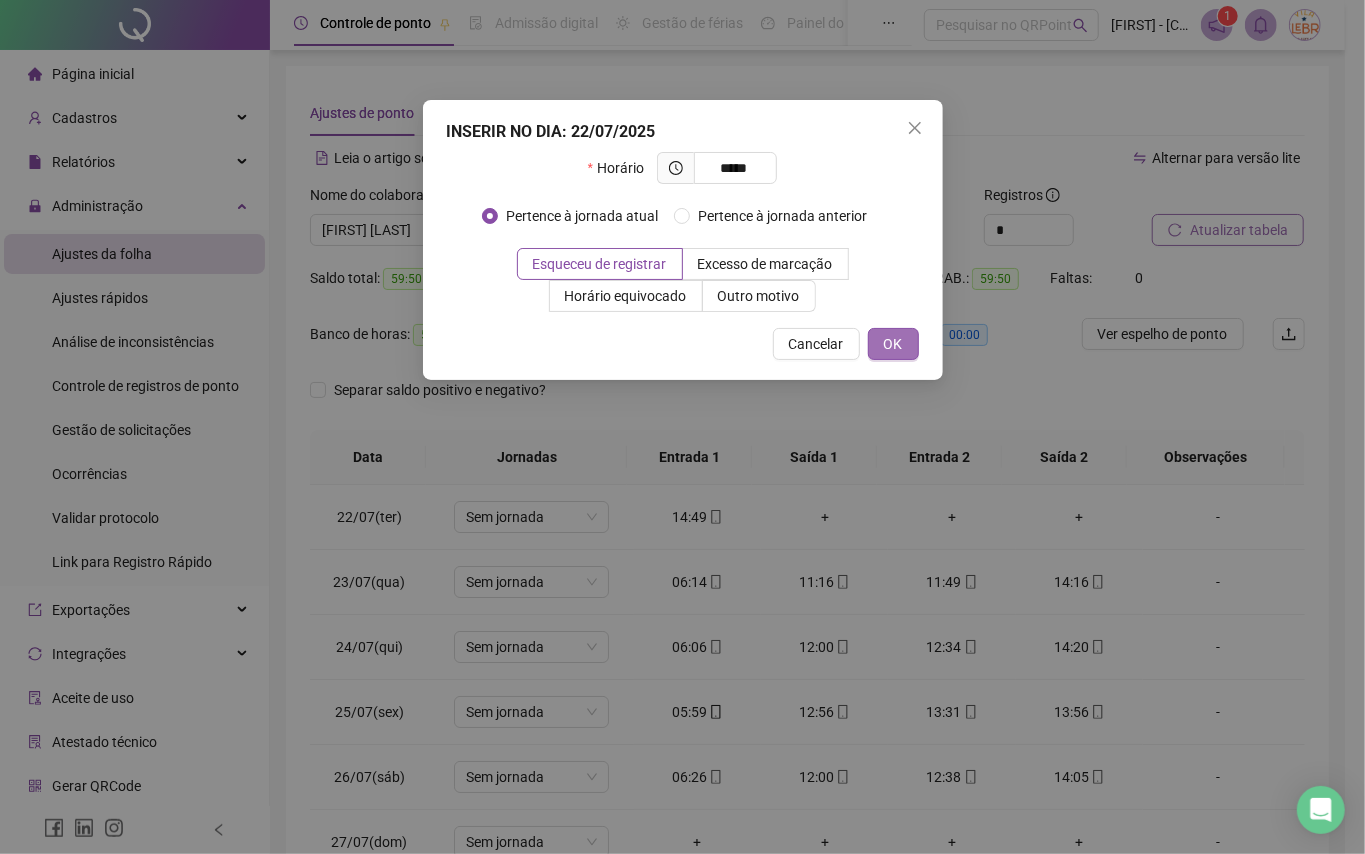 click on "OK" at bounding box center (893, 344) 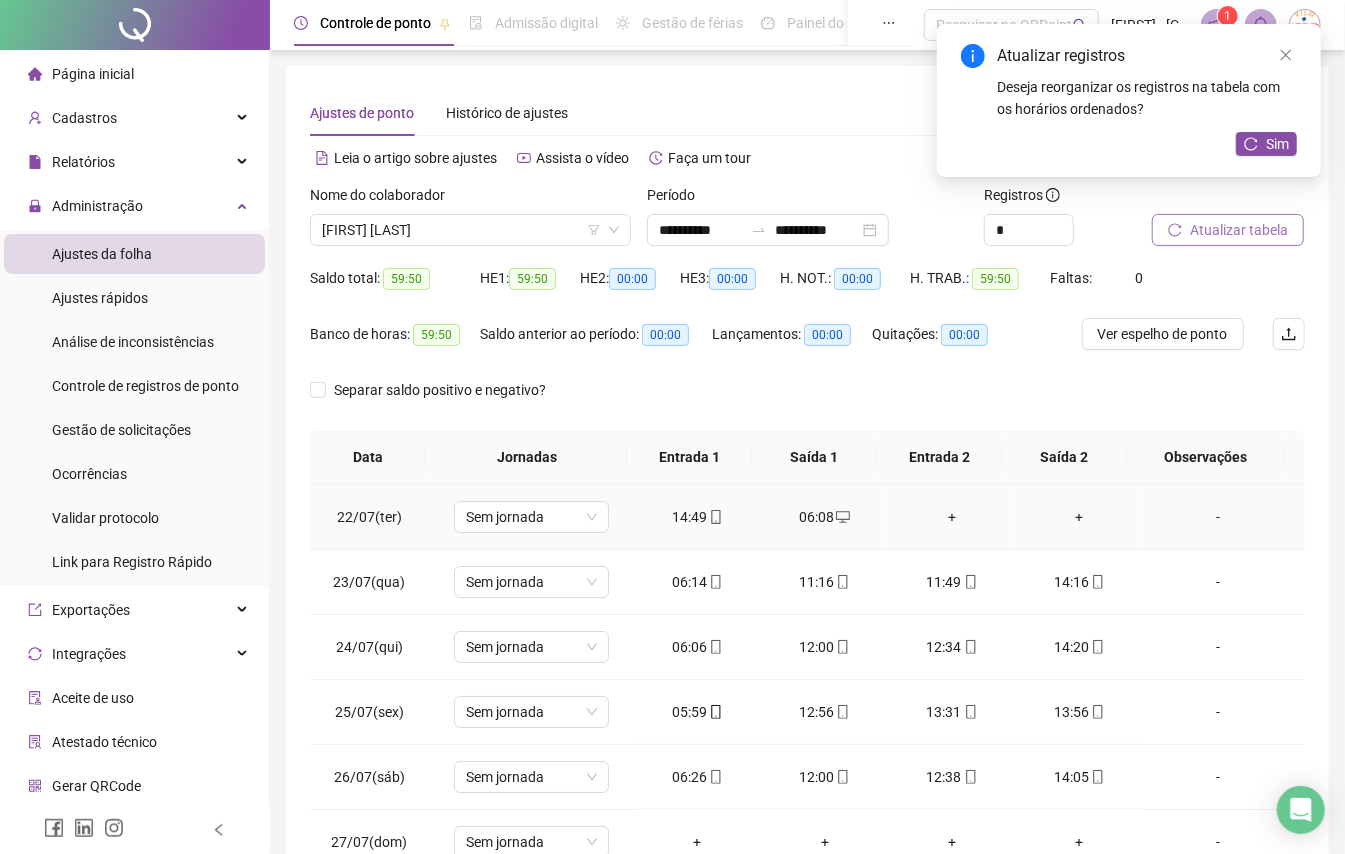 click on "+" at bounding box center [951, 517] 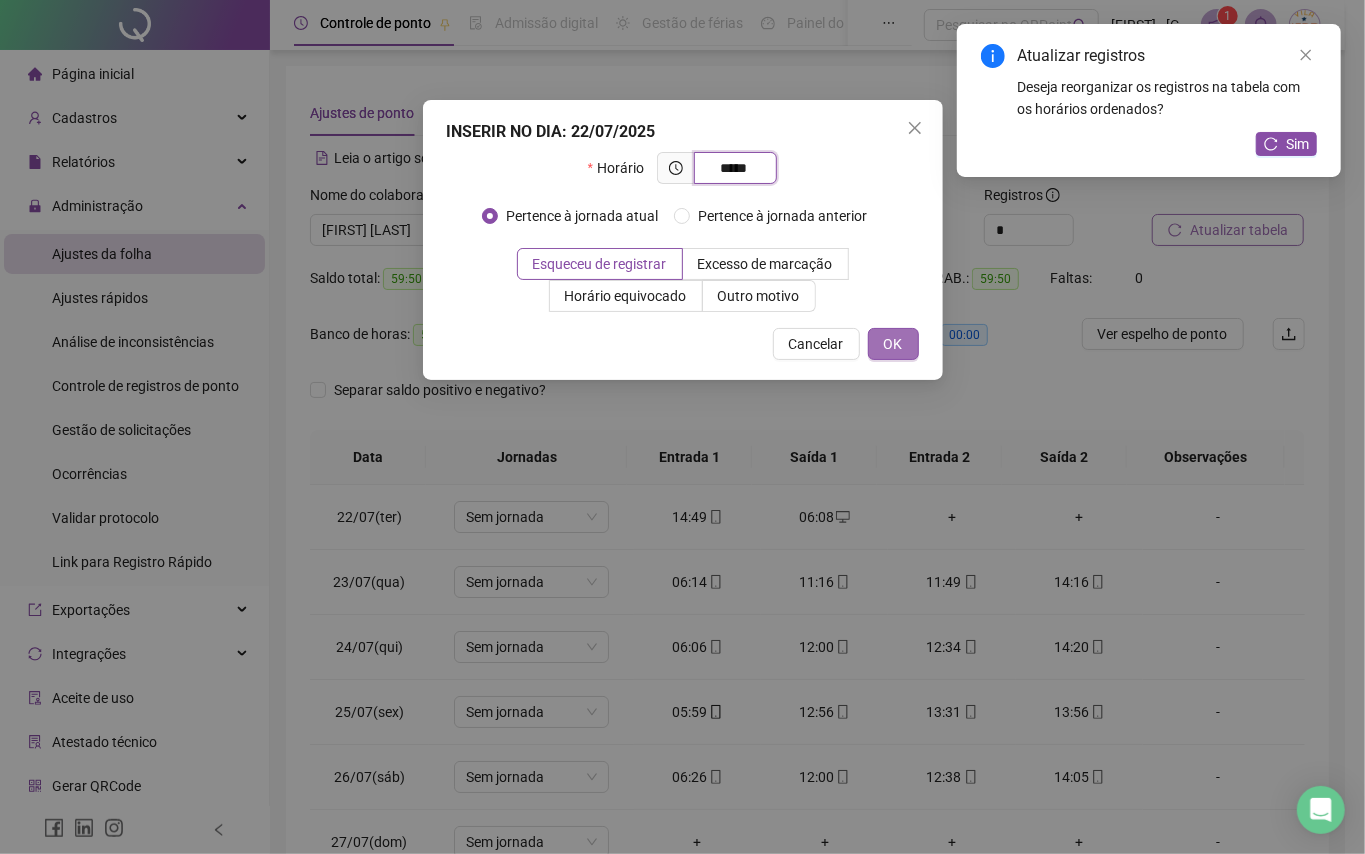 type on "*****" 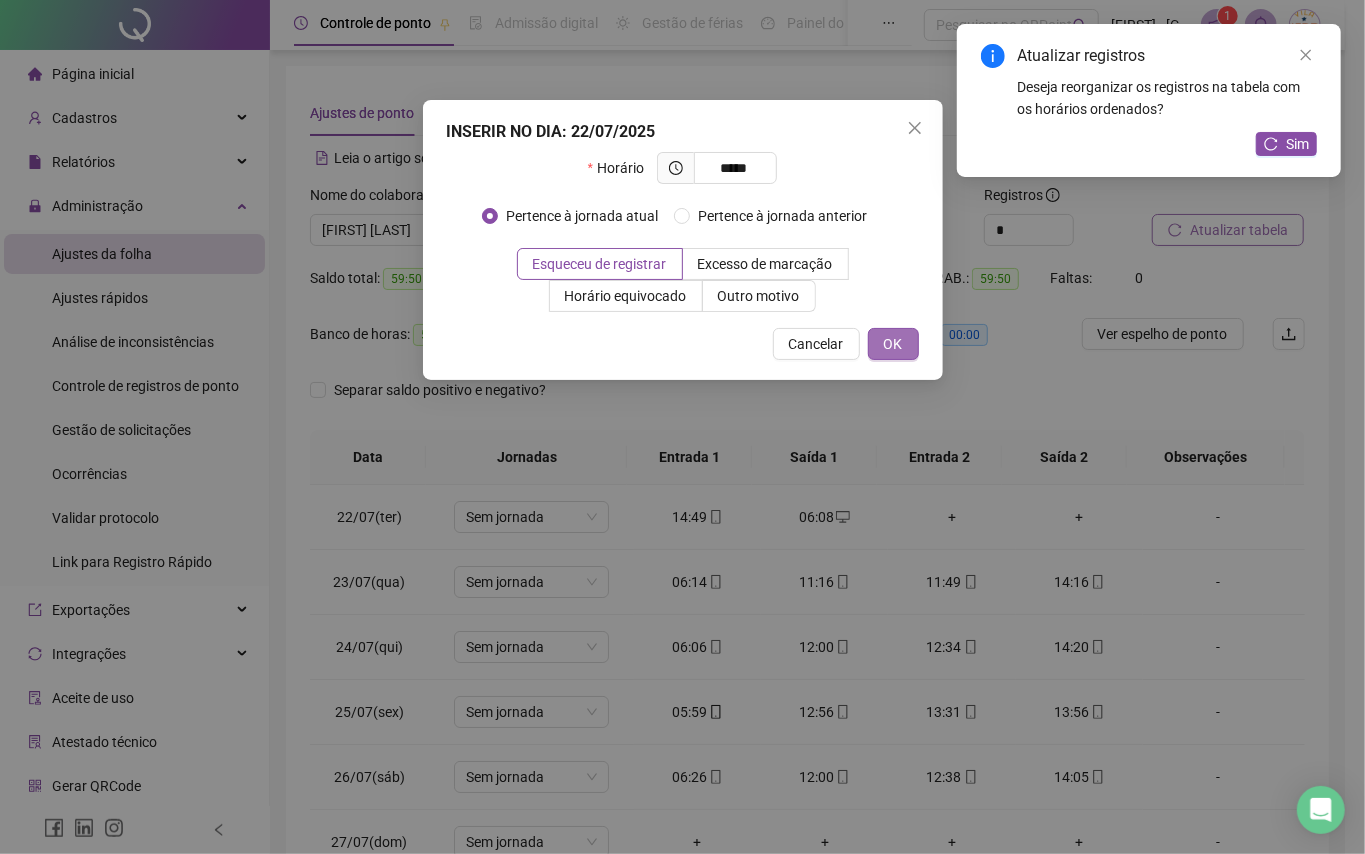 click on "OK" at bounding box center (893, 344) 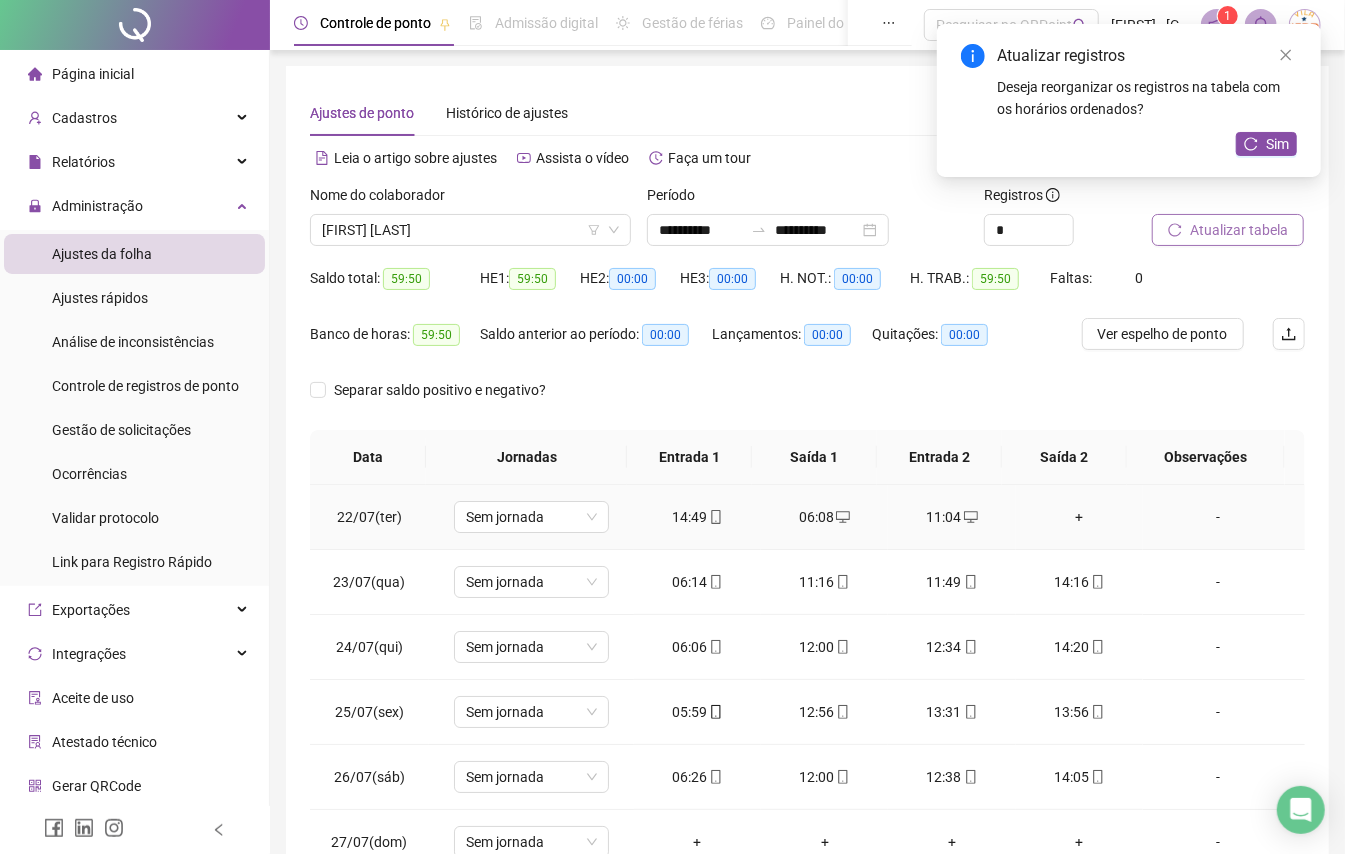 click on "+" at bounding box center [1079, 517] 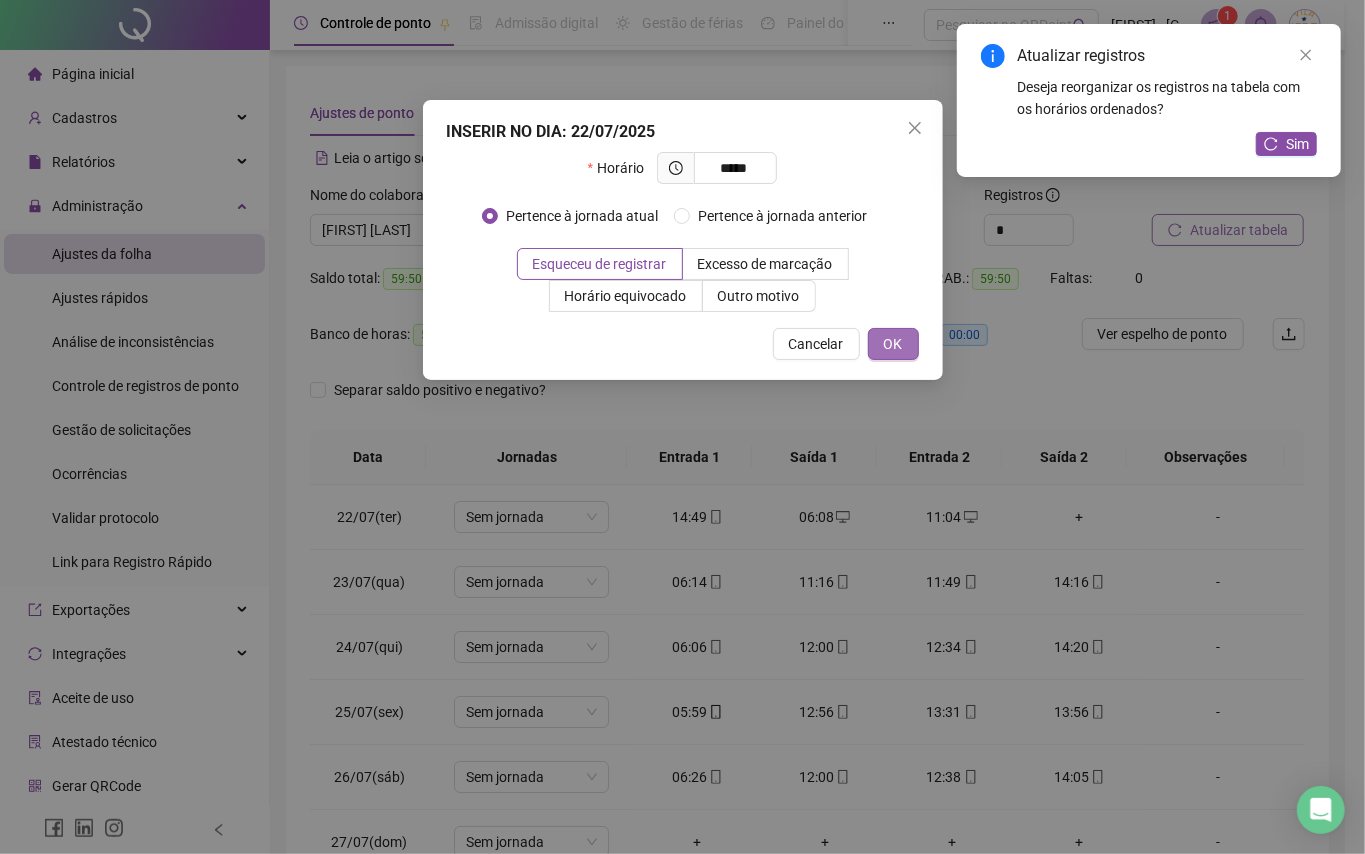 type on "*****" 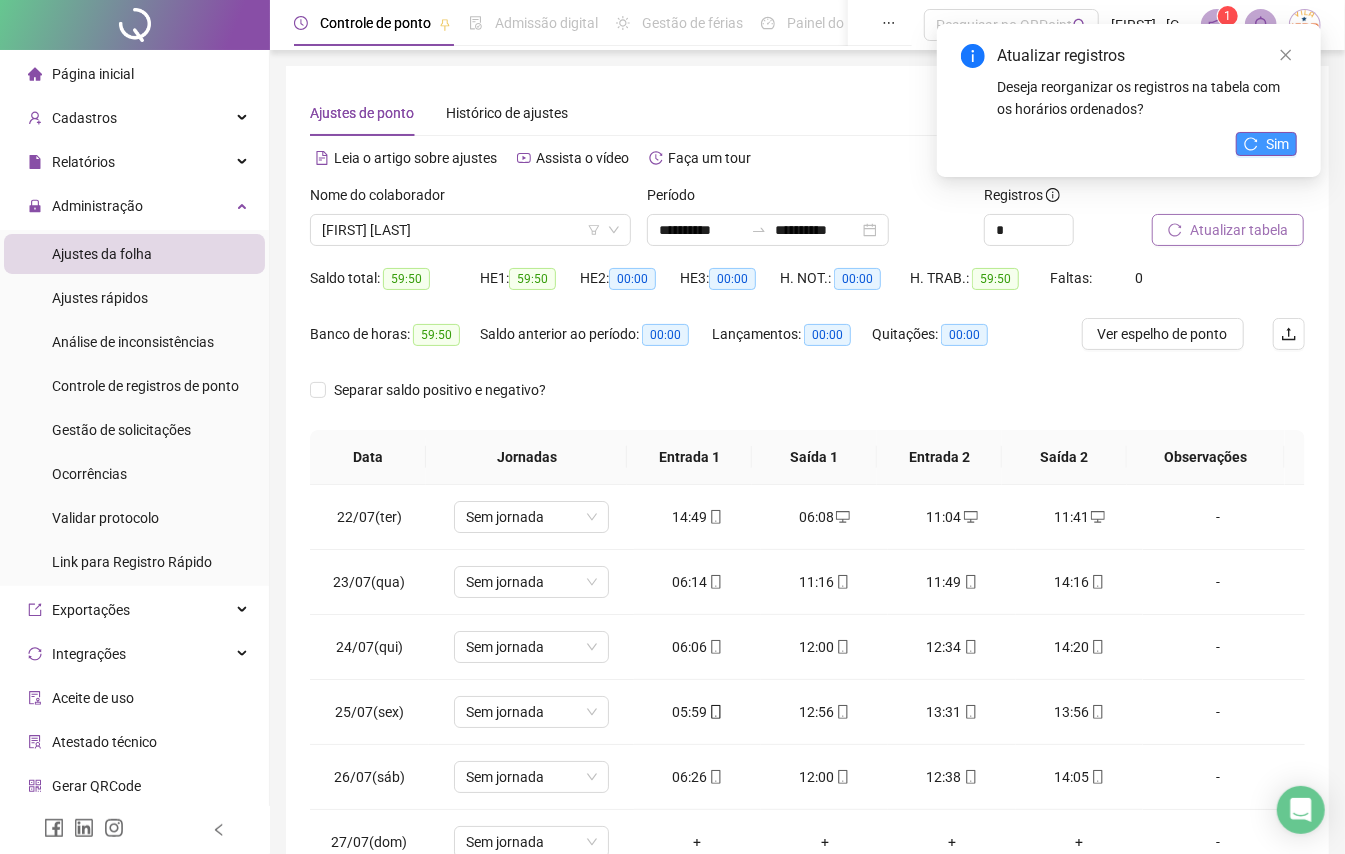 click 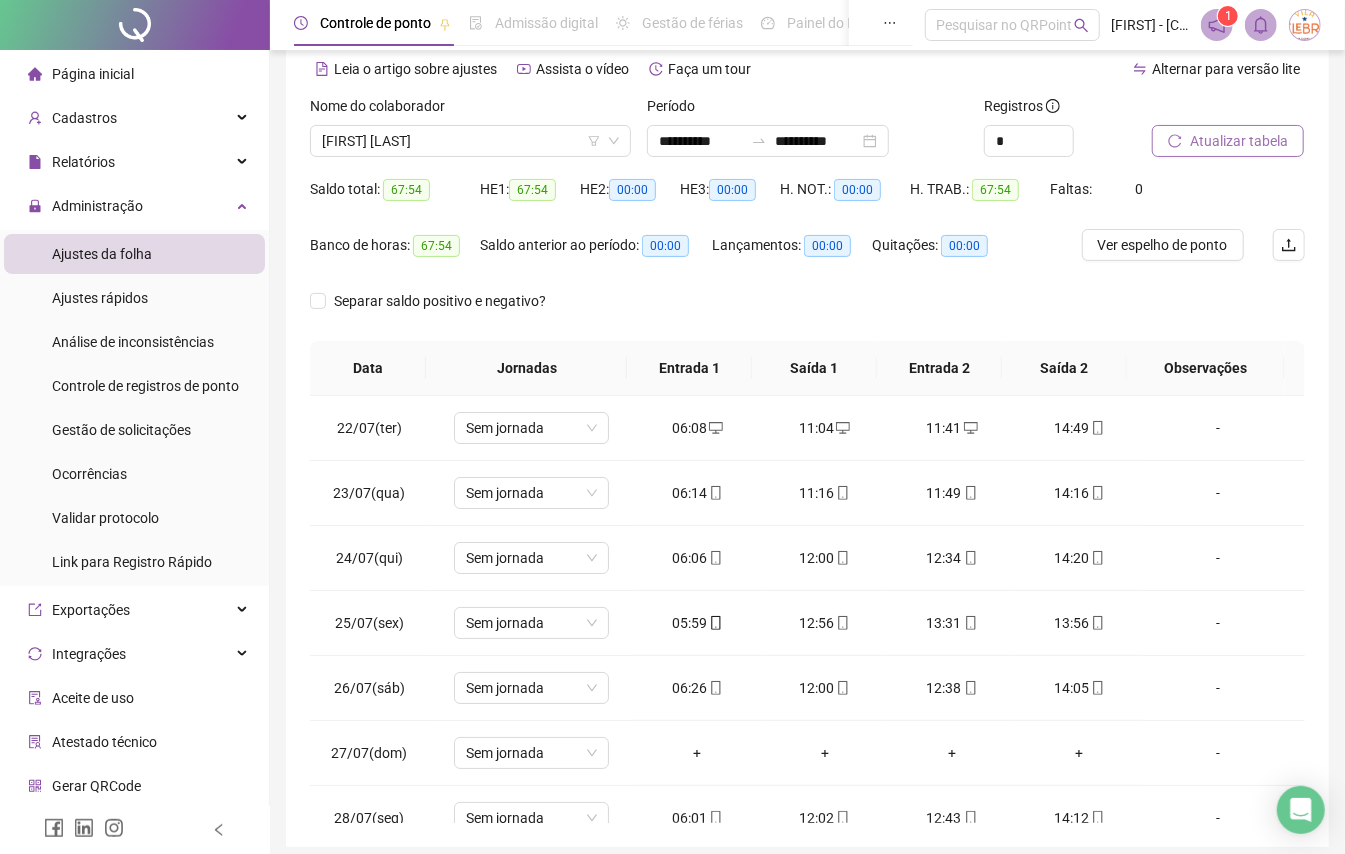 scroll, scrollTop: 133, scrollLeft: 0, axis: vertical 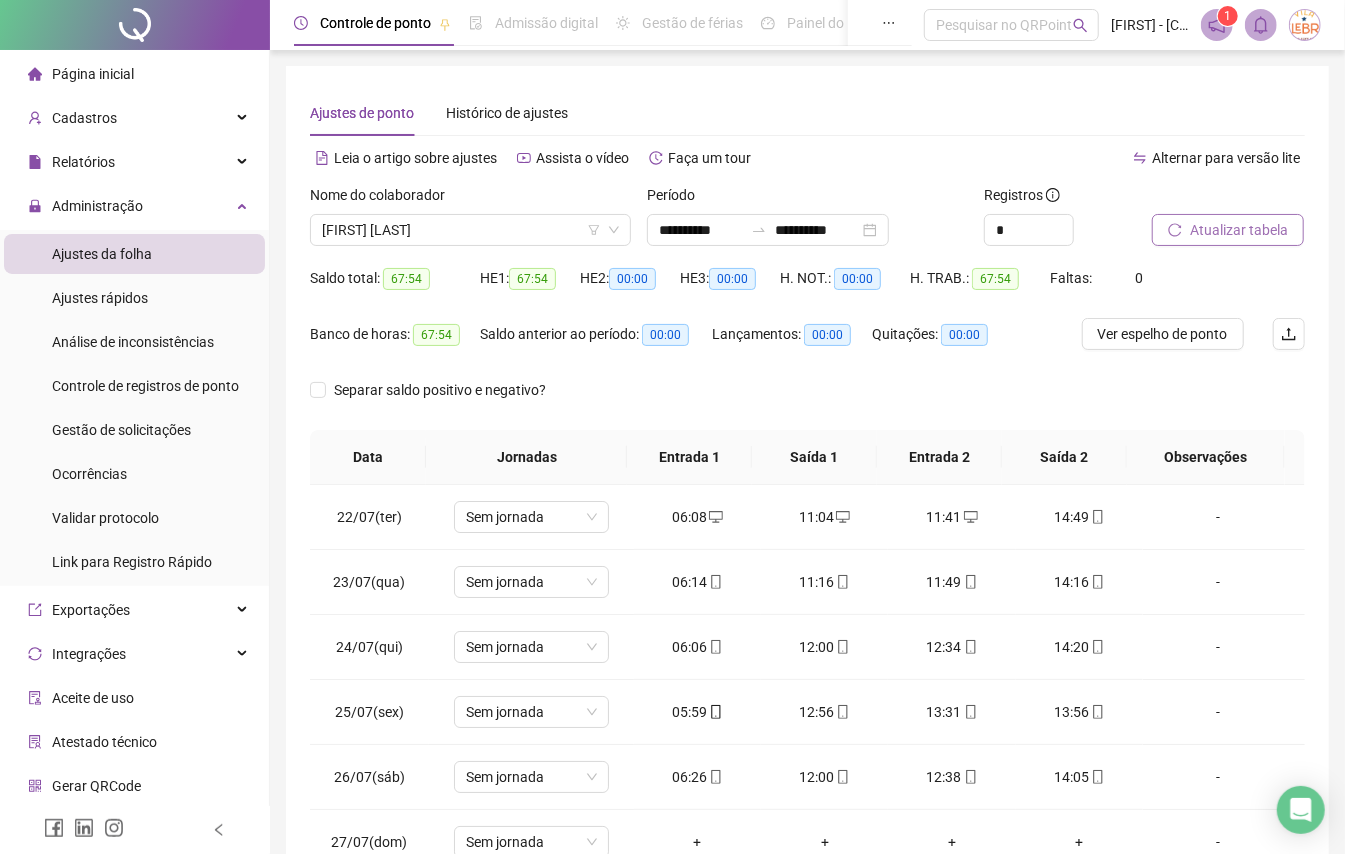 click on "Atualizar tabela" at bounding box center (1239, 230) 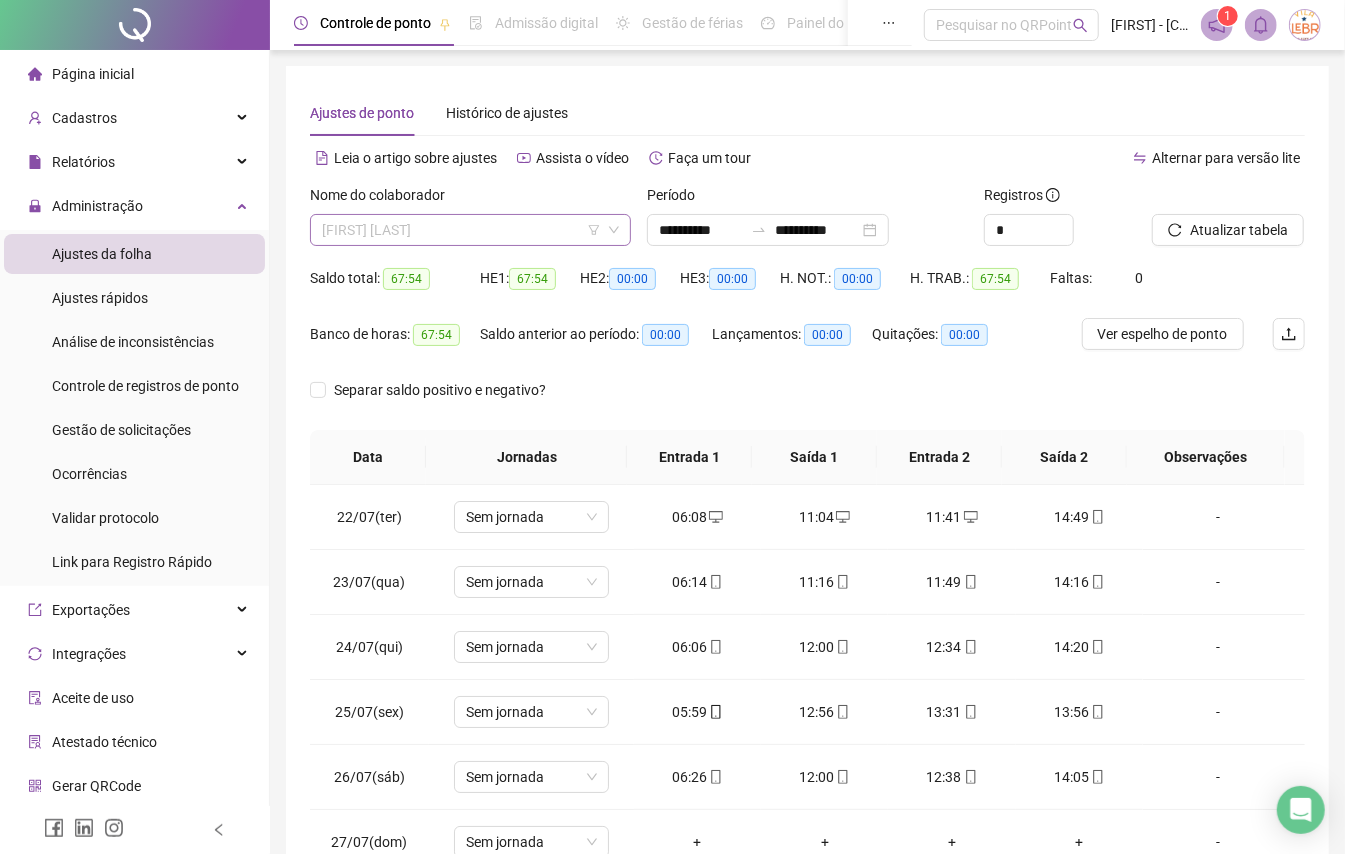 click on "[FIRST] [LAST]" at bounding box center (470, 230) 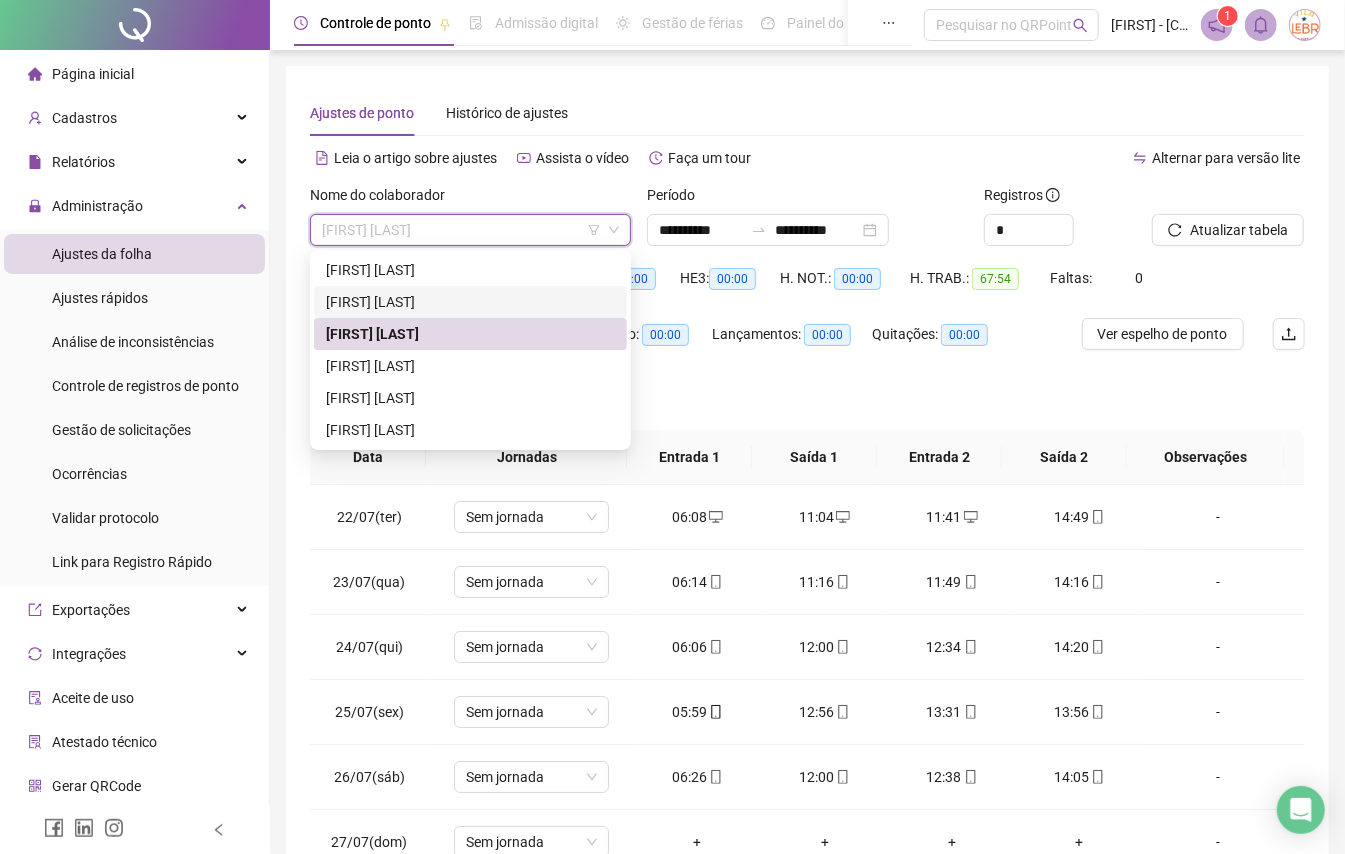 click on "[FIRST] [LAST]" at bounding box center [470, 302] 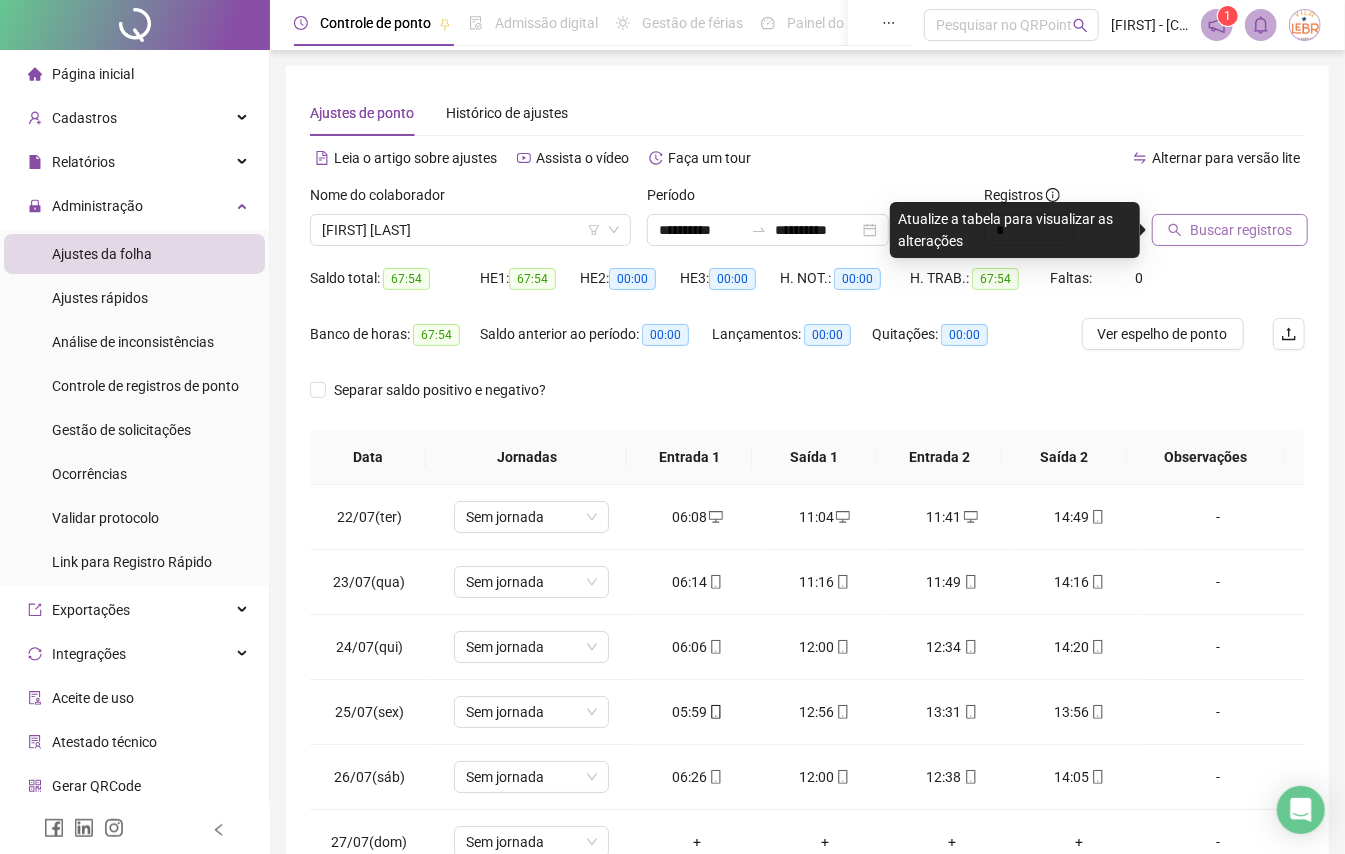 click on "Buscar registros" at bounding box center [1241, 230] 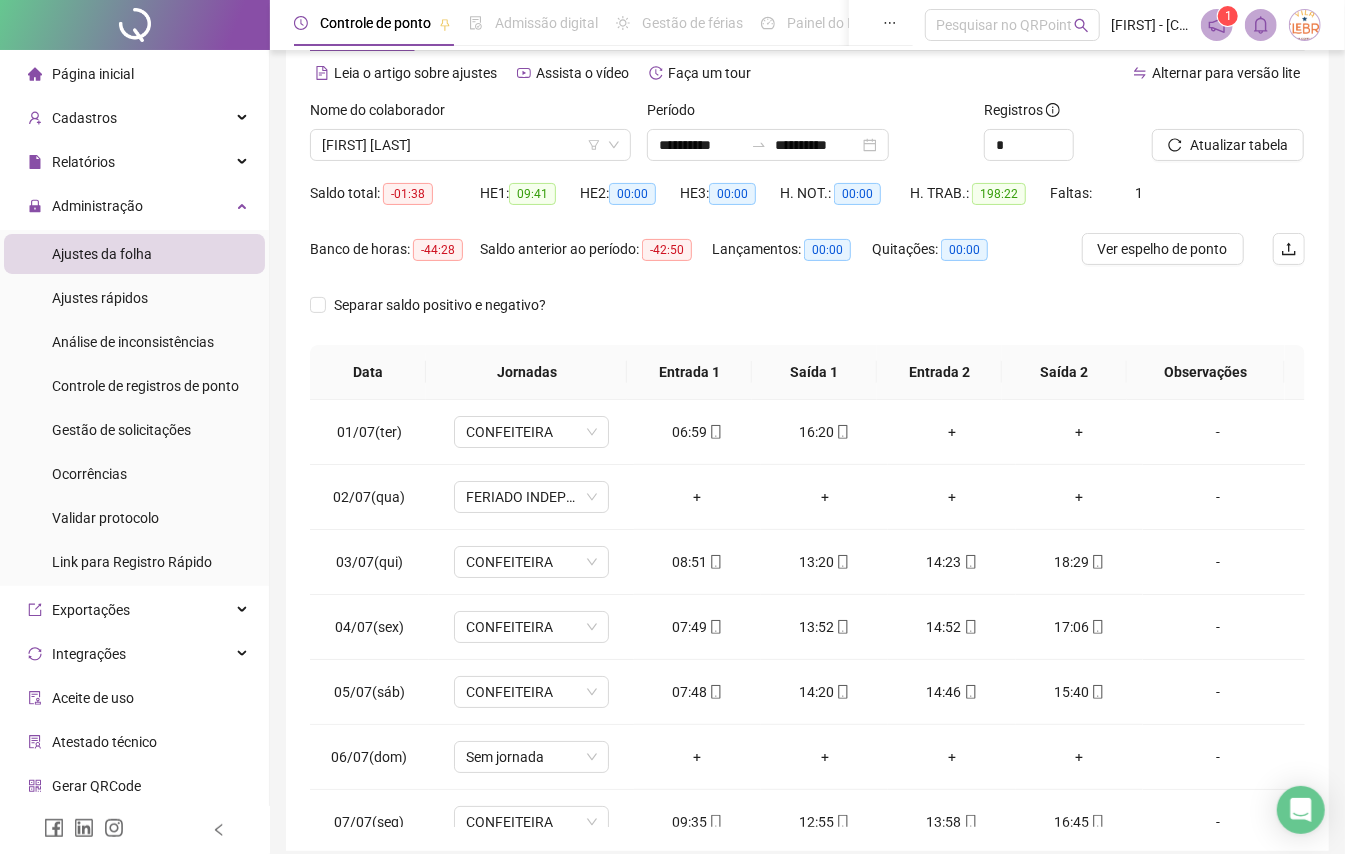 scroll, scrollTop: 133, scrollLeft: 0, axis: vertical 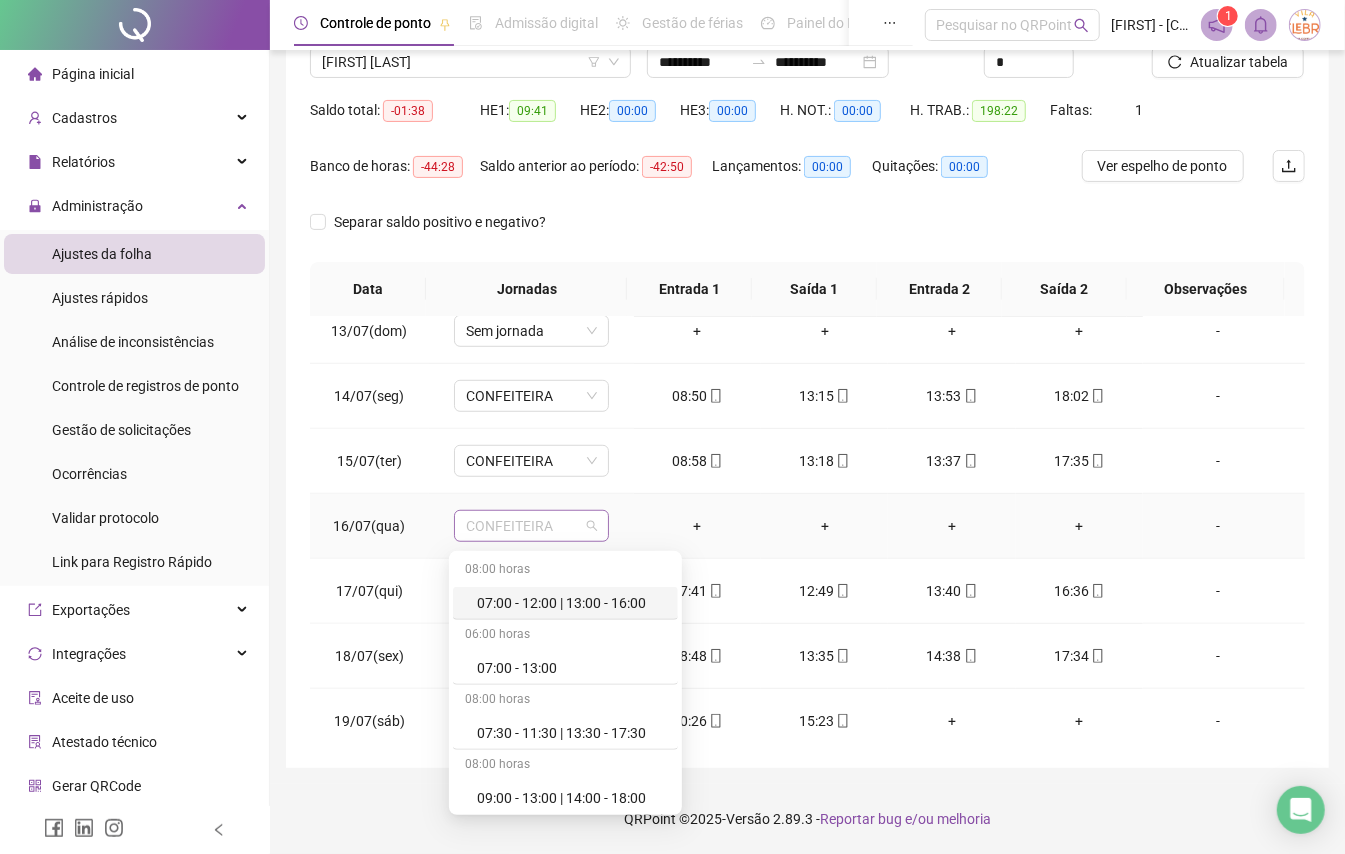 click on "CONFEITEIRA" at bounding box center (531, 526) 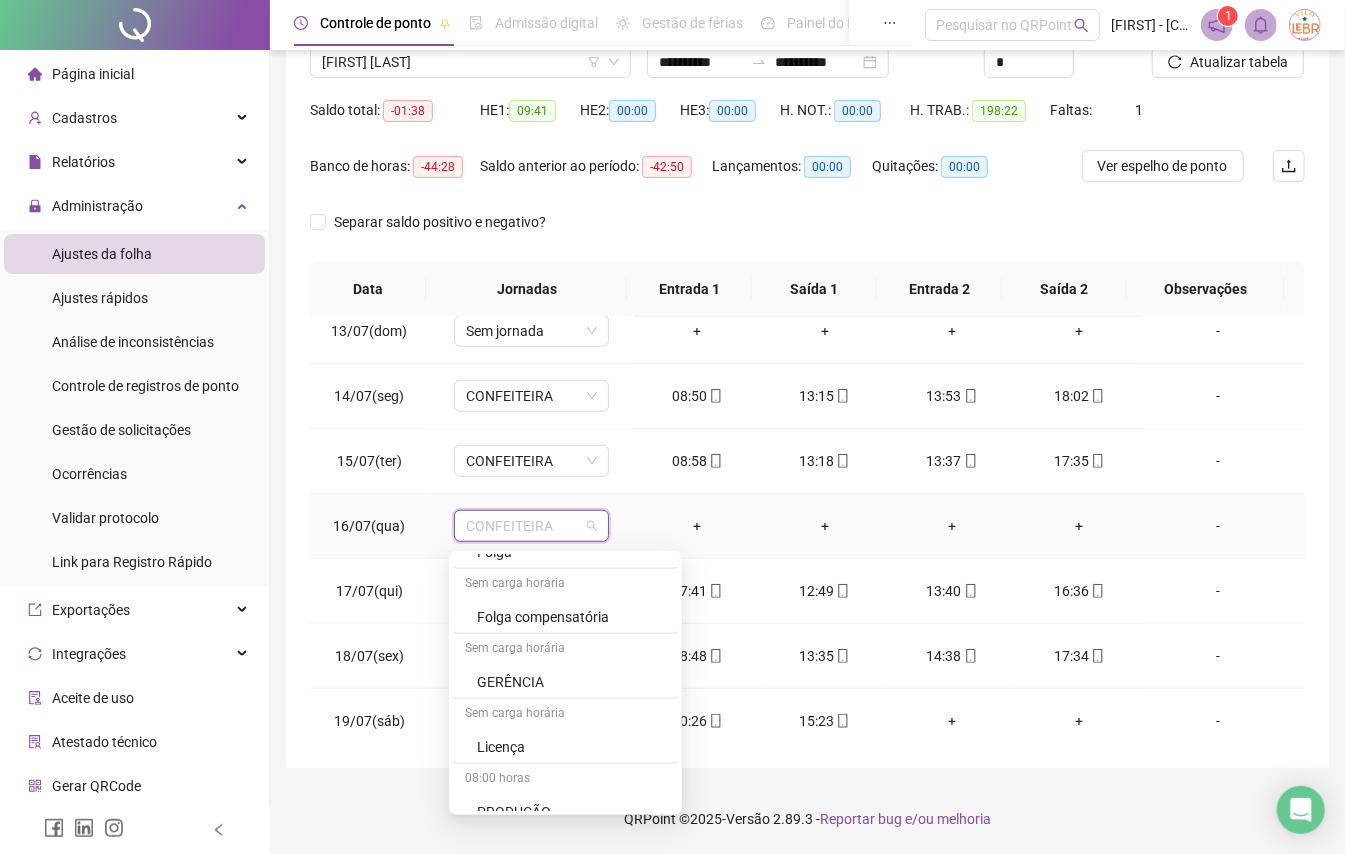 scroll, scrollTop: 849, scrollLeft: 0, axis: vertical 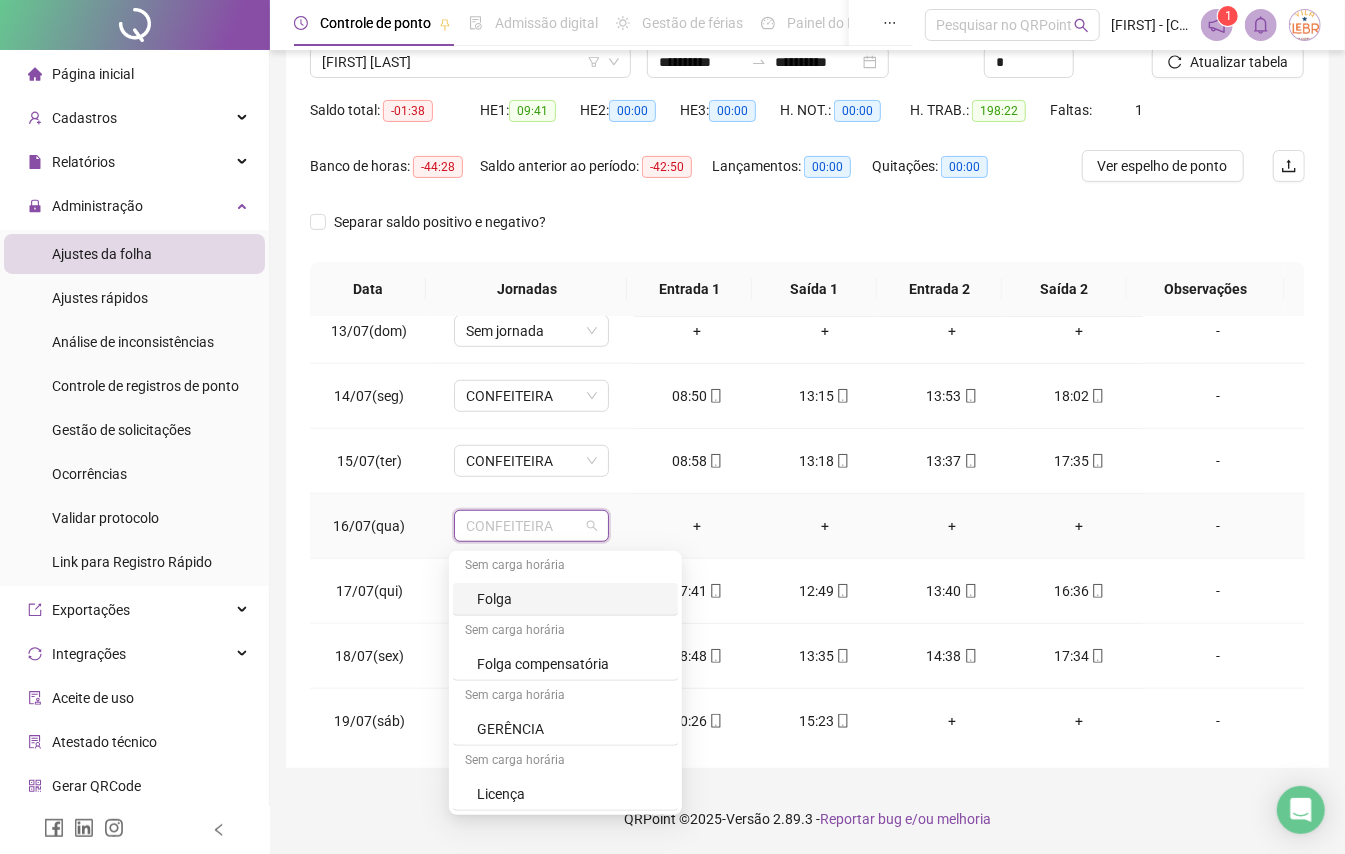 click on "Folga" at bounding box center [565, 599] 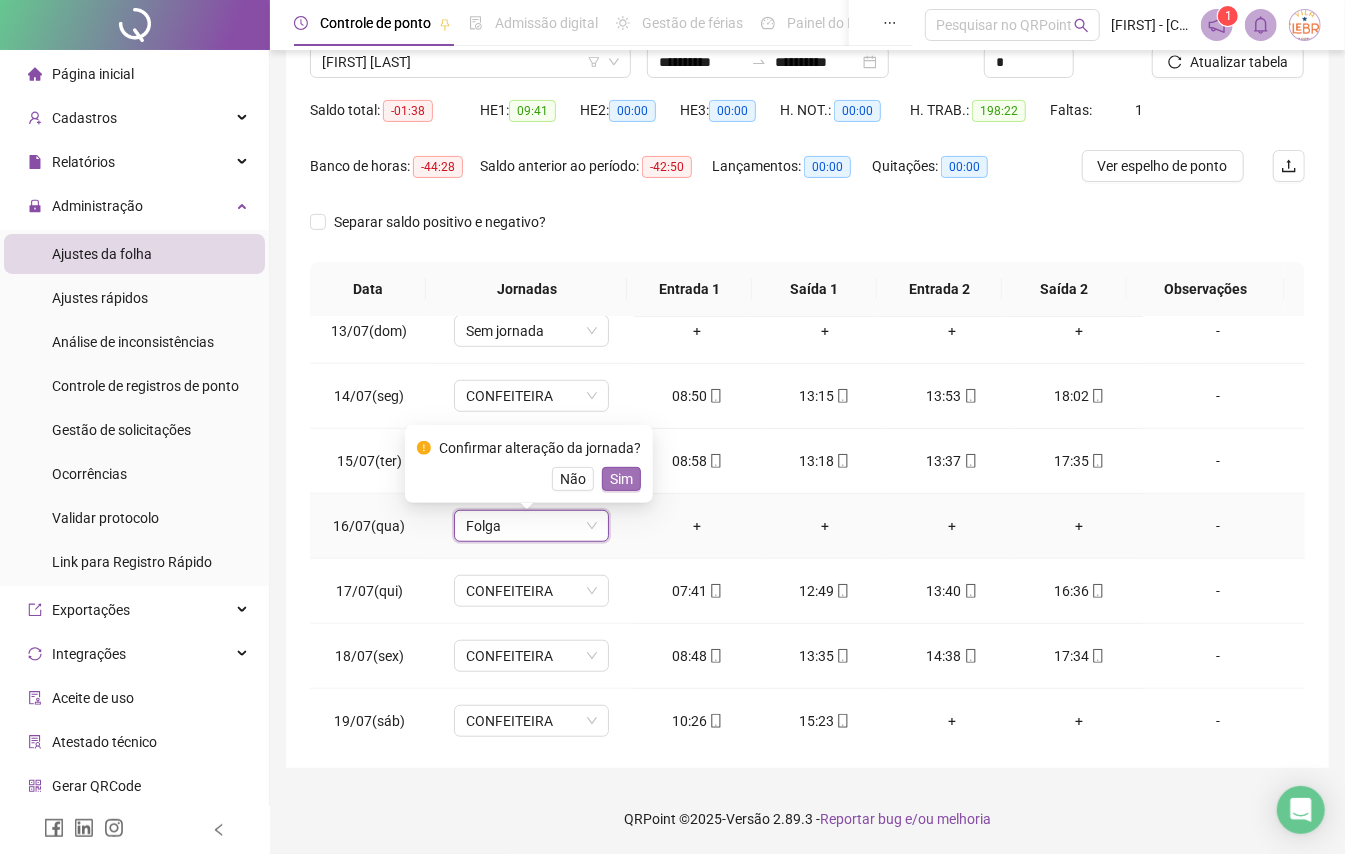 click on "Sim" at bounding box center [621, 479] 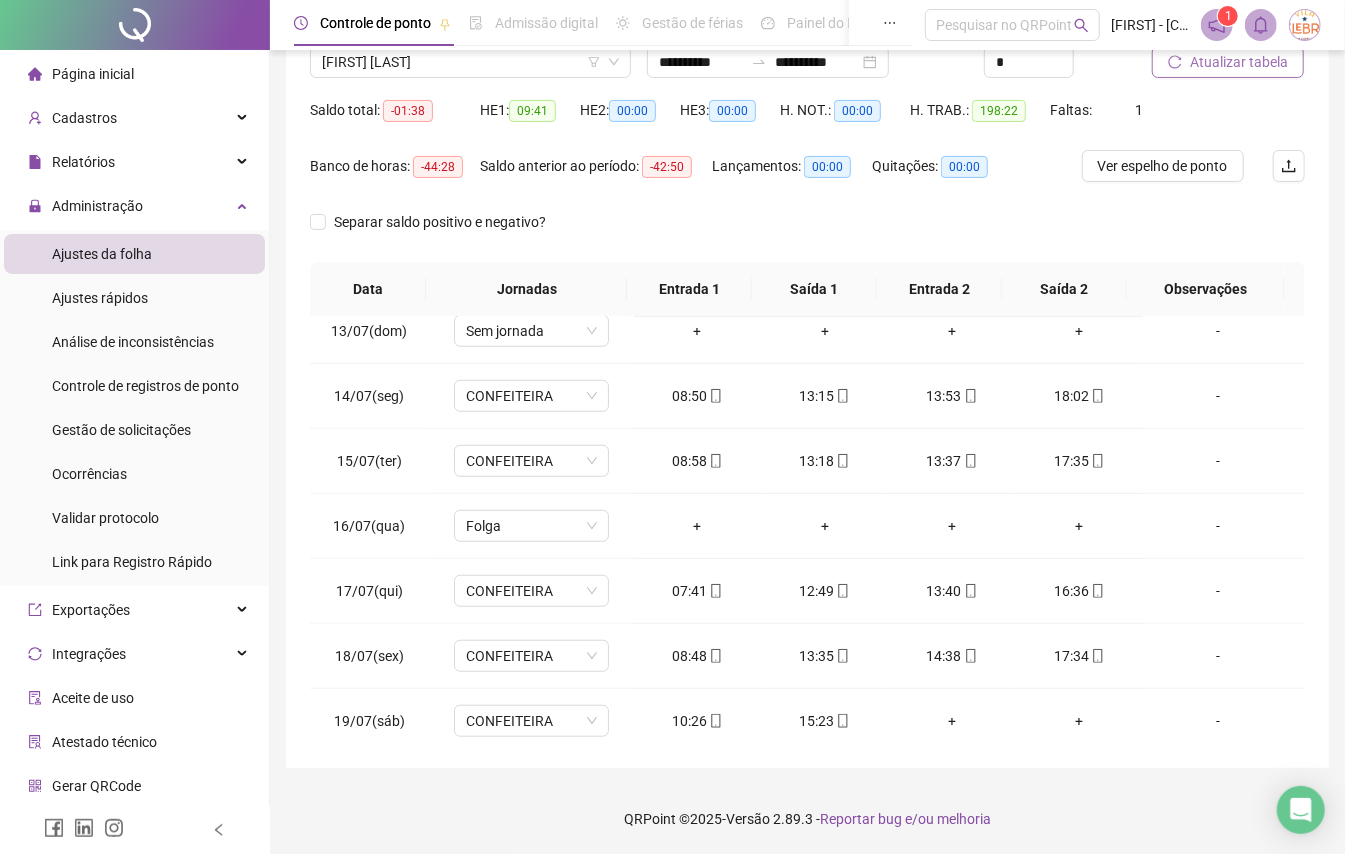 click on "Atualizar tabela" at bounding box center [1239, 62] 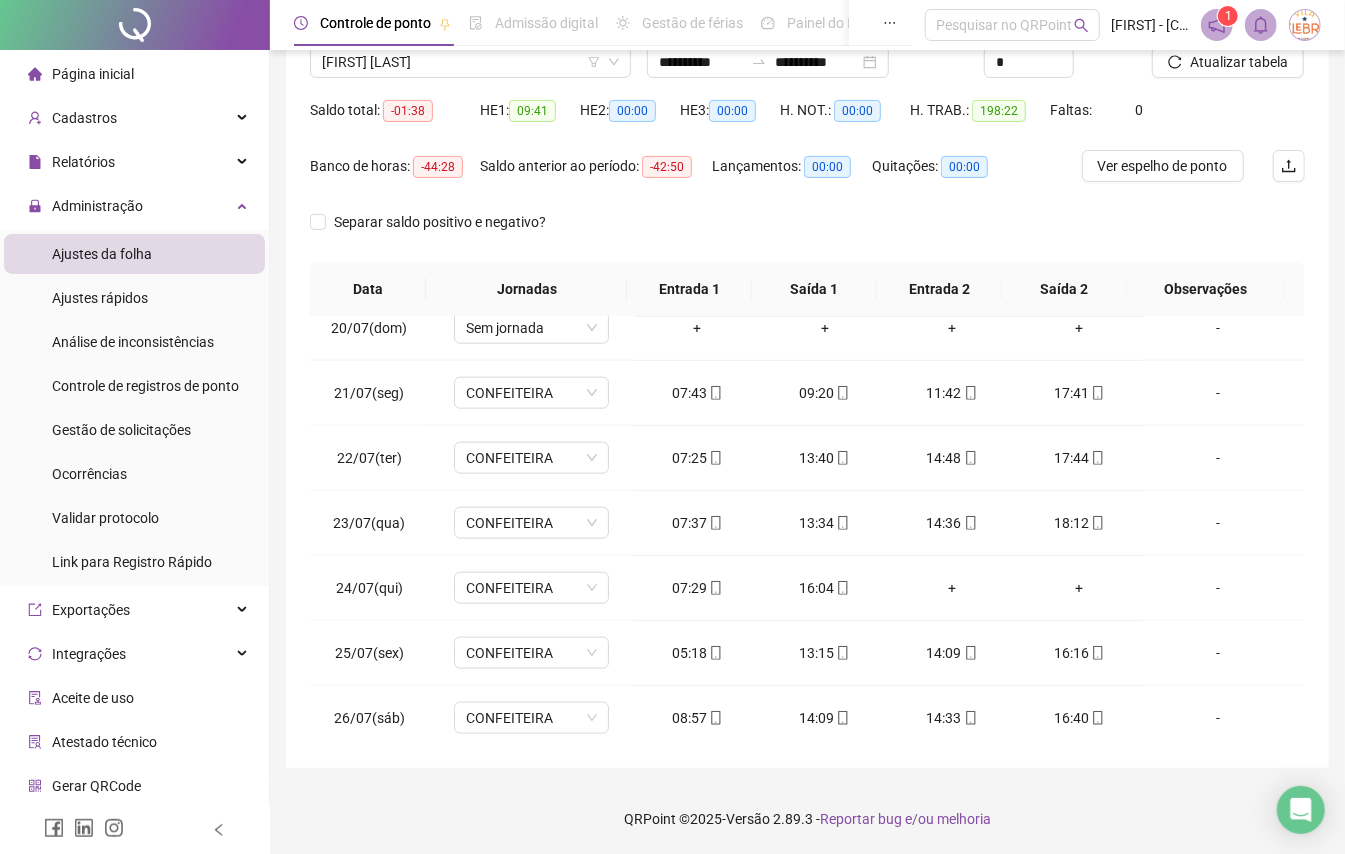 scroll, scrollTop: 1198, scrollLeft: 0, axis: vertical 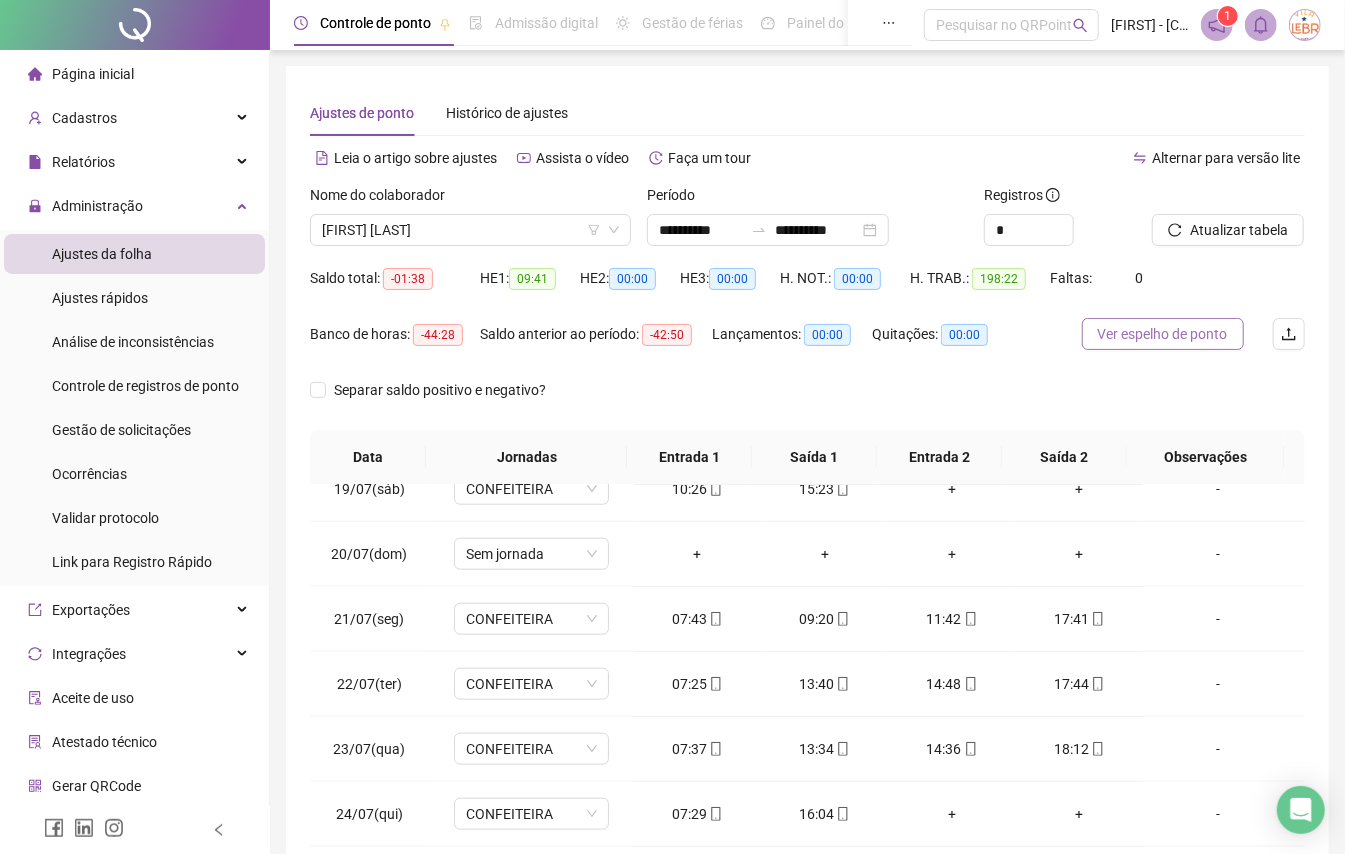 click on "Ver espelho de ponto" at bounding box center [1163, 334] 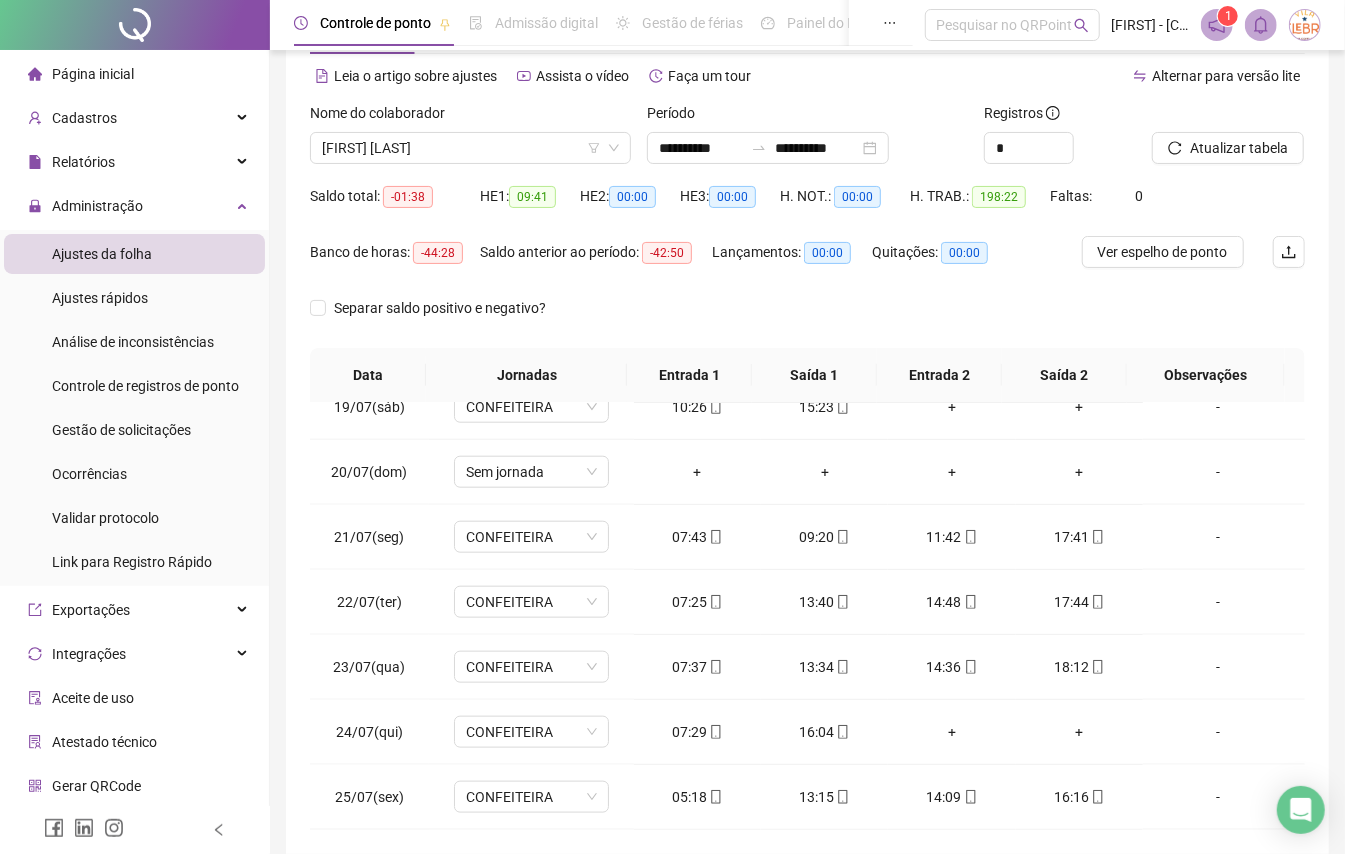 scroll, scrollTop: 168, scrollLeft: 0, axis: vertical 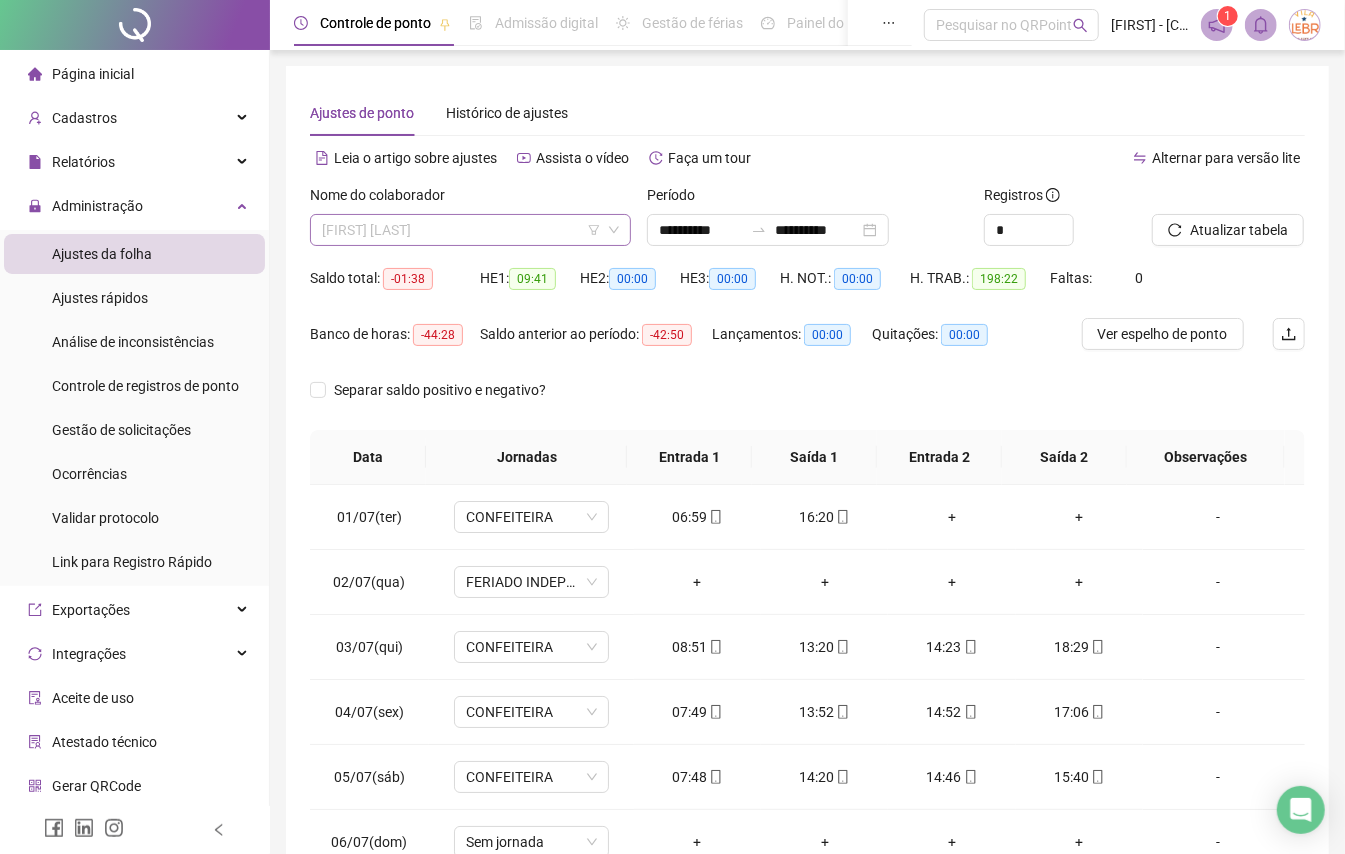 click on "[FIRST] [LAST]" at bounding box center (470, 230) 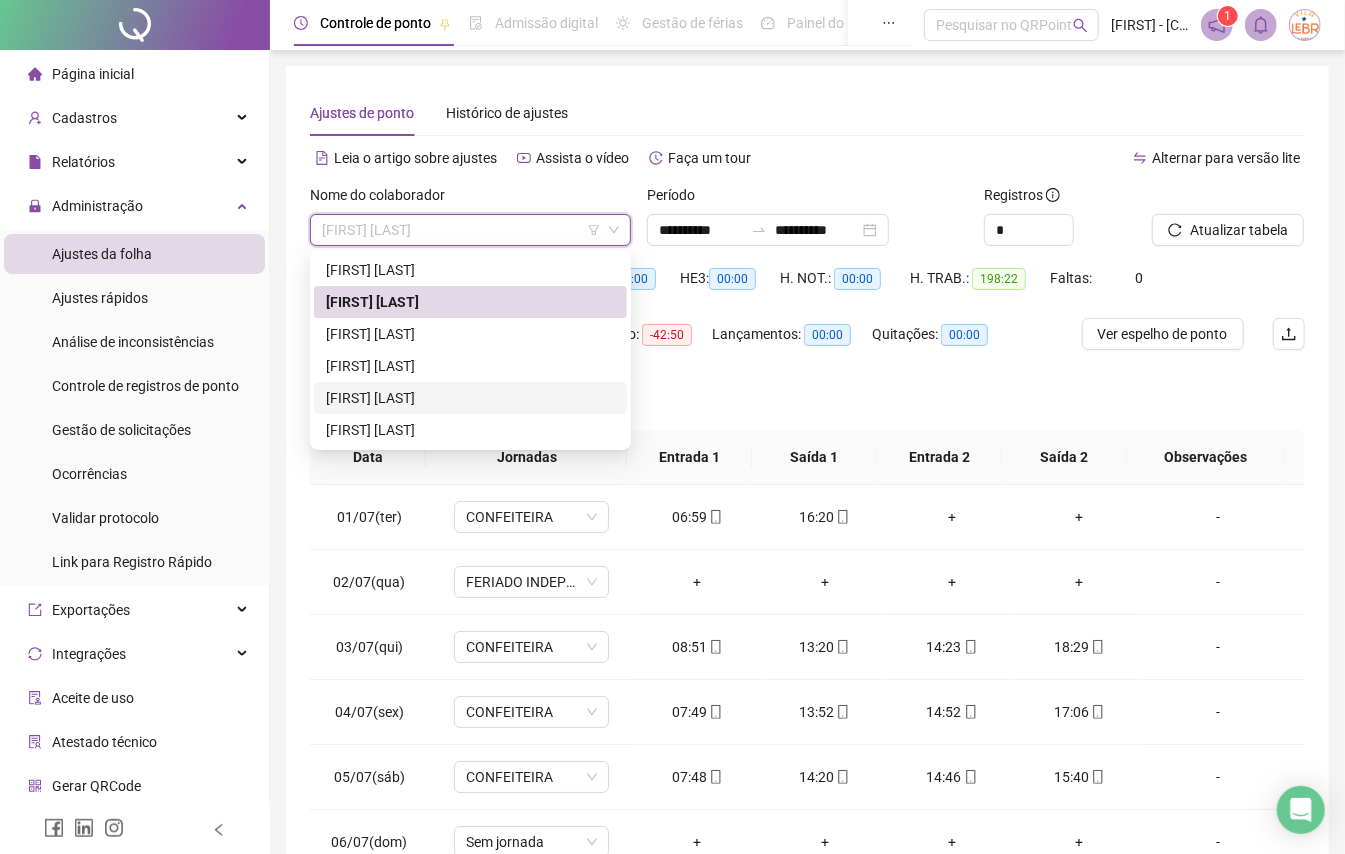 click on "[FIRST] [LAST]" at bounding box center [470, 398] 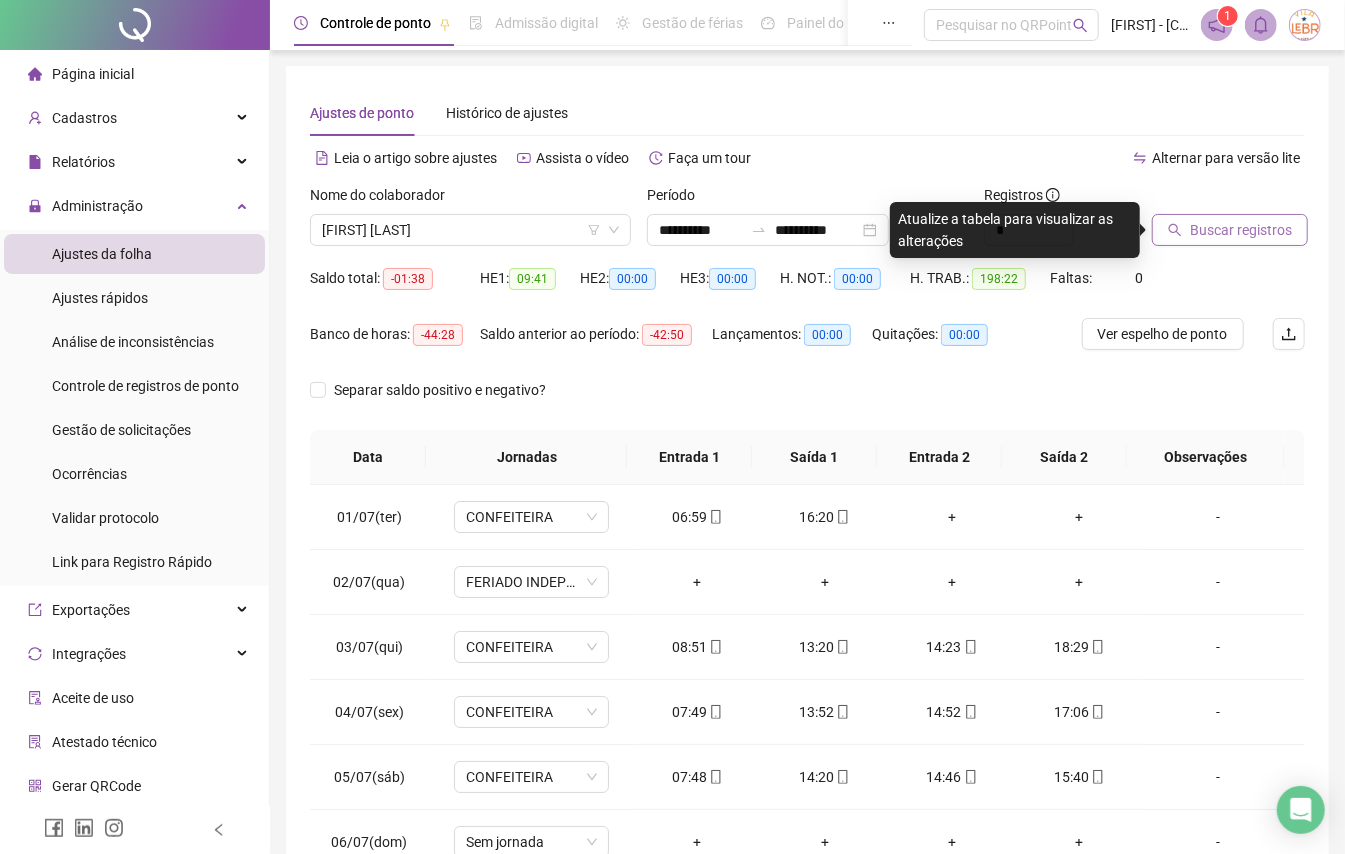 click on "Buscar registros" at bounding box center [1241, 230] 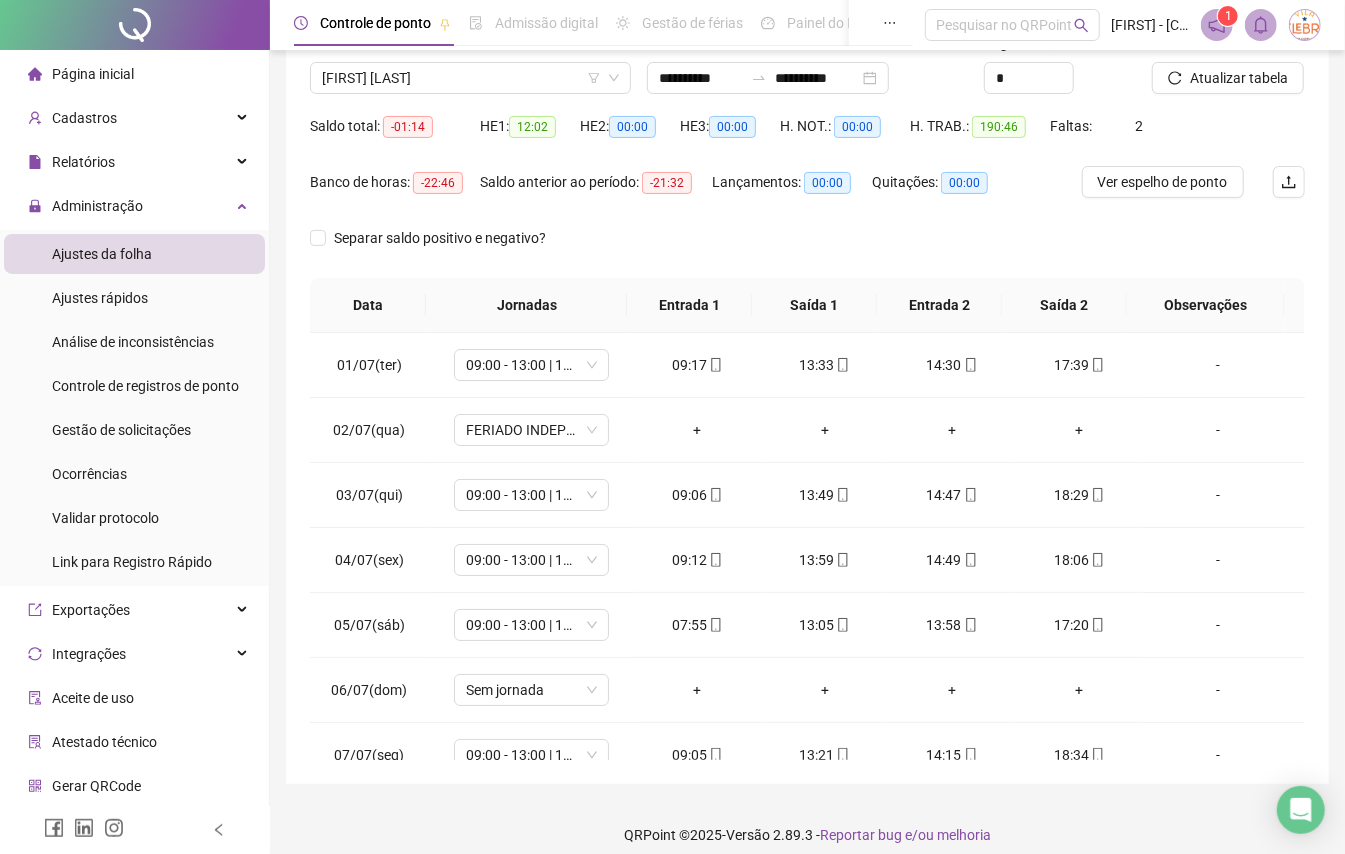 scroll, scrollTop: 168, scrollLeft: 0, axis: vertical 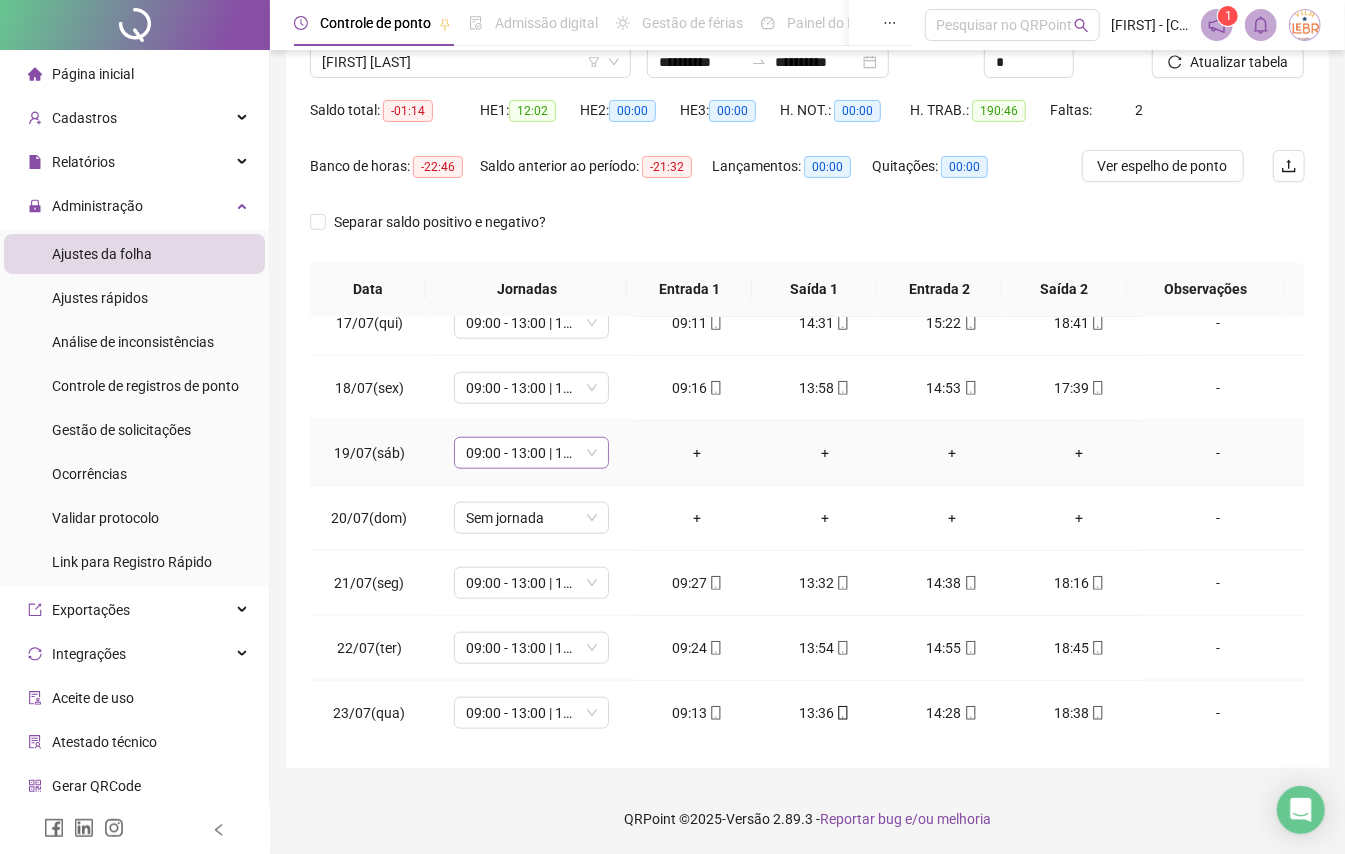 click on "09:00 - 13:00 | 14:00 - 18:00" at bounding box center (531, 453) 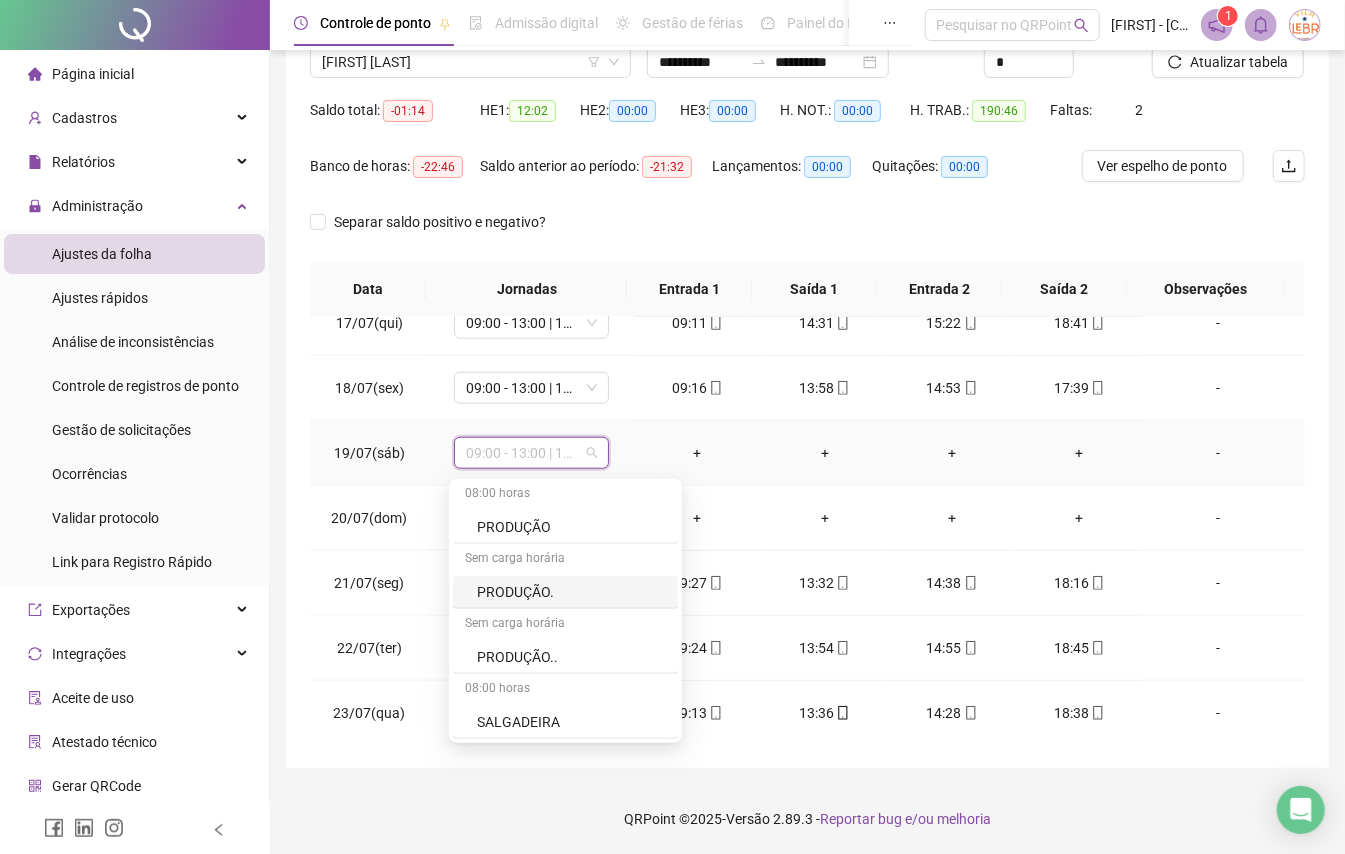 scroll, scrollTop: 849, scrollLeft: 0, axis: vertical 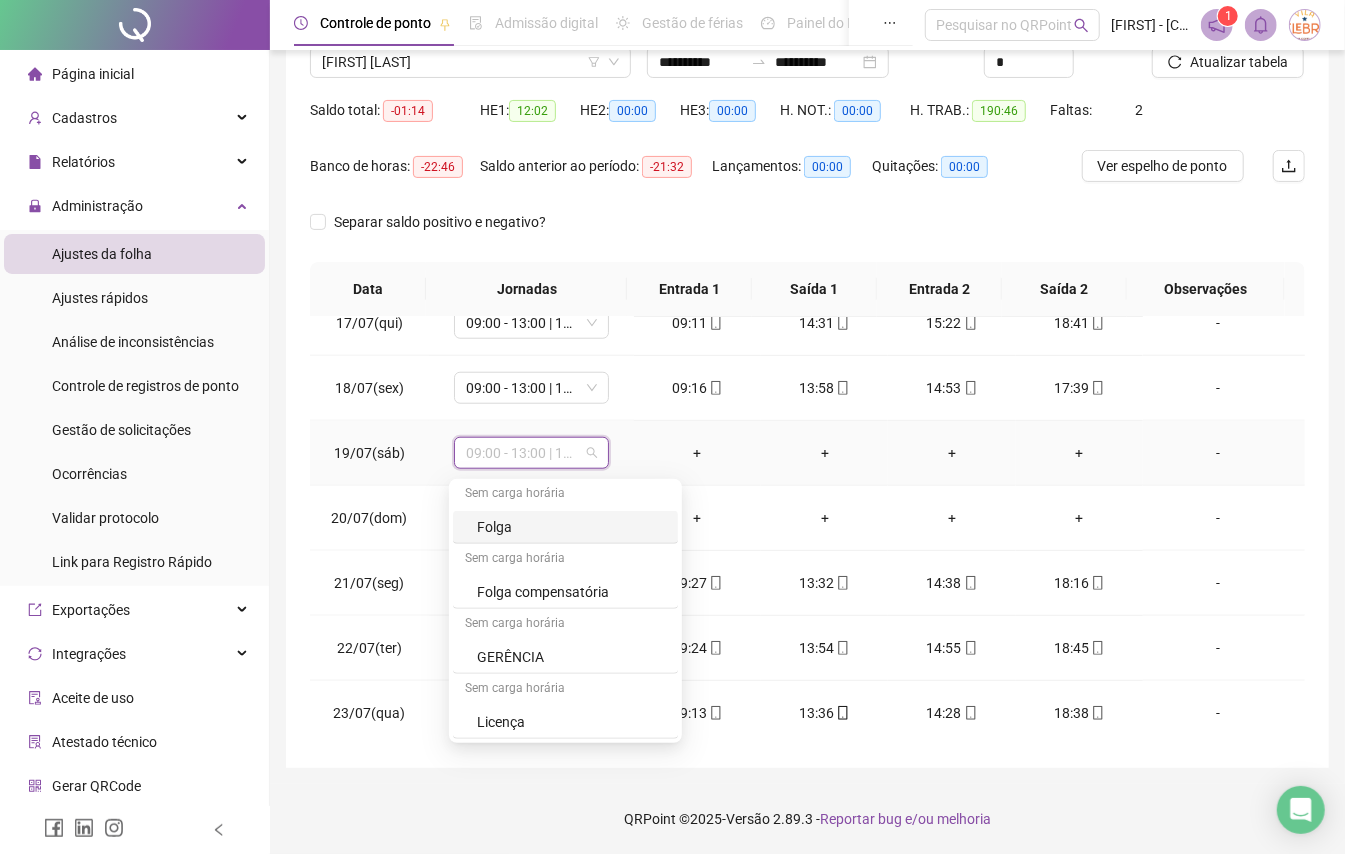 click on "Folga" at bounding box center (571, 527) 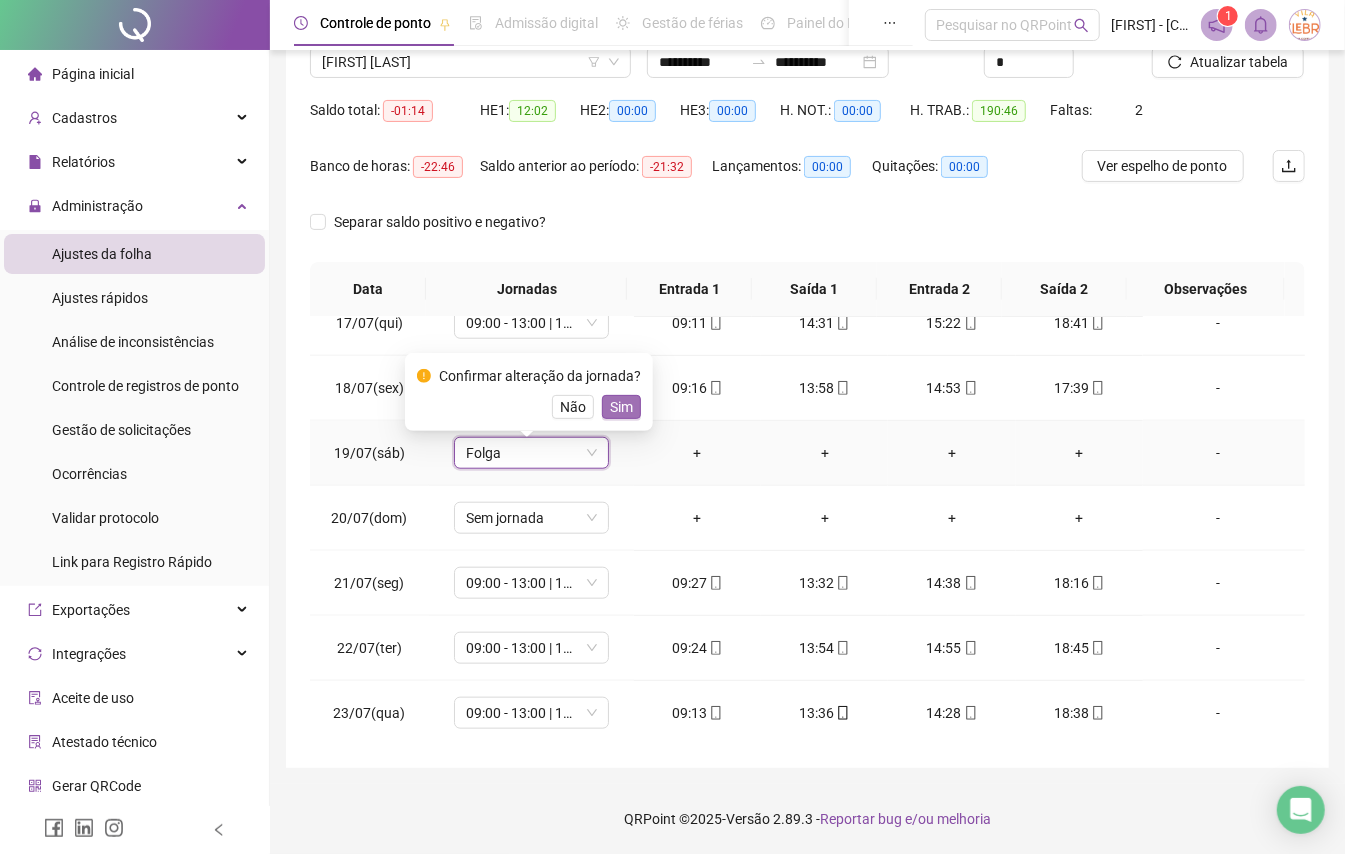 click on "Sim" at bounding box center [621, 407] 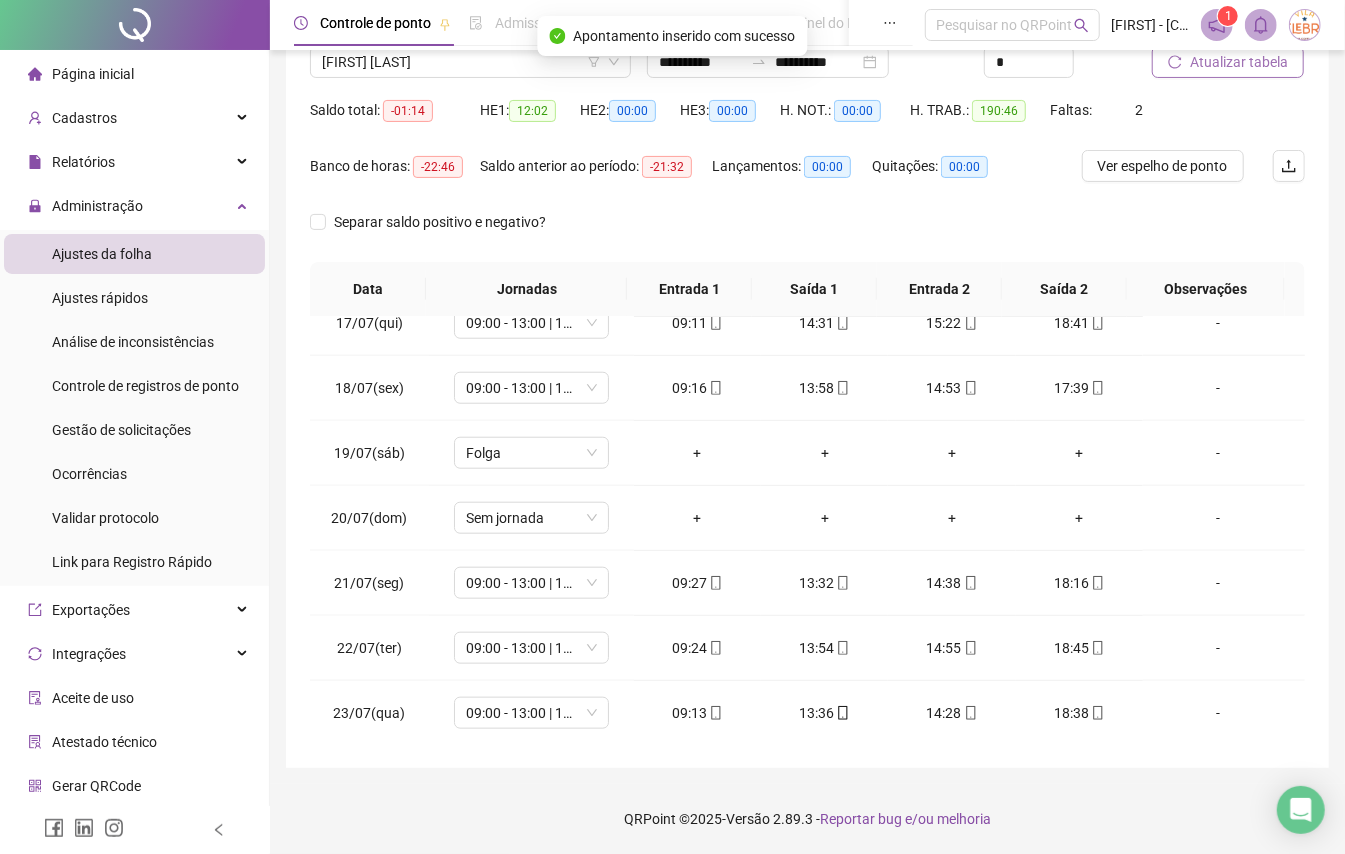 click on "Atualizar tabela" at bounding box center (1239, 62) 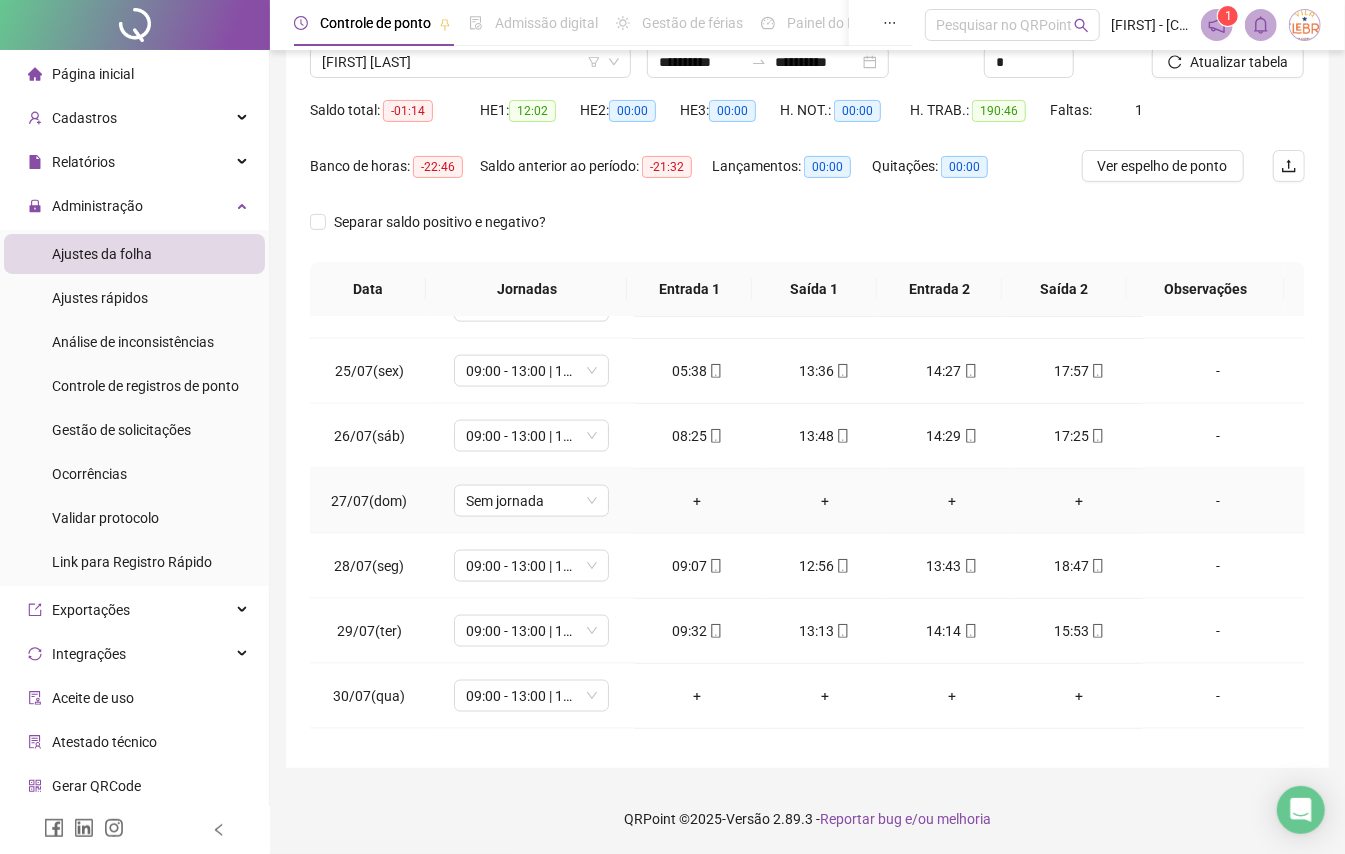scroll, scrollTop: 1598, scrollLeft: 0, axis: vertical 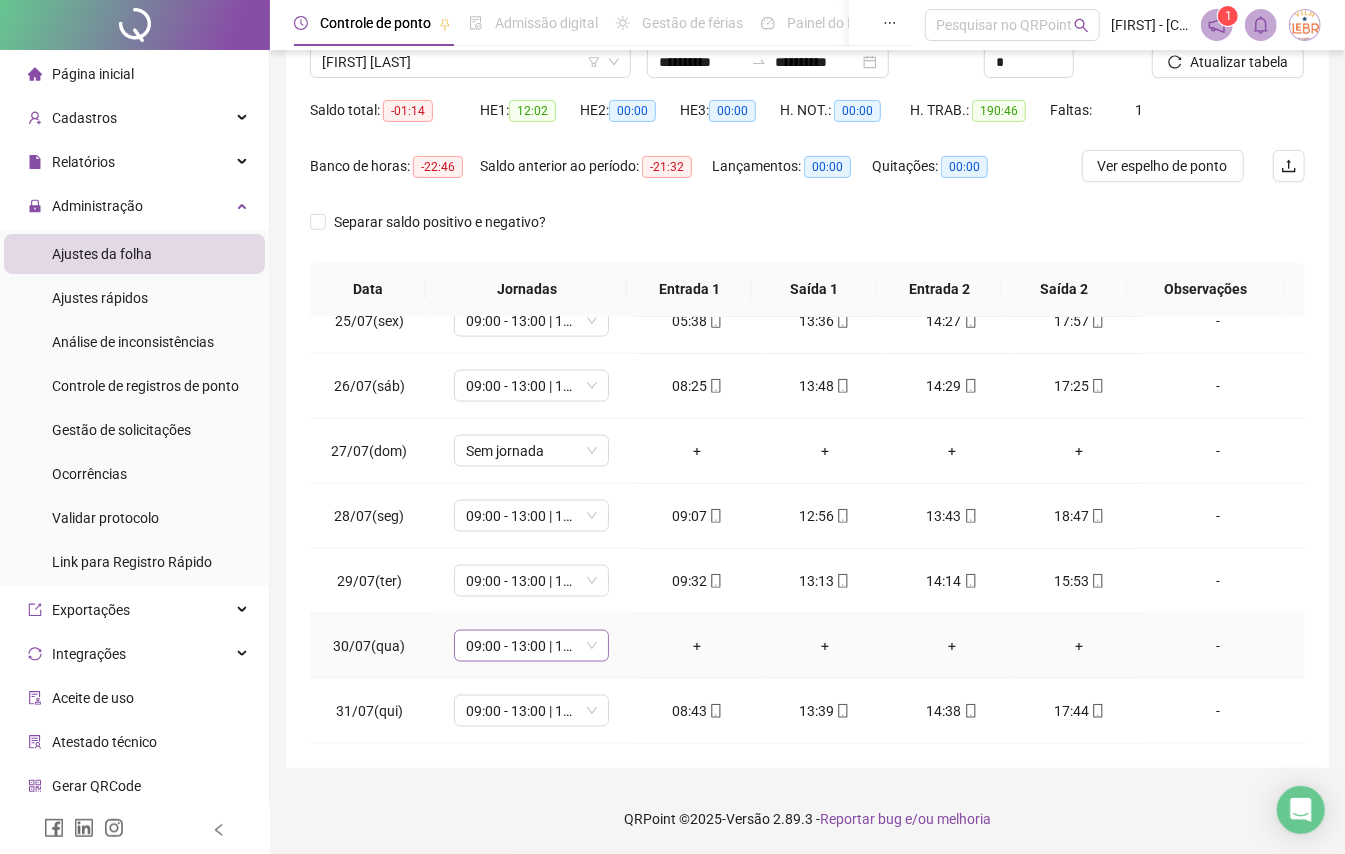 click on "09:00 - 13:00 | 14:00 - 18:00" at bounding box center (531, 646) 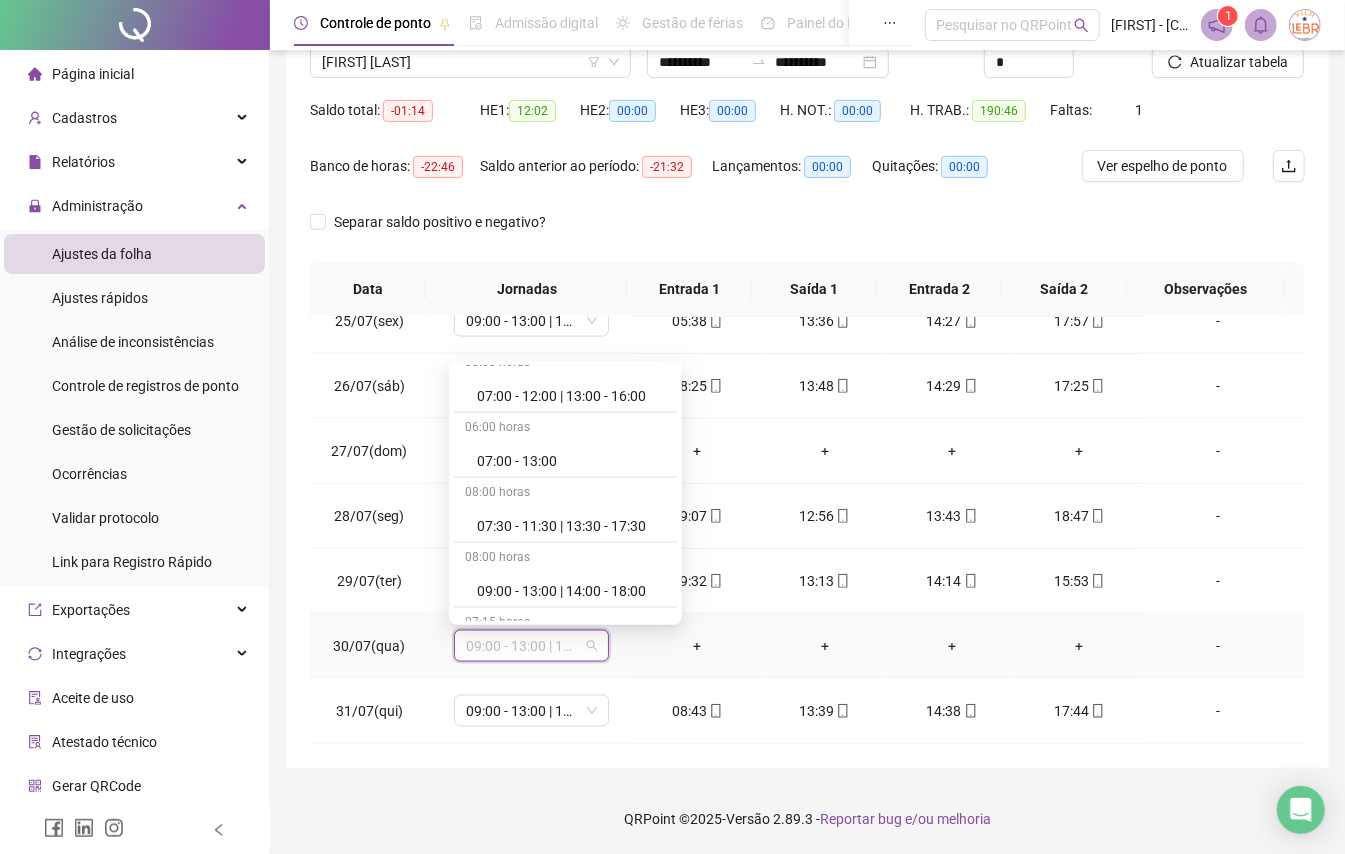 scroll, scrollTop: 0, scrollLeft: 0, axis: both 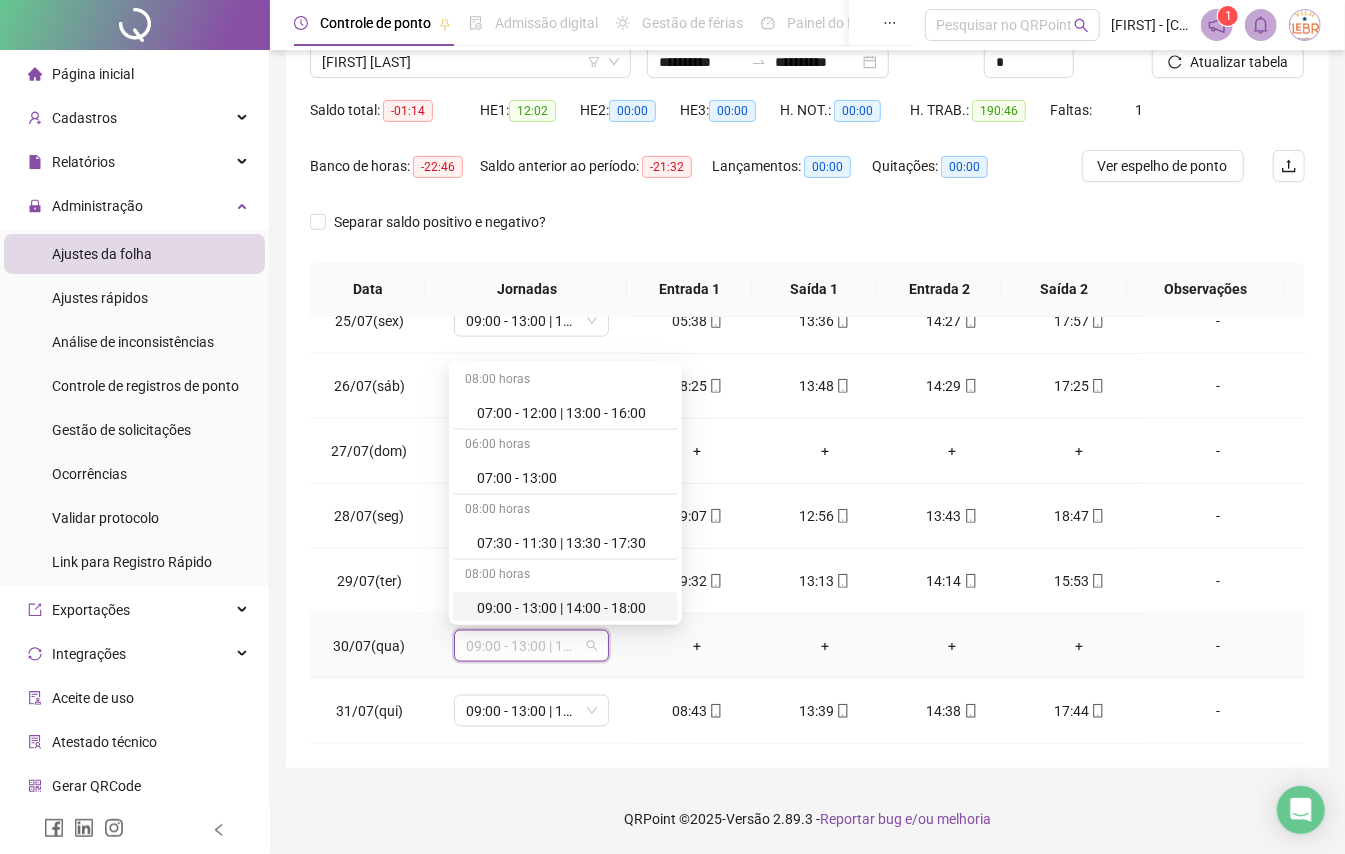 click on "-" at bounding box center (1218, 646) 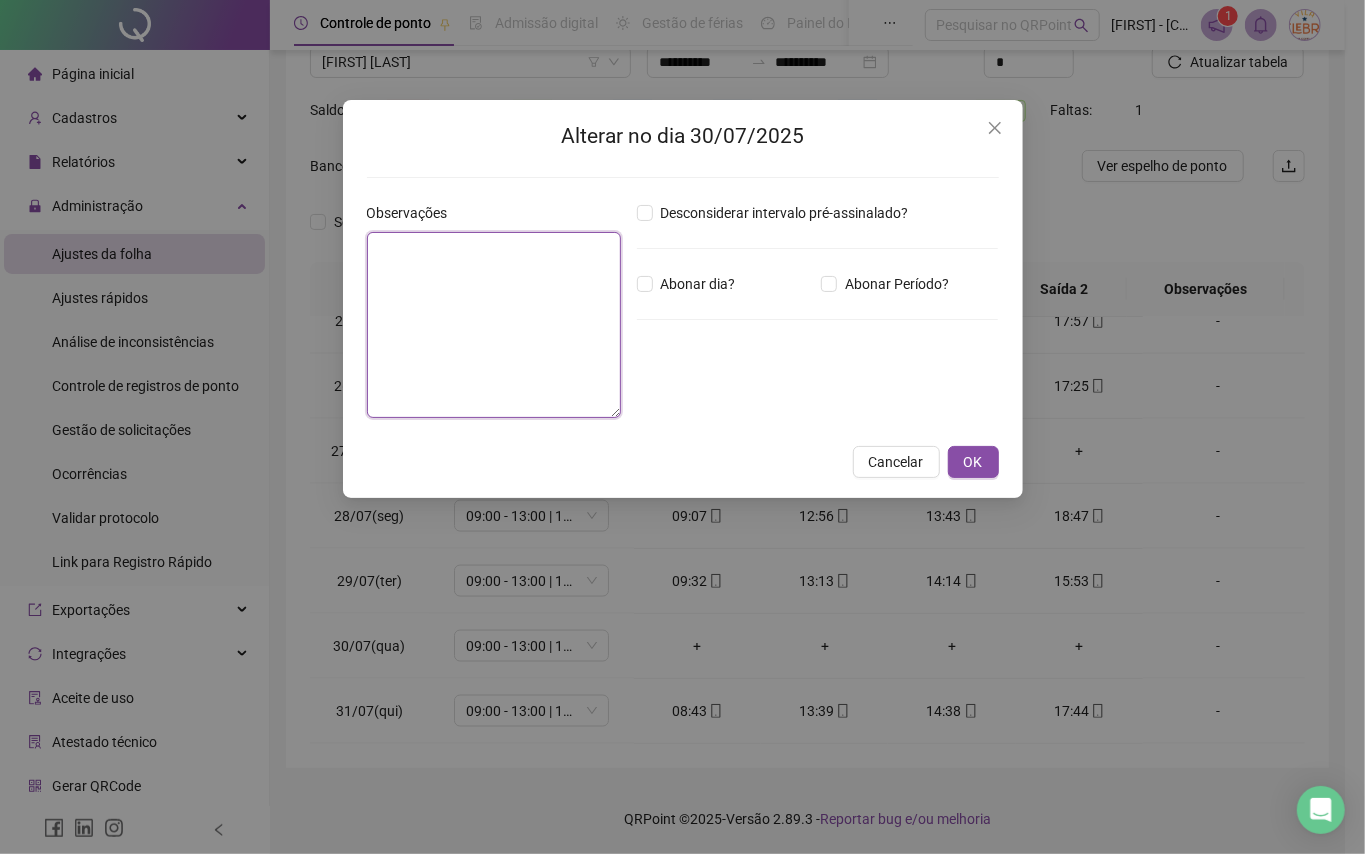 click at bounding box center (494, 325) 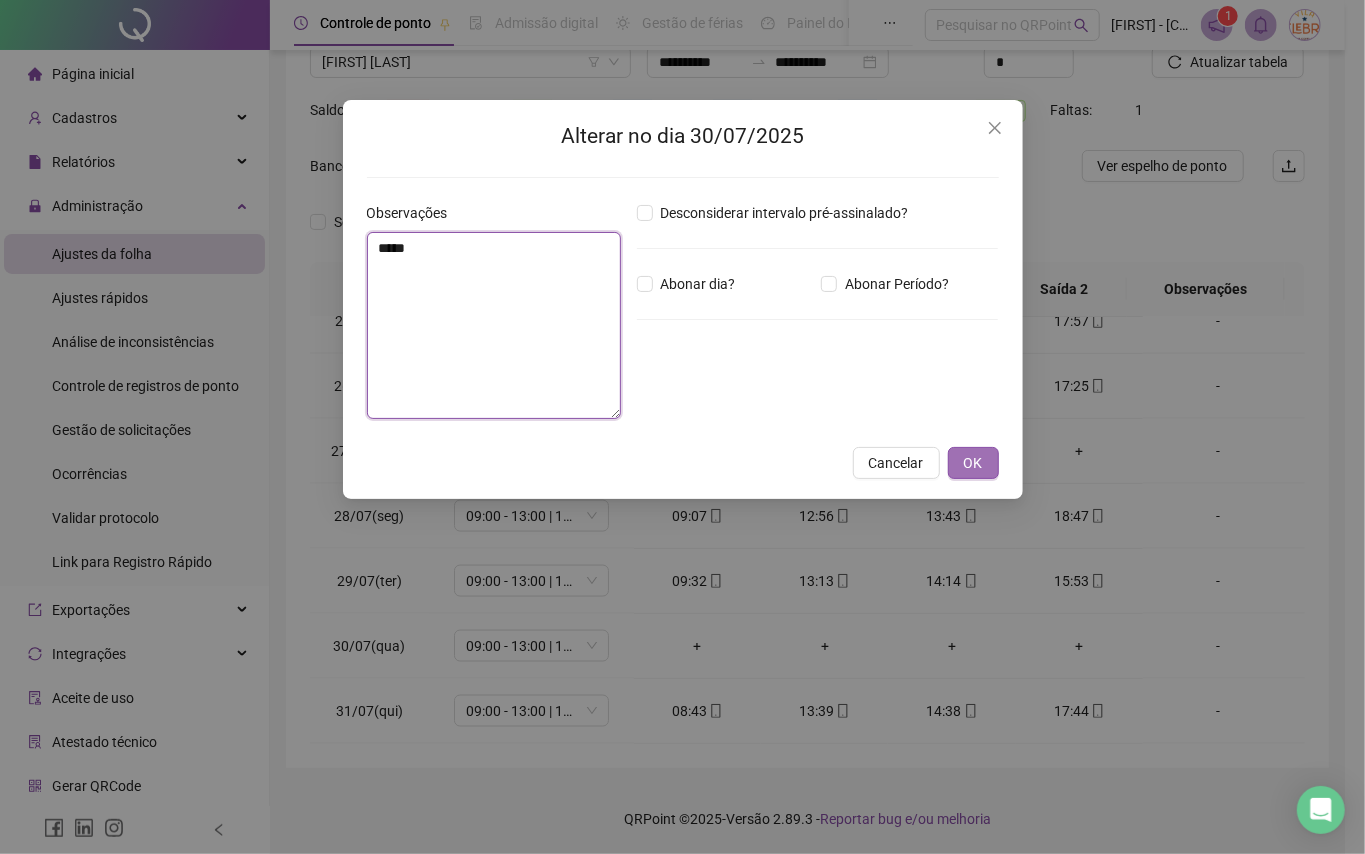 type on "*****" 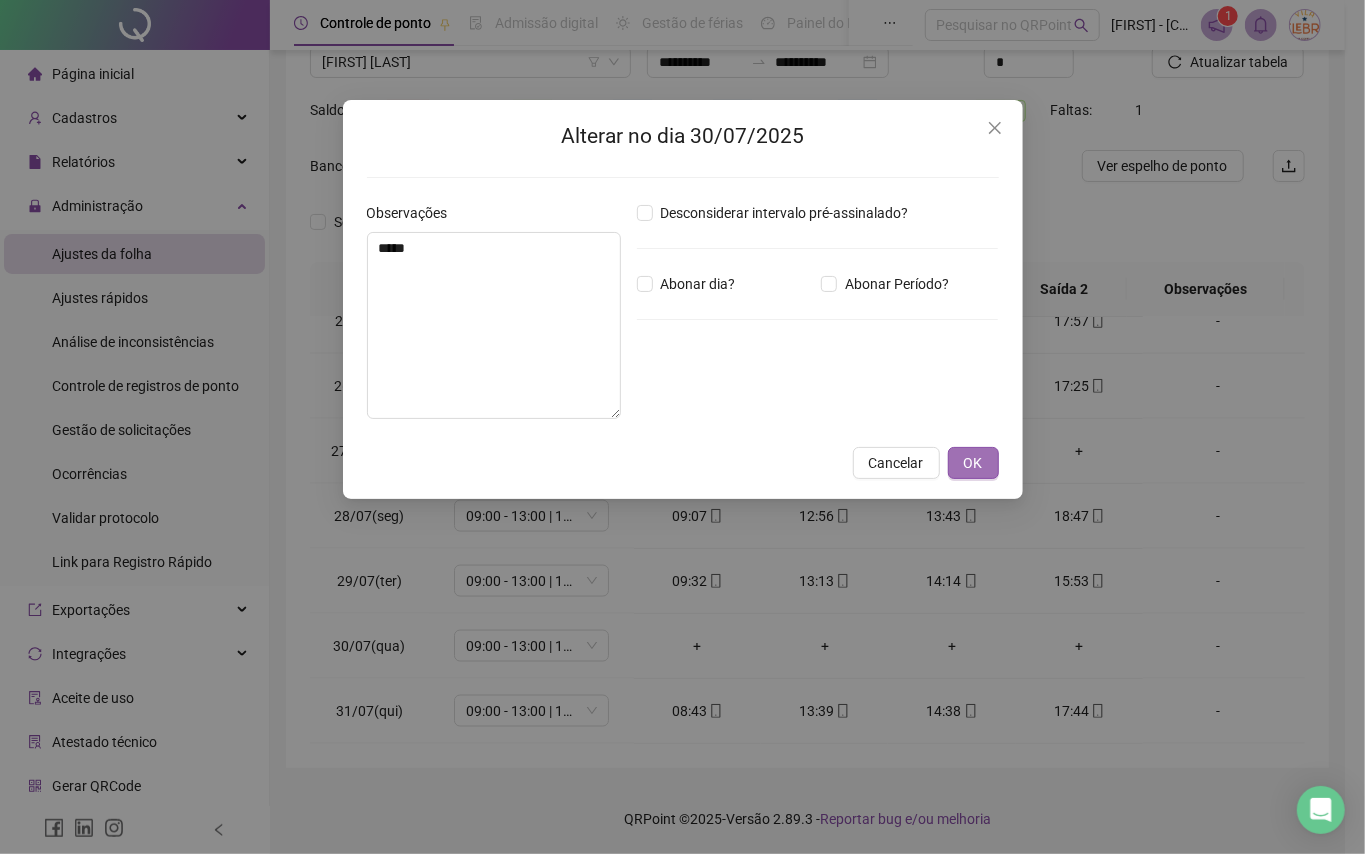 click on "OK" at bounding box center (973, 463) 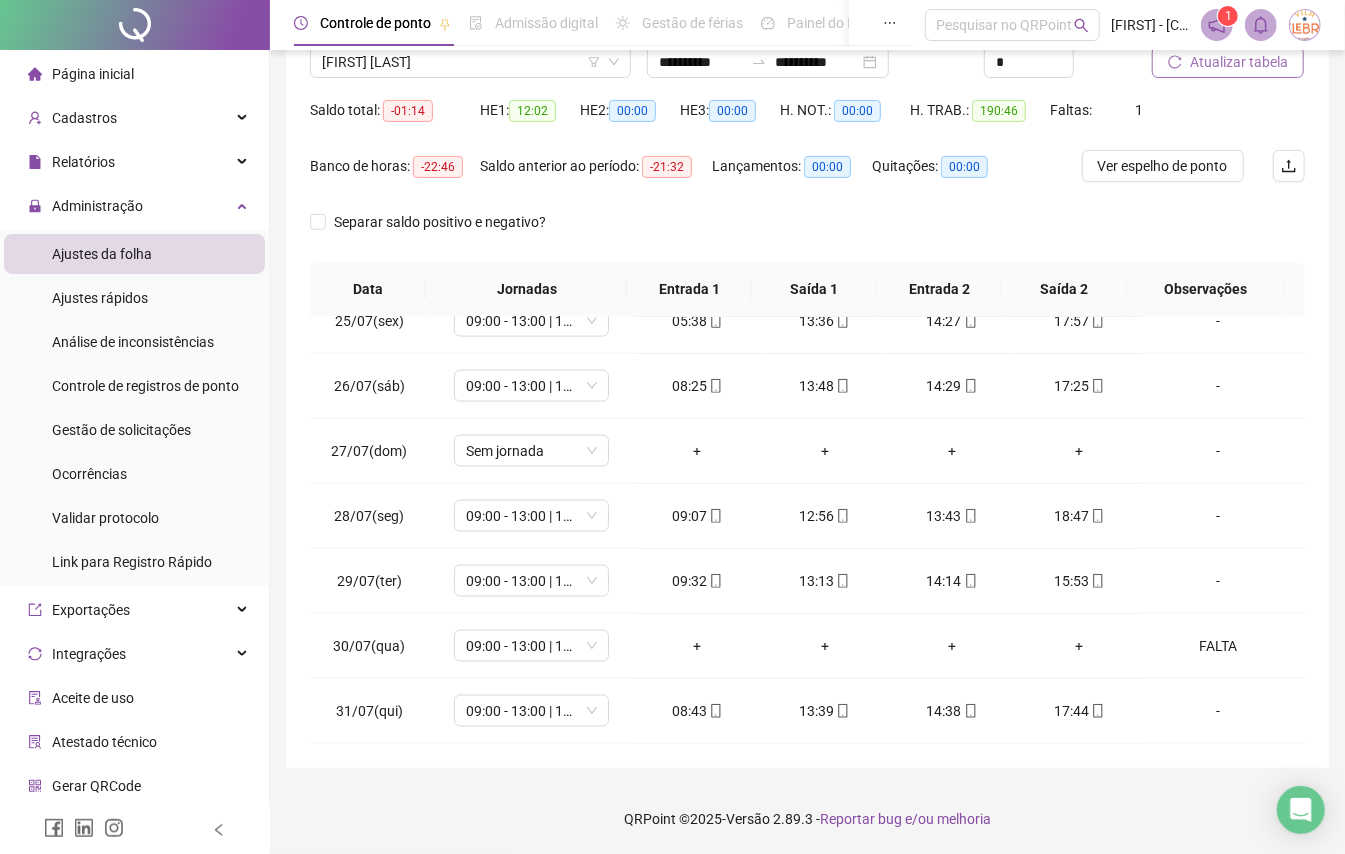 click on "Atualizar tabela" at bounding box center (1239, 62) 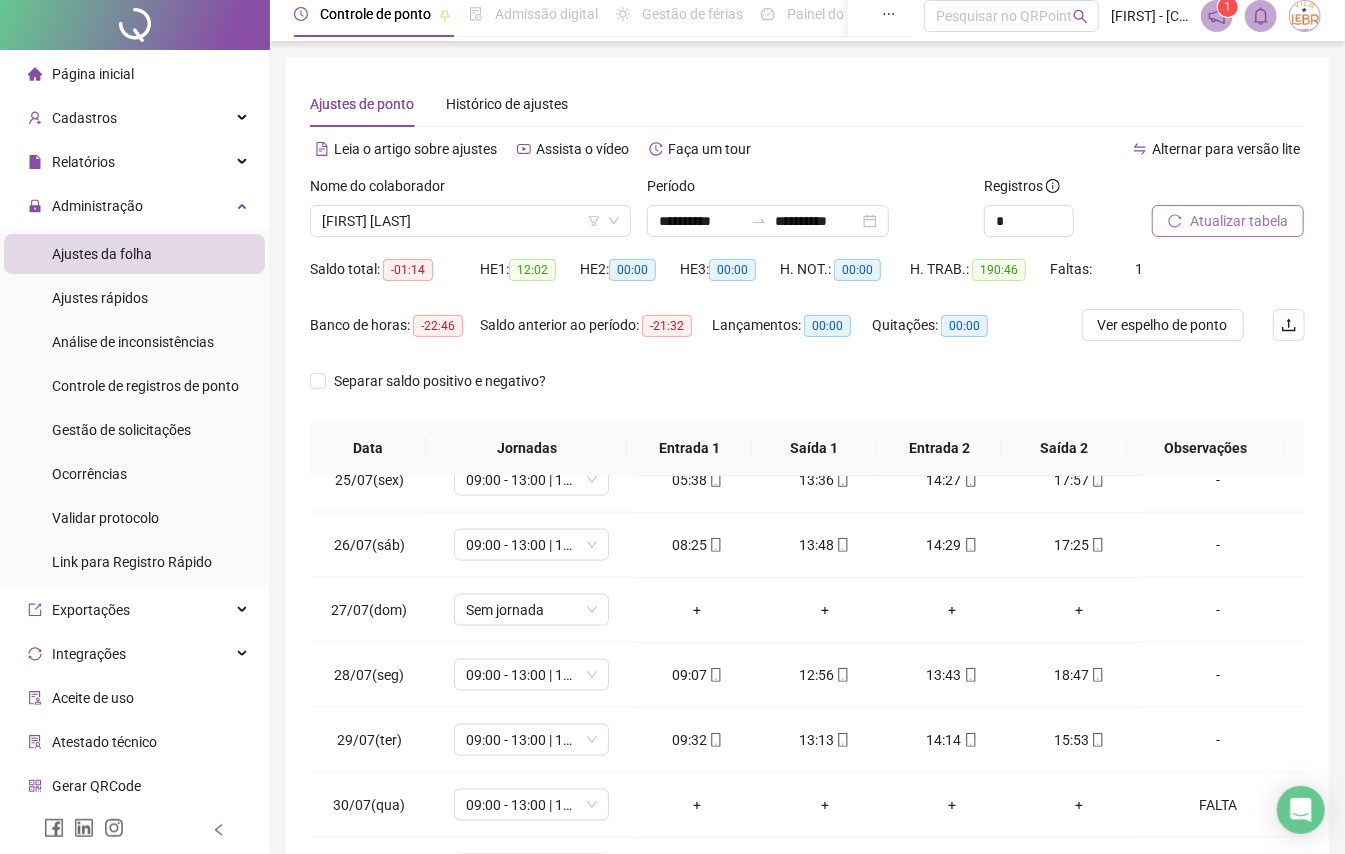 scroll, scrollTop: 0, scrollLeft: 0, axis: both 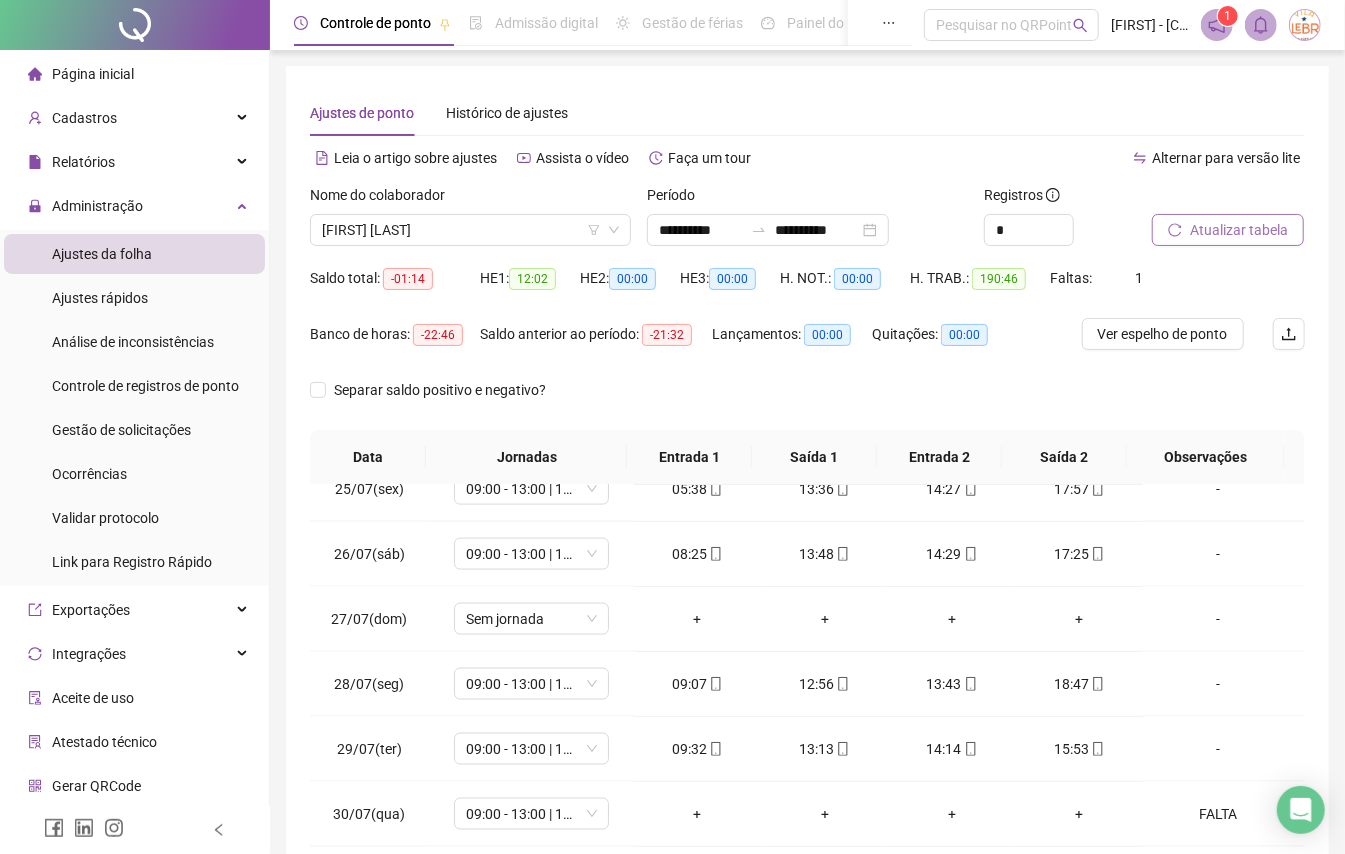 click on "Atualizar tabela" at bounding box center [1239, 230] 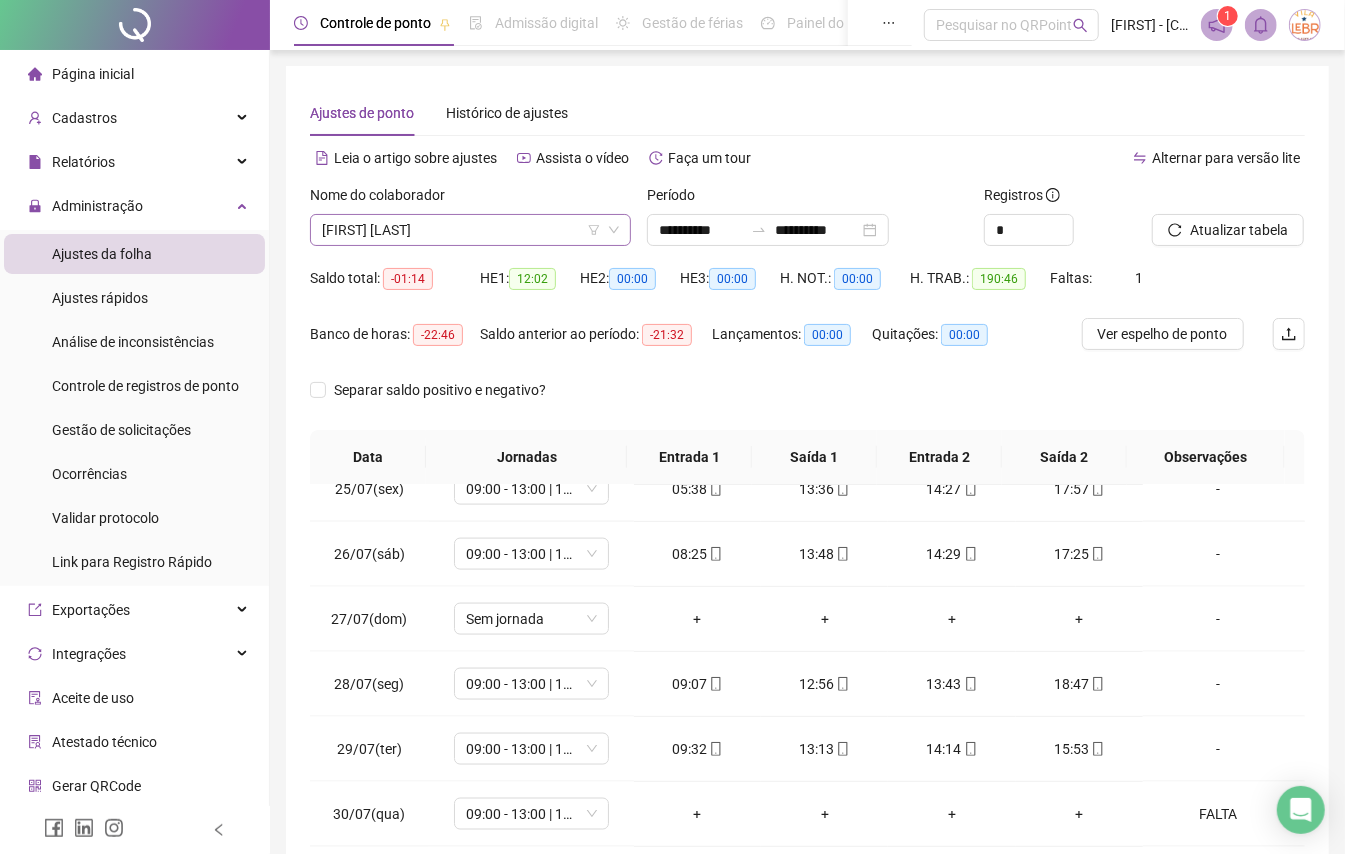 click on "[FIRST] [LAST]" at bounding box center [470, 230] 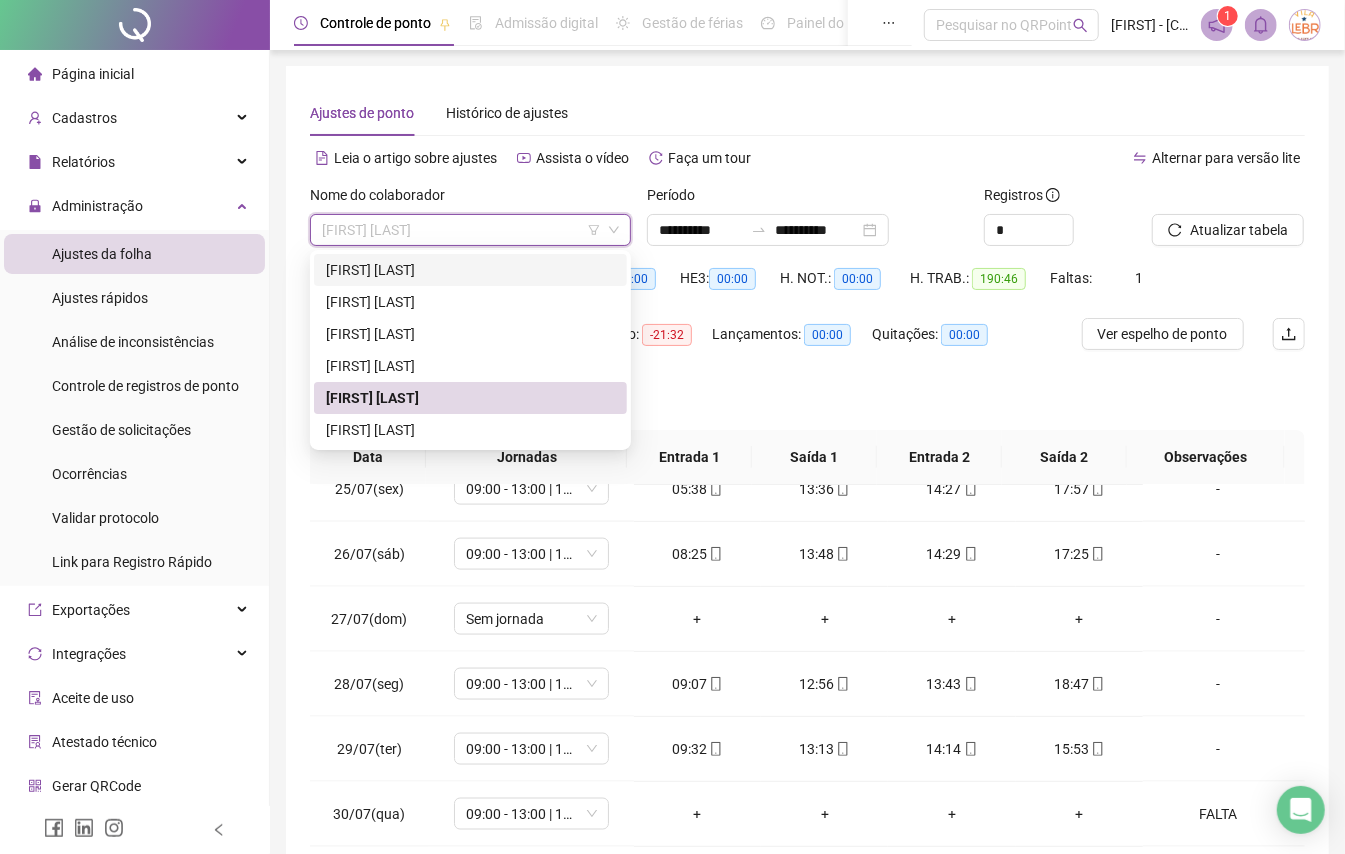 click on "[FIRST] [LAST]" at bounding box center (470, 270) 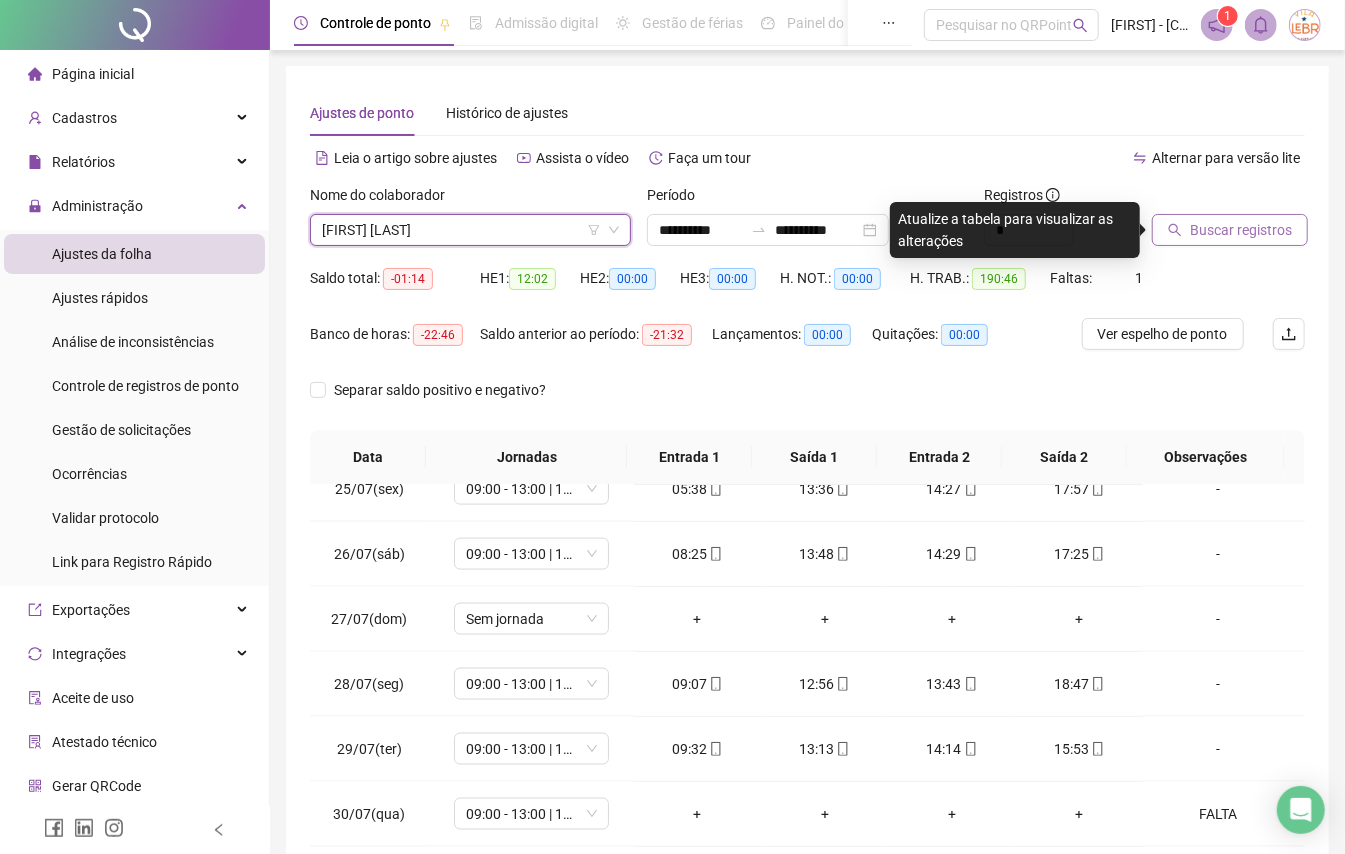 click on "Buscar registros" at bounding box center [1230, 230] 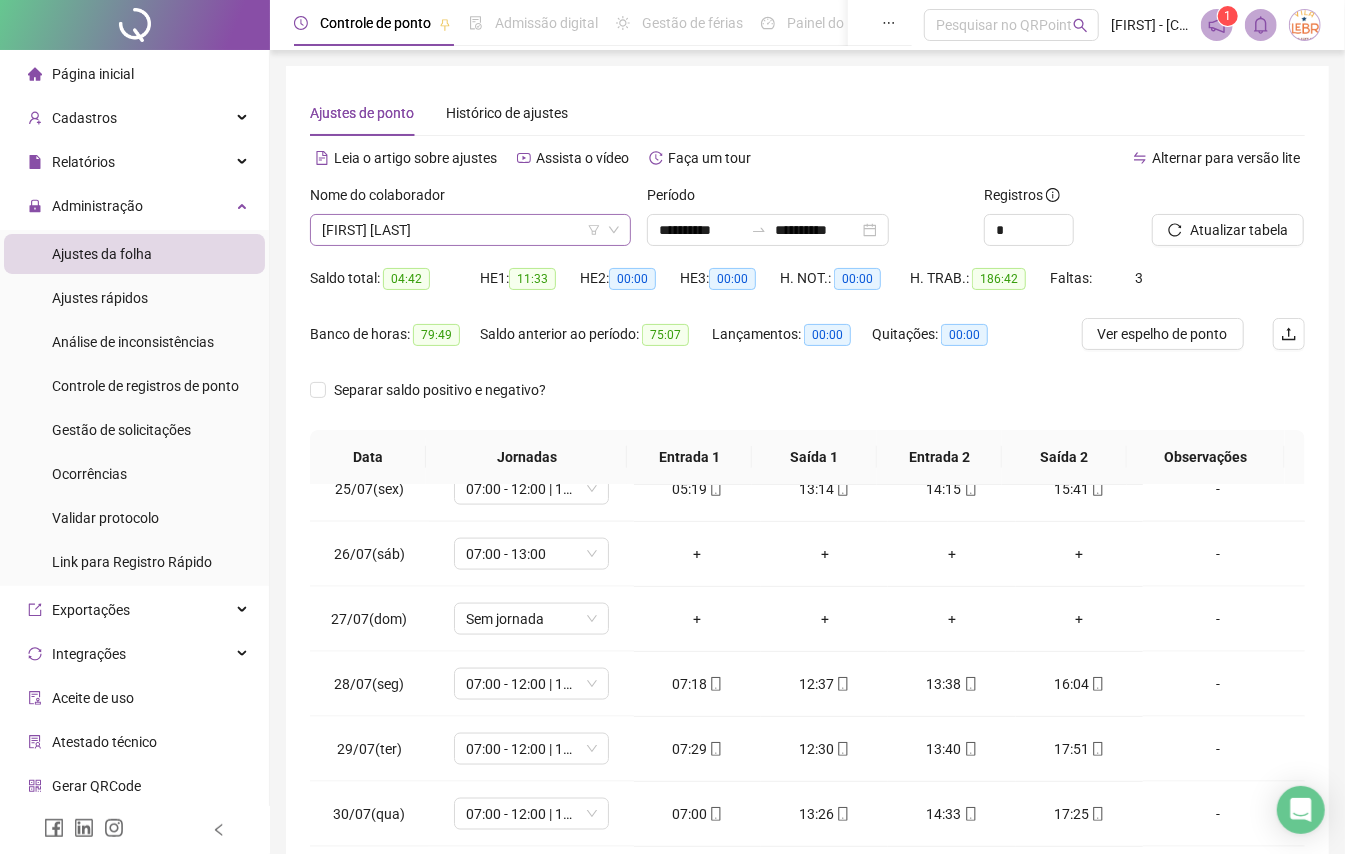 click on "[FIRST] [LAST]" at bounding box center (470, 230) 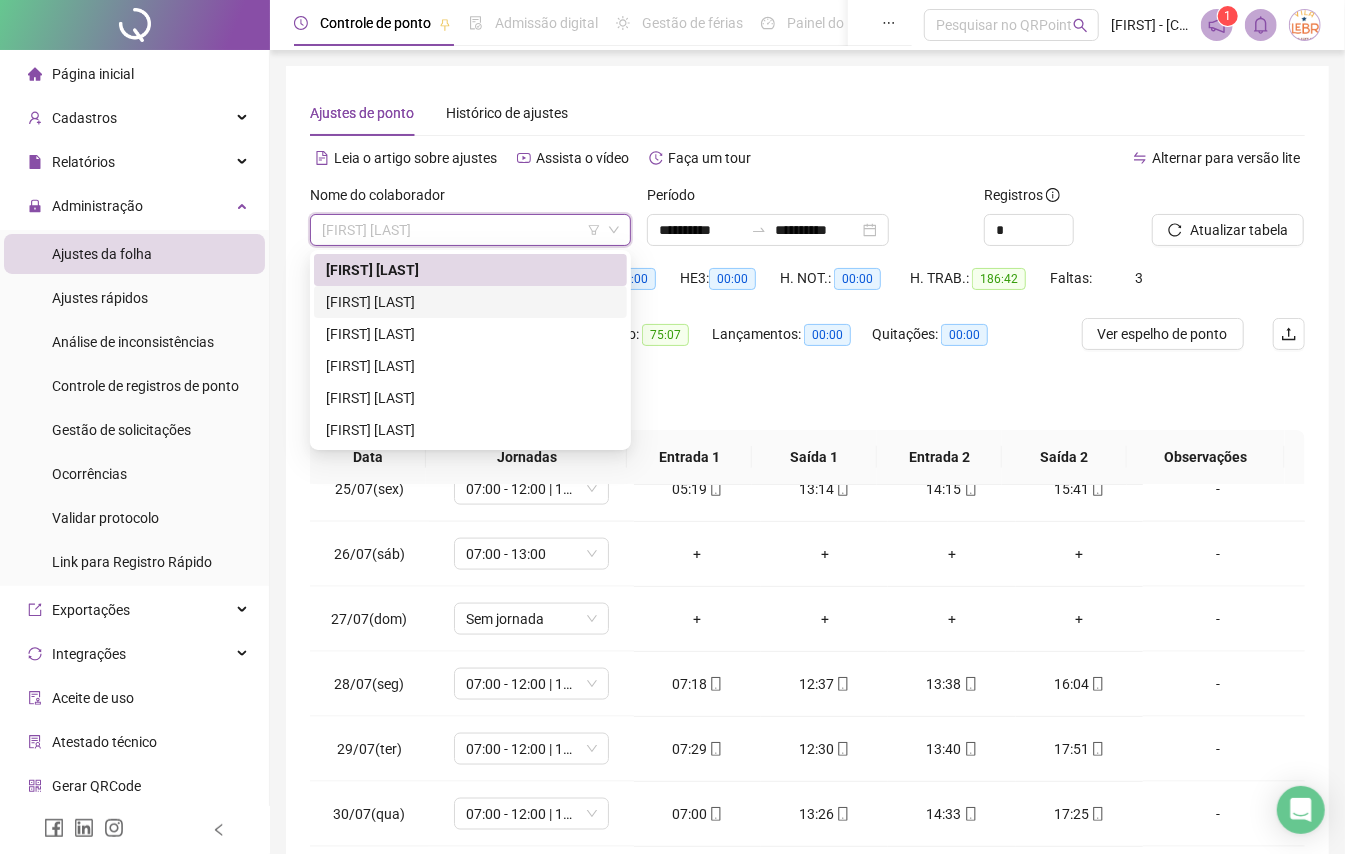 click on "[FIRST] [LAST]" at bounding box center [470, 302] 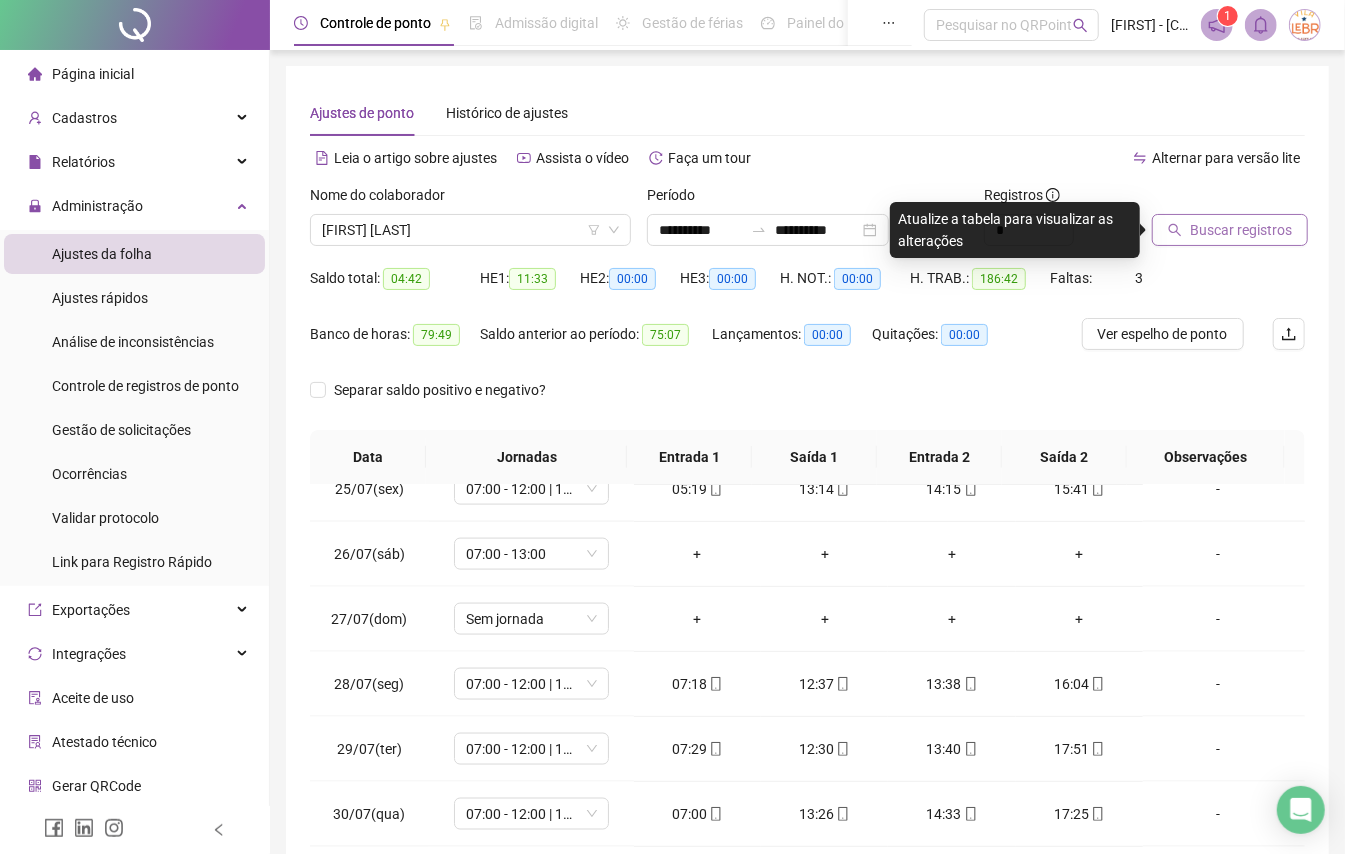 click on "Buscar registros" at bounding box center (1241, 230) 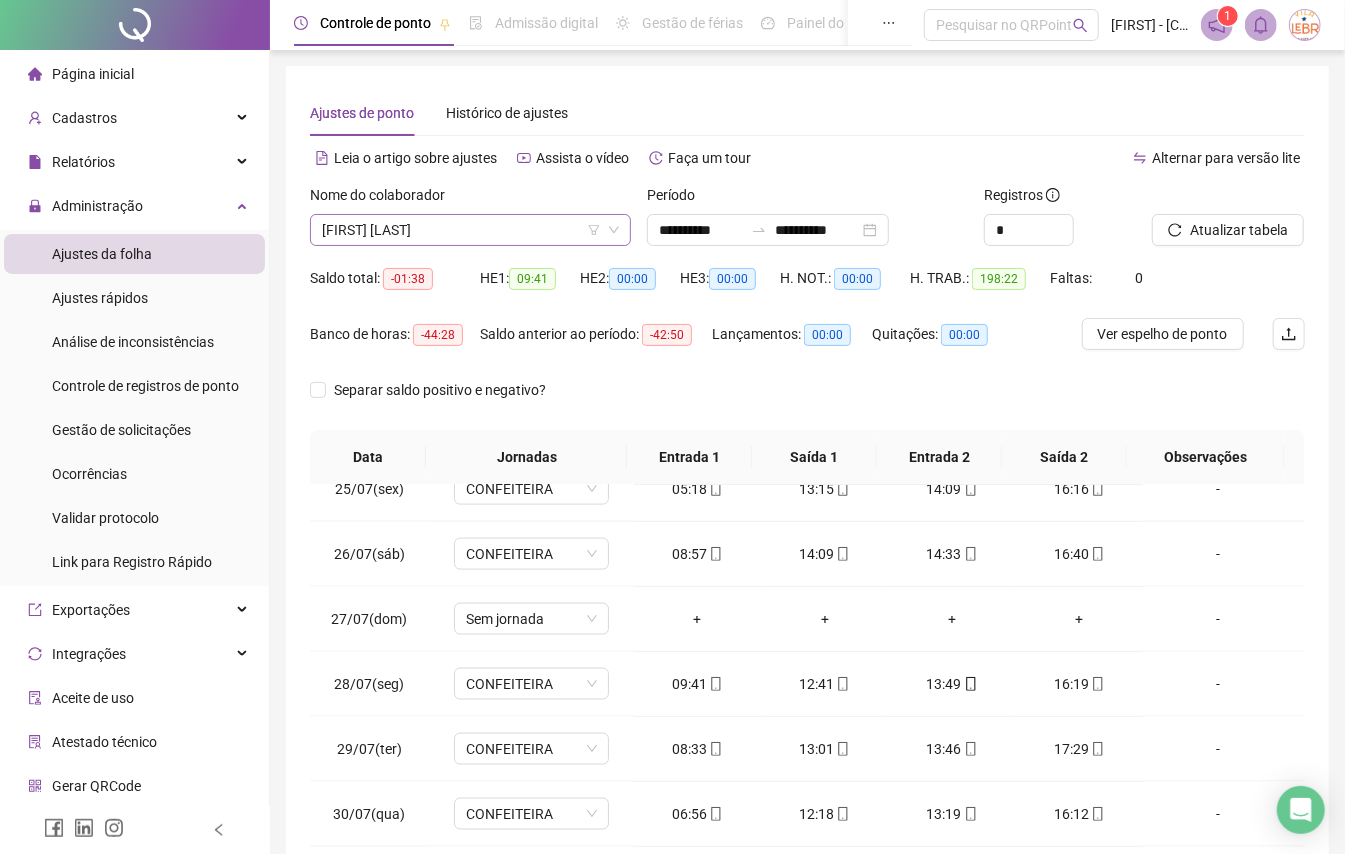 click on "[FIRST] [LAST]" at bounding box center [470, 230] 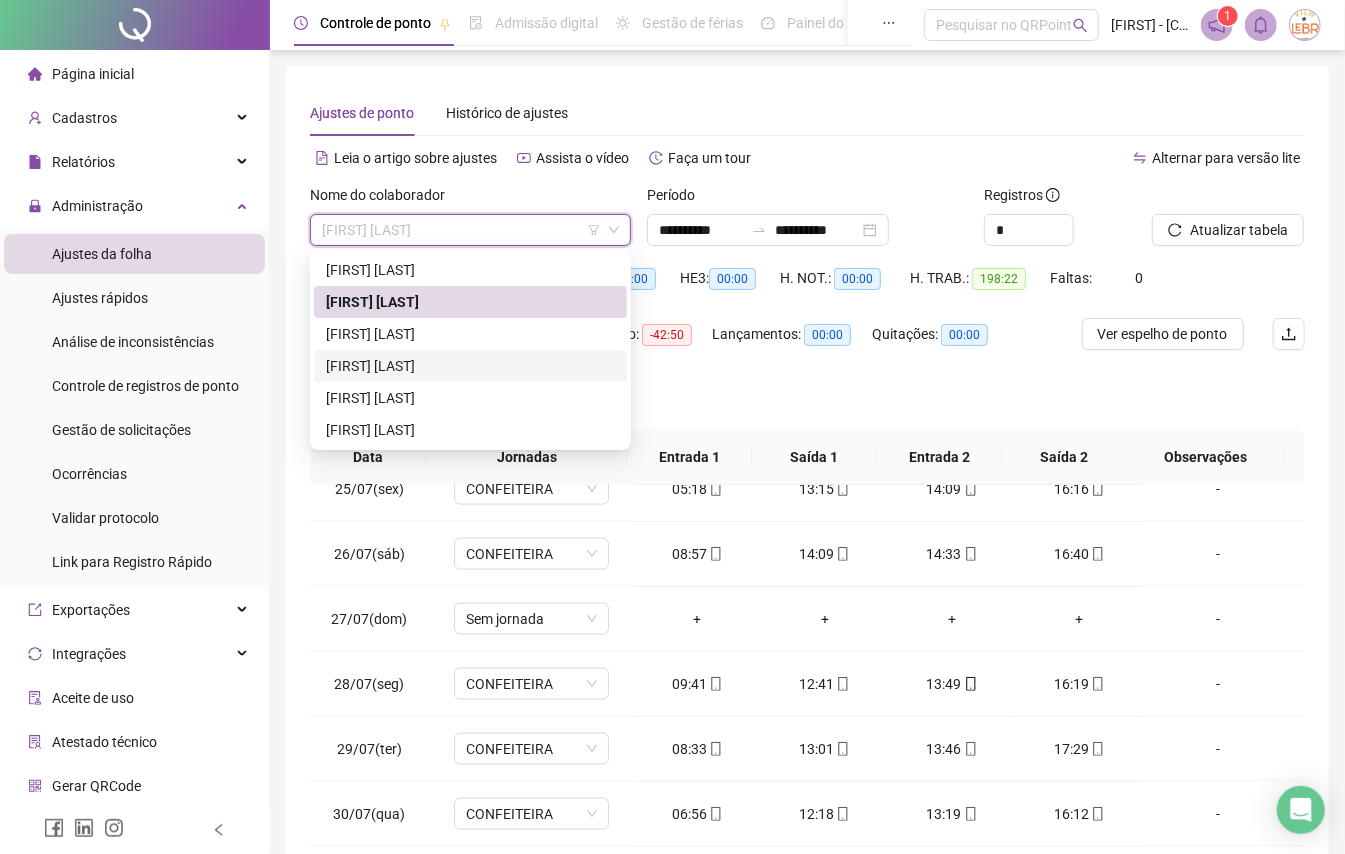 click on "[FIRST] [LAST]" at bounding box center [470, 366] 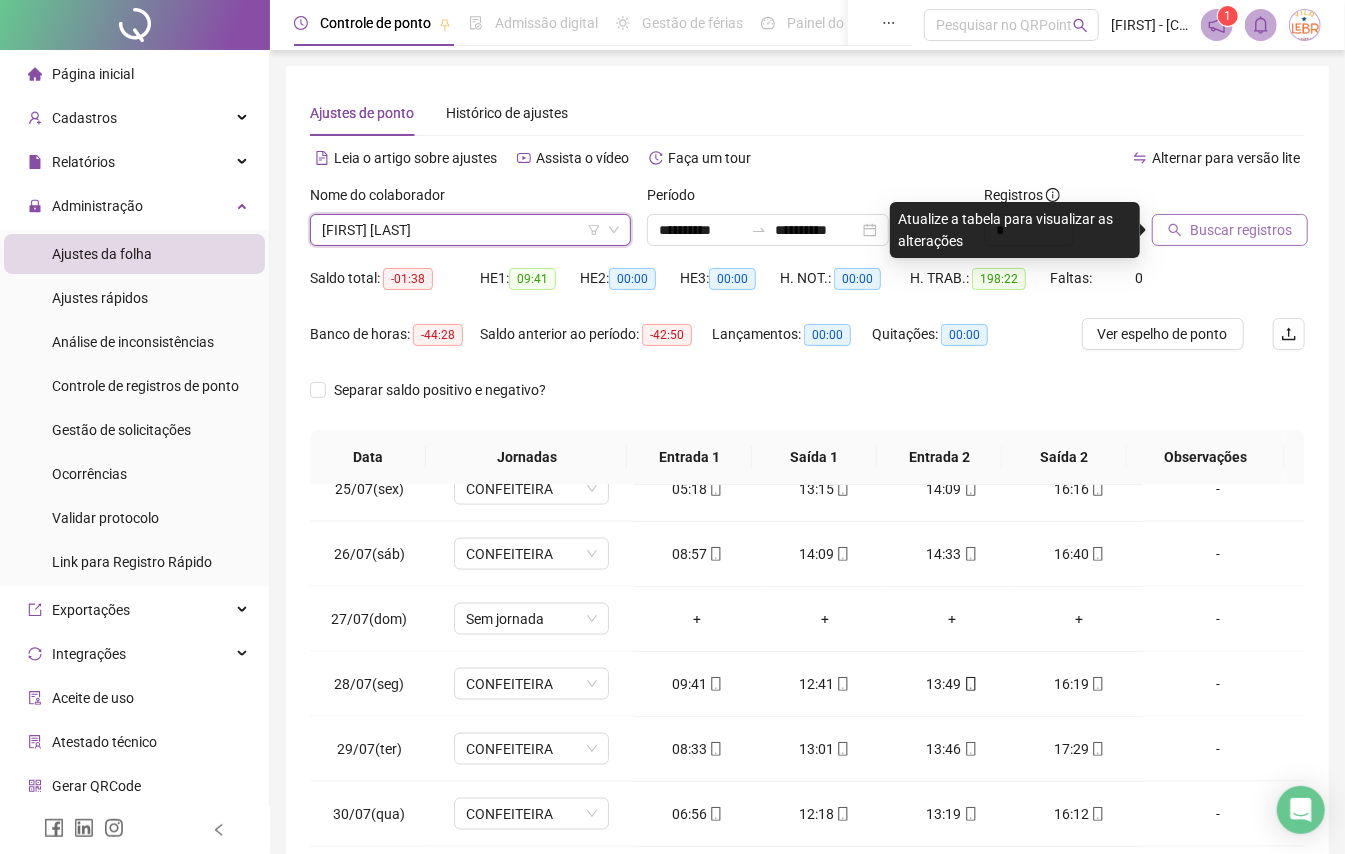 click on "Buscar registros" at bounding box center (1241, 230) 